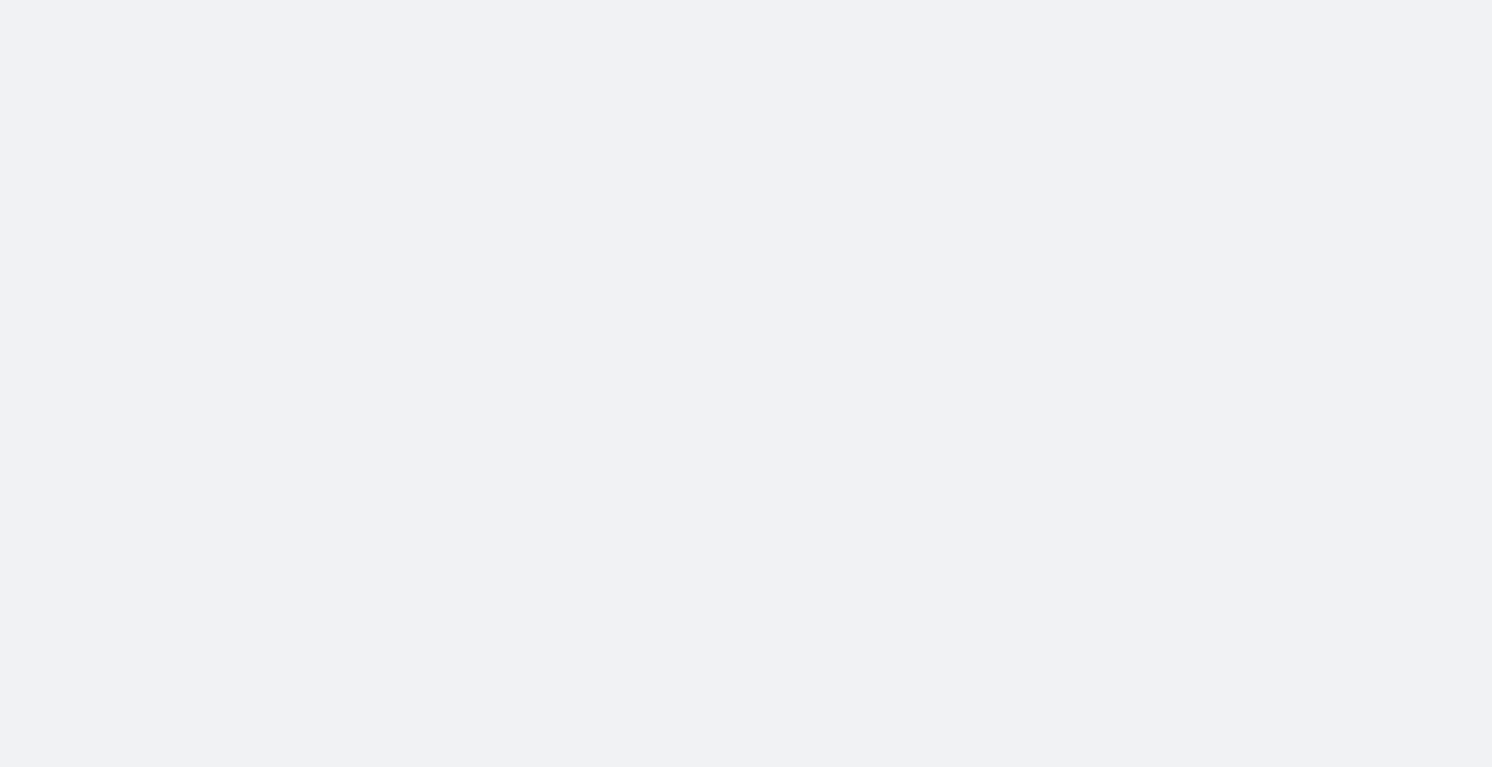 scroll, scrollTop: 0, scrollLeft: 0, axis: both 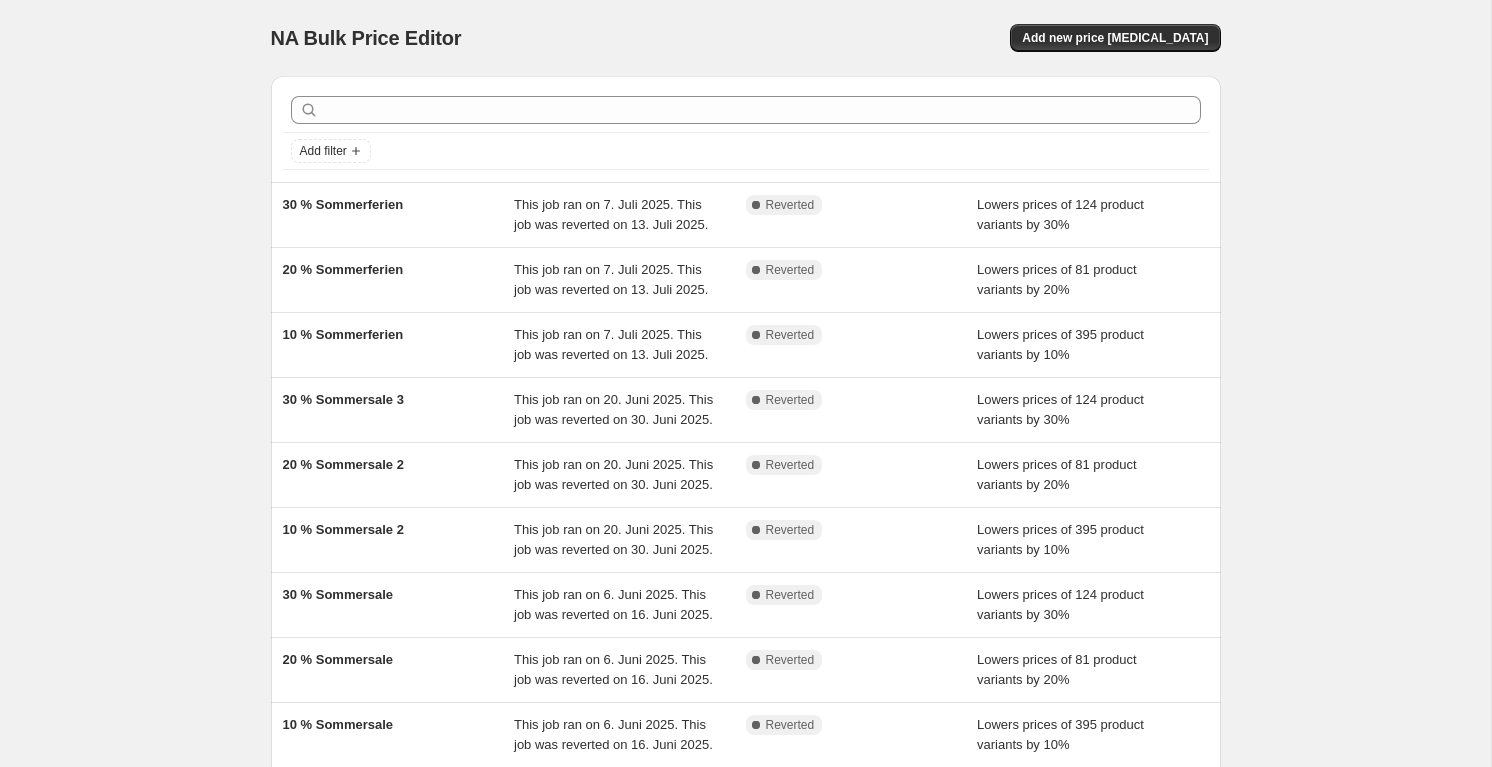 drag, startPoint x: 608, startPoint y: 56, endPoint x: 357, endPoint y: 47, distance: 251.1613 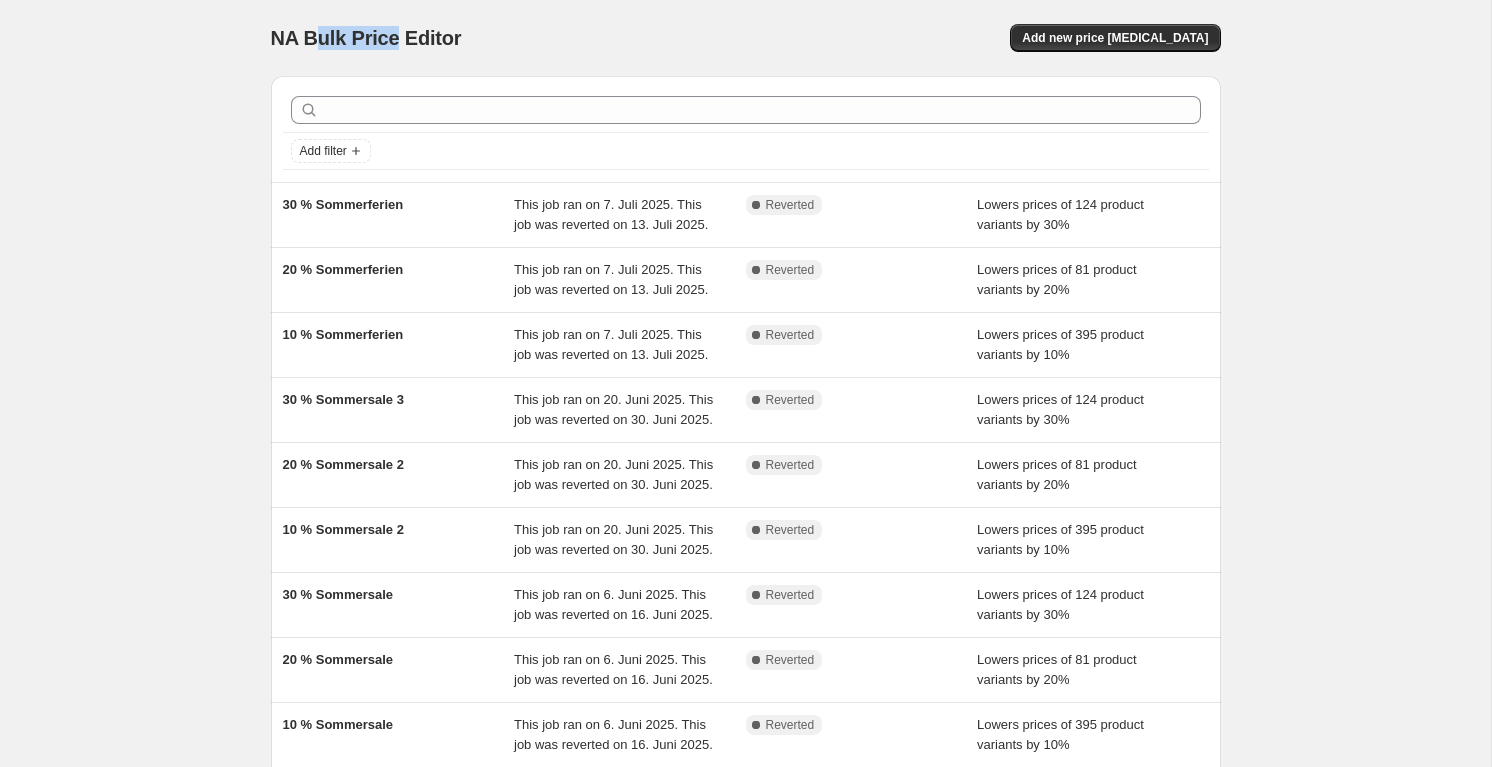 drag, startPoint x: 320, startPoint y: 46, endPoint x: 408, endPoint y: 46, distance: 88 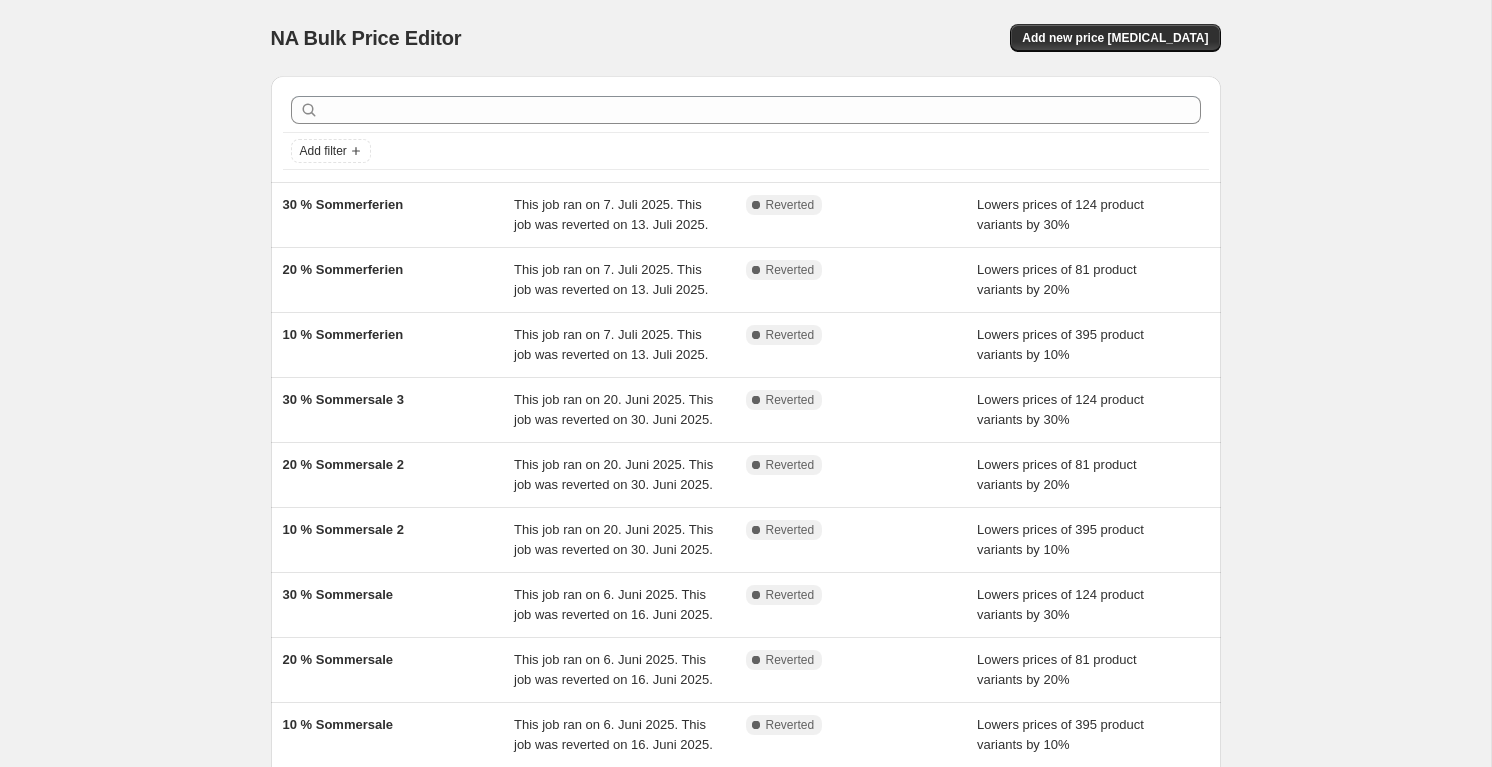 click on "NA Bulk Price Editor. This page is ready NA Bulk Price Editor Add new price [MEDICAL_DATA]" at bounding box center (746, 38) 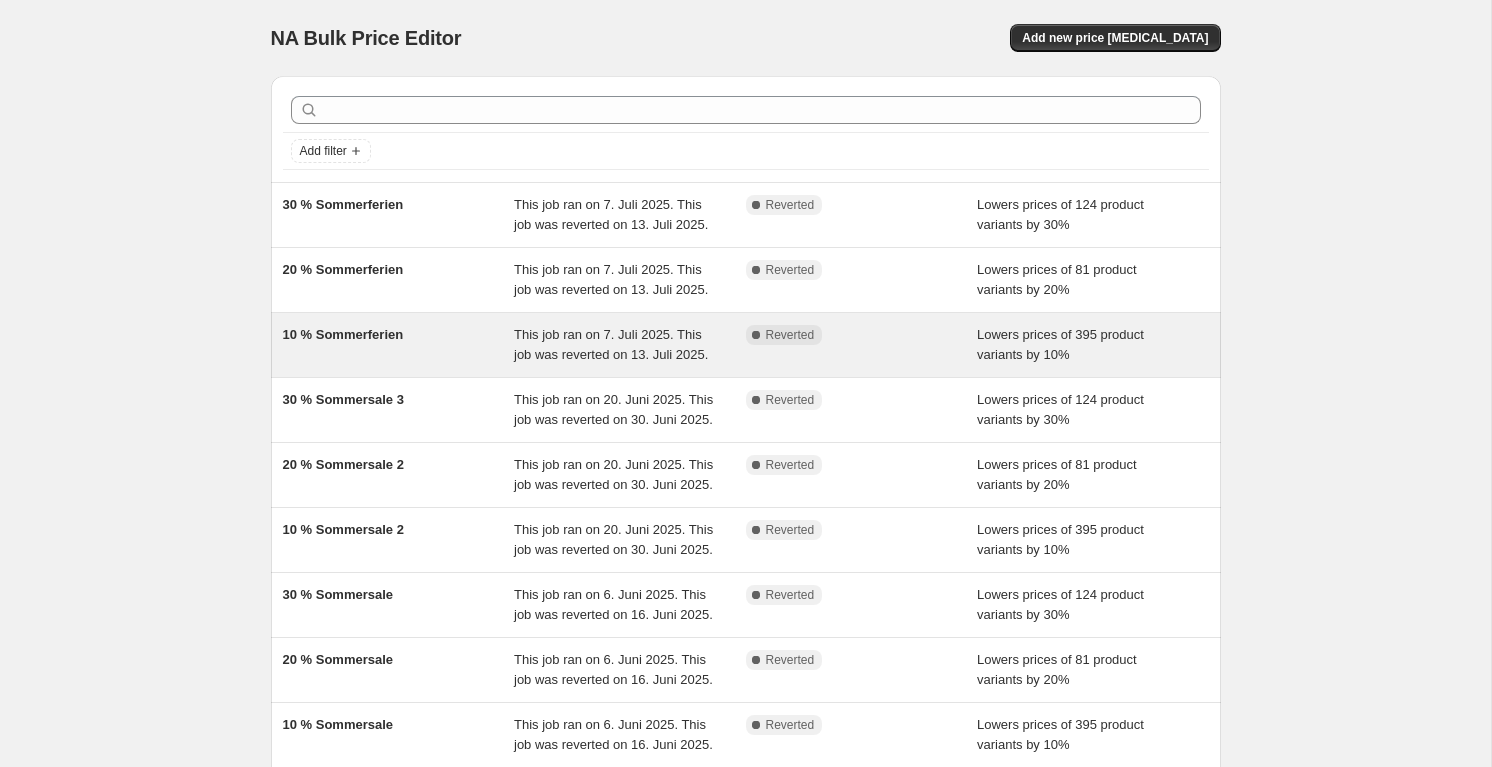 click on "This job ran on 7. Juli 2025. This job was reverted on 13. Juli 2025." at bounding box center [611, 344] 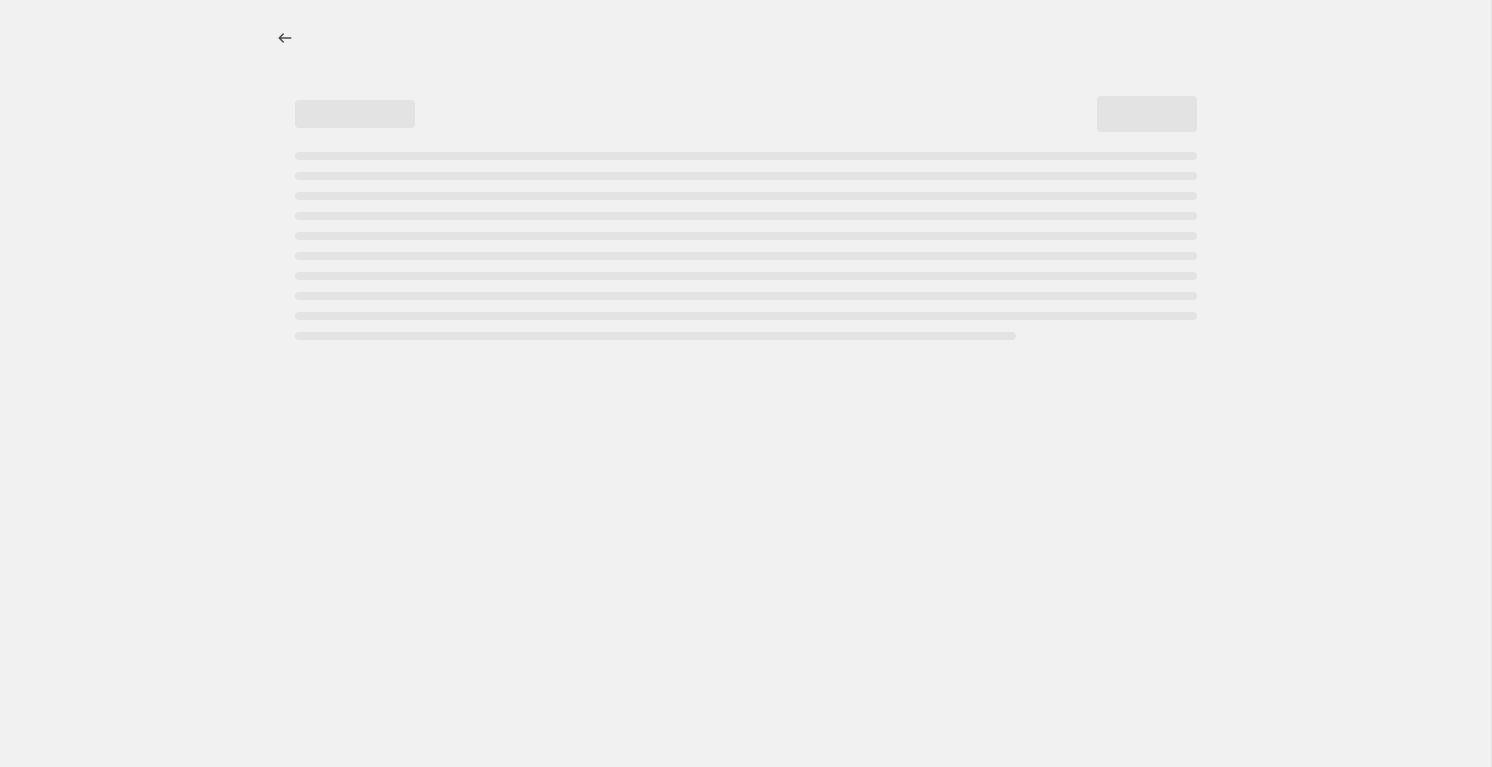 select on "percentage" 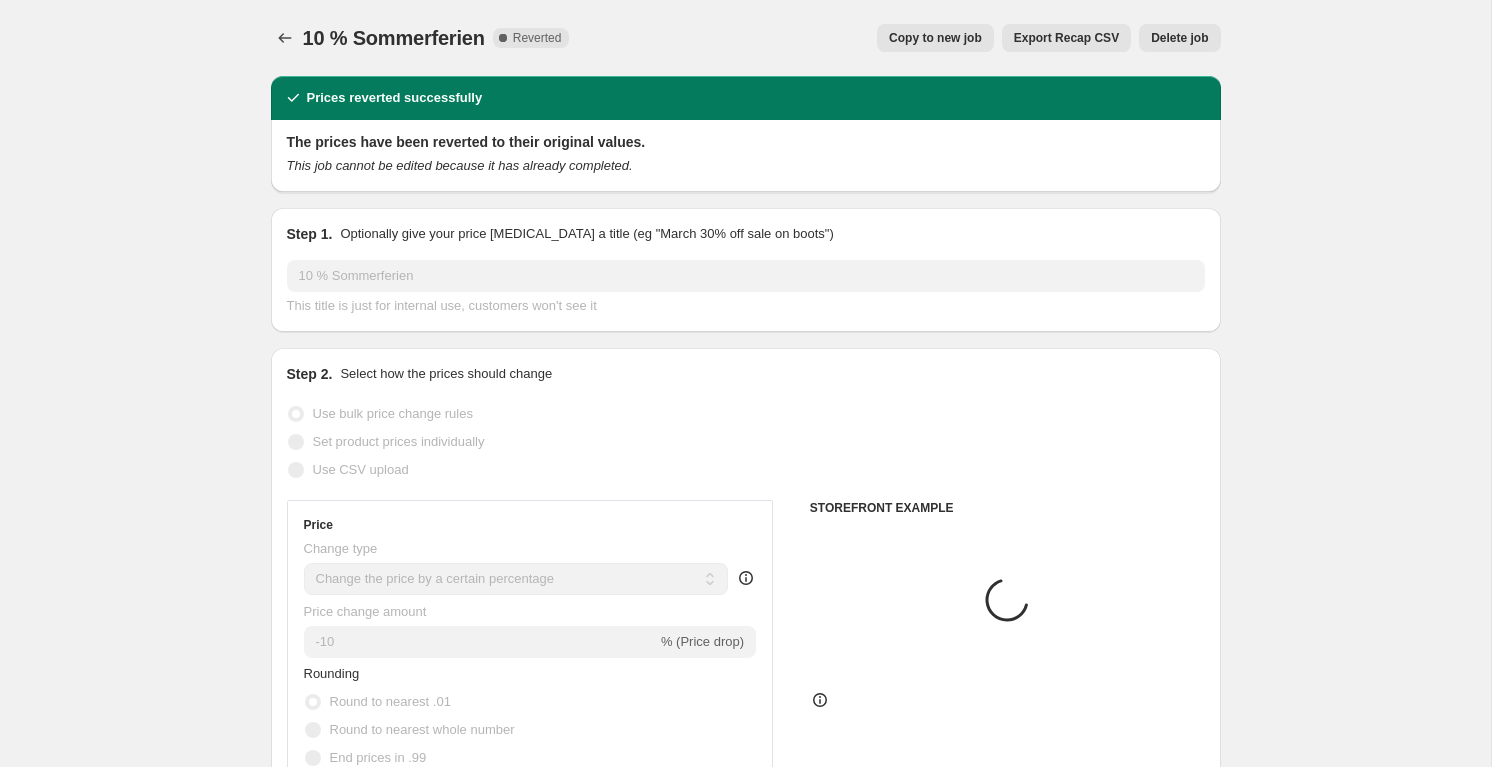 select on "tag" 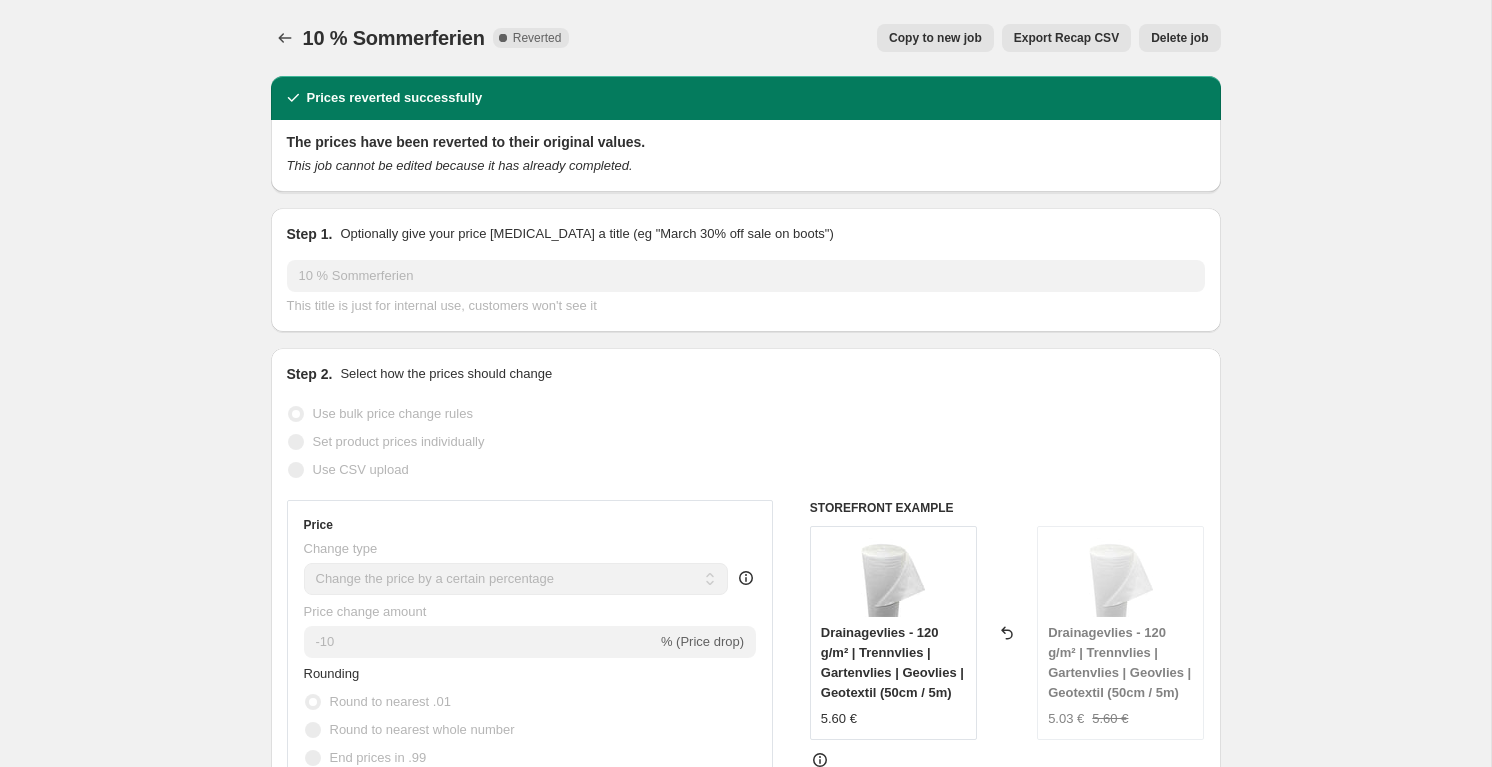 click on "Copy to new job" at bounding box center [935, 38] 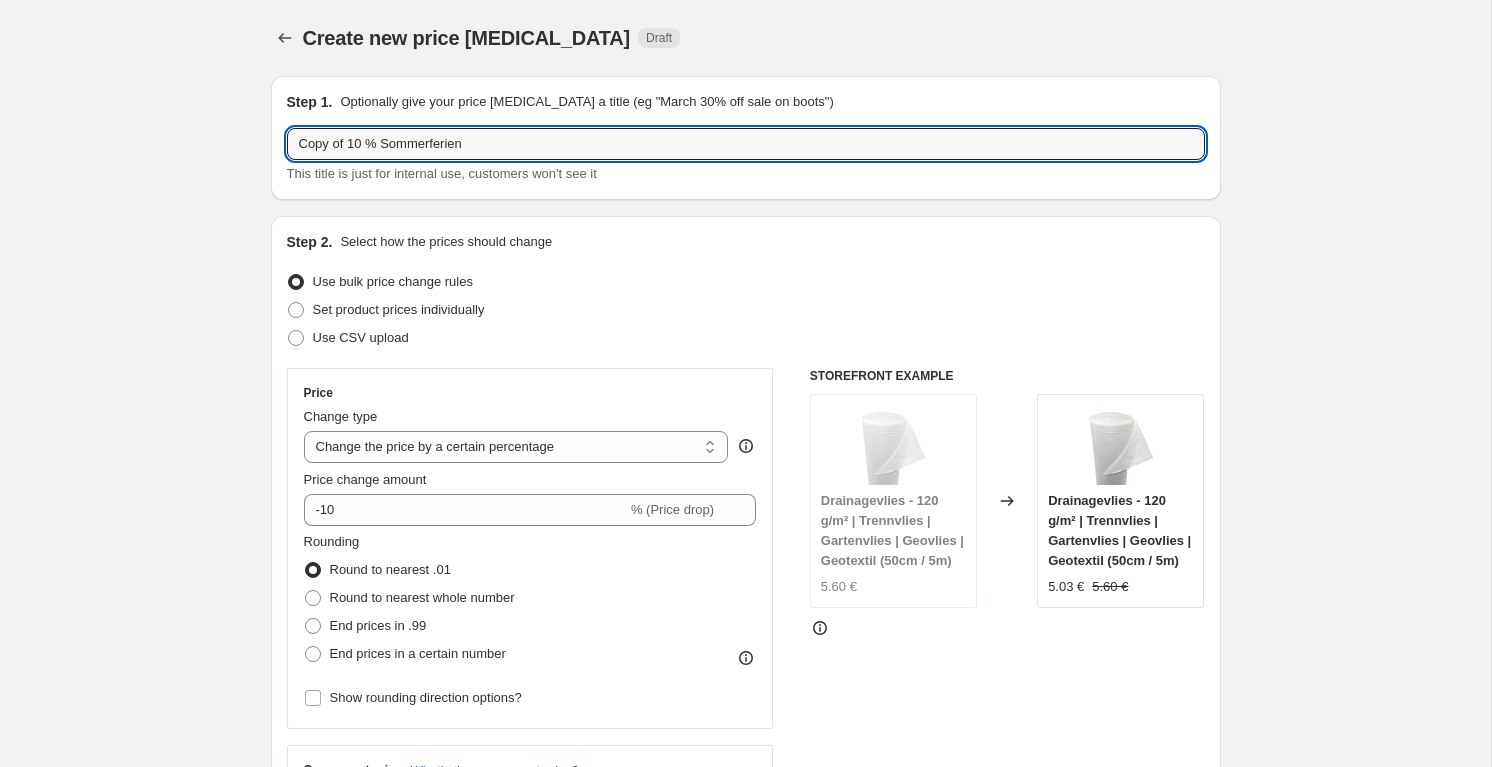 drag, startPoint x: 346, startPoint y: 145, endPoint x: 275, endPoint y: 149, distance: 71.11259 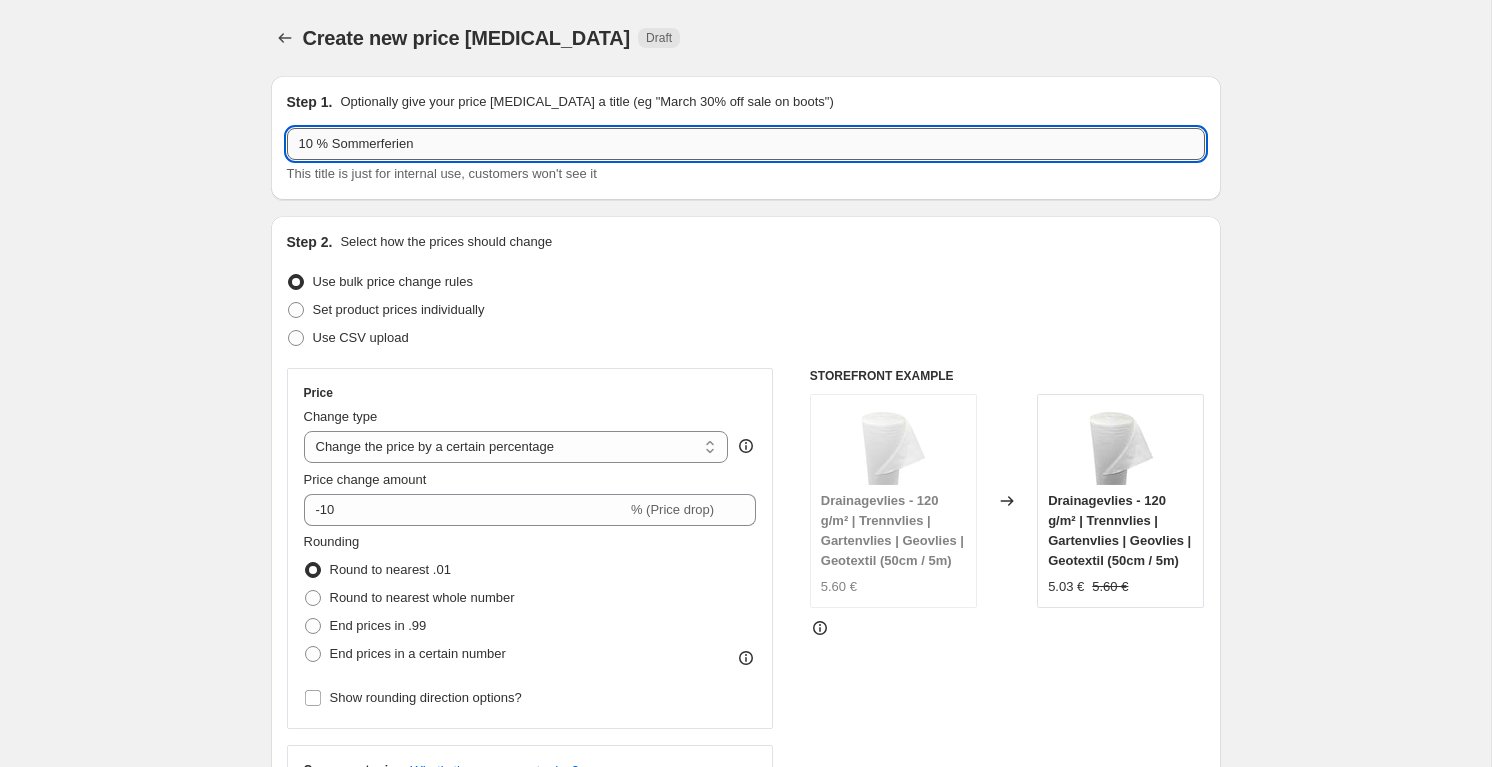 click on "10 % Sommerferien" at bounding box center (746, 144) 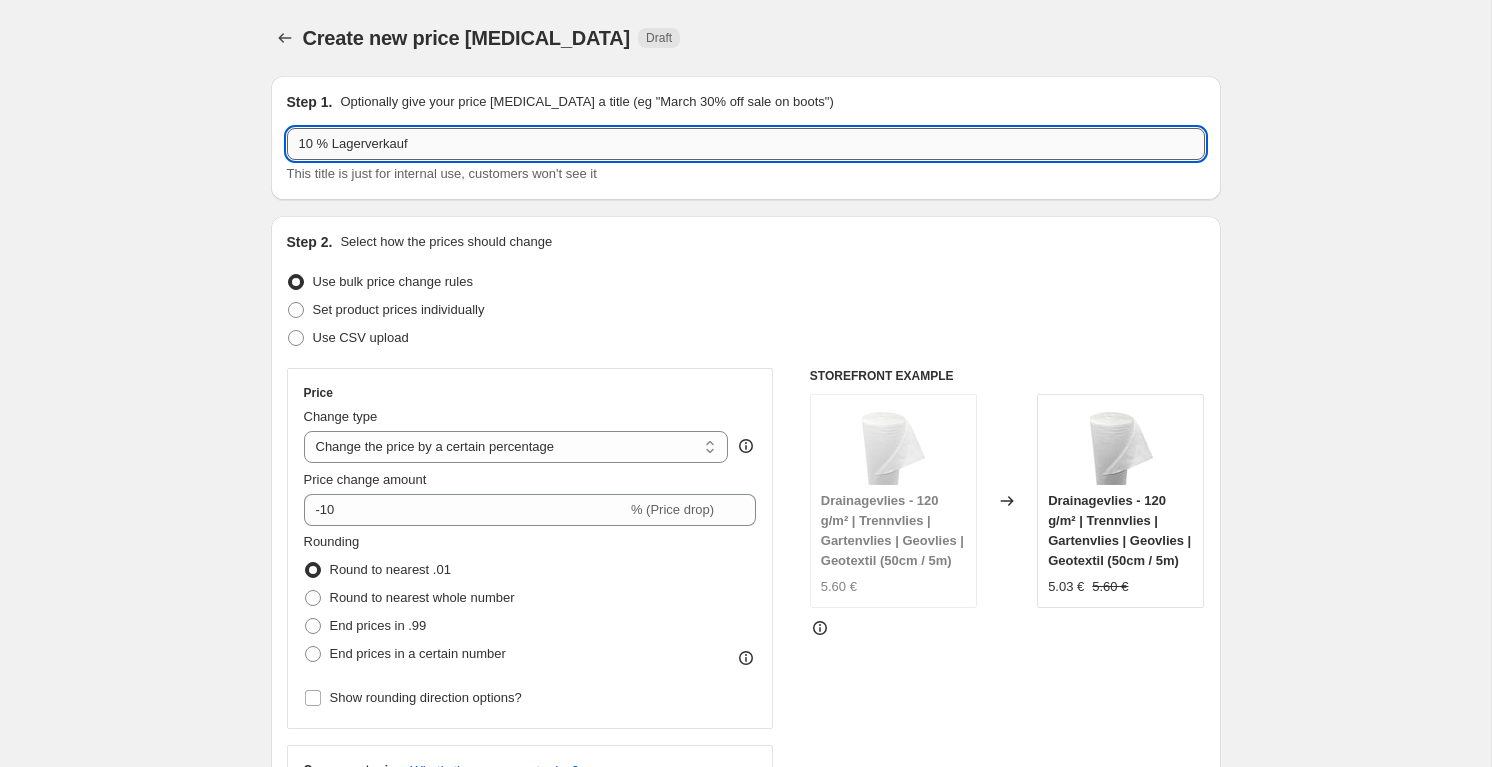 click on "10 % Lagerverkauf" at bounding box center [746, 144] 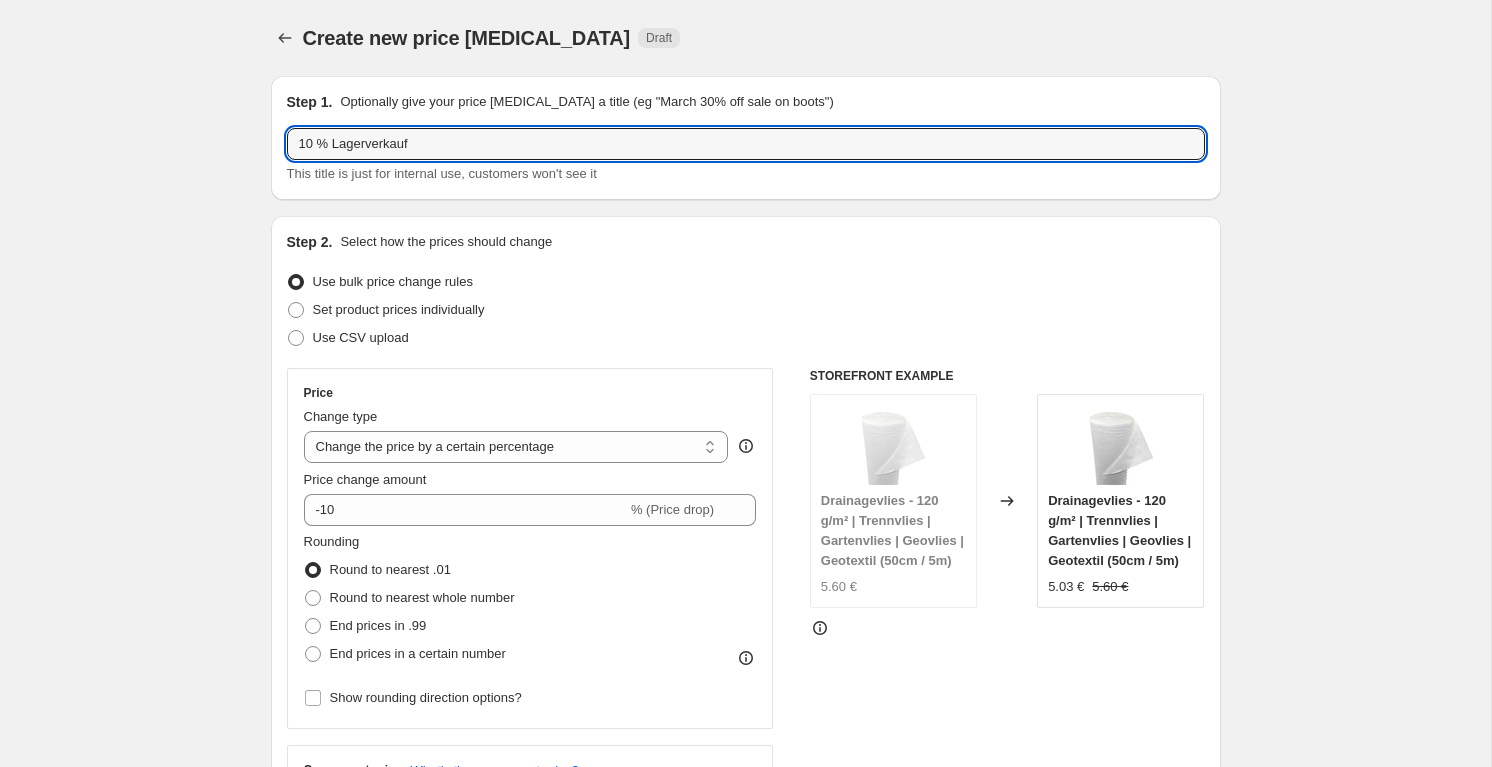 type on "10 % Lagerverkauf" 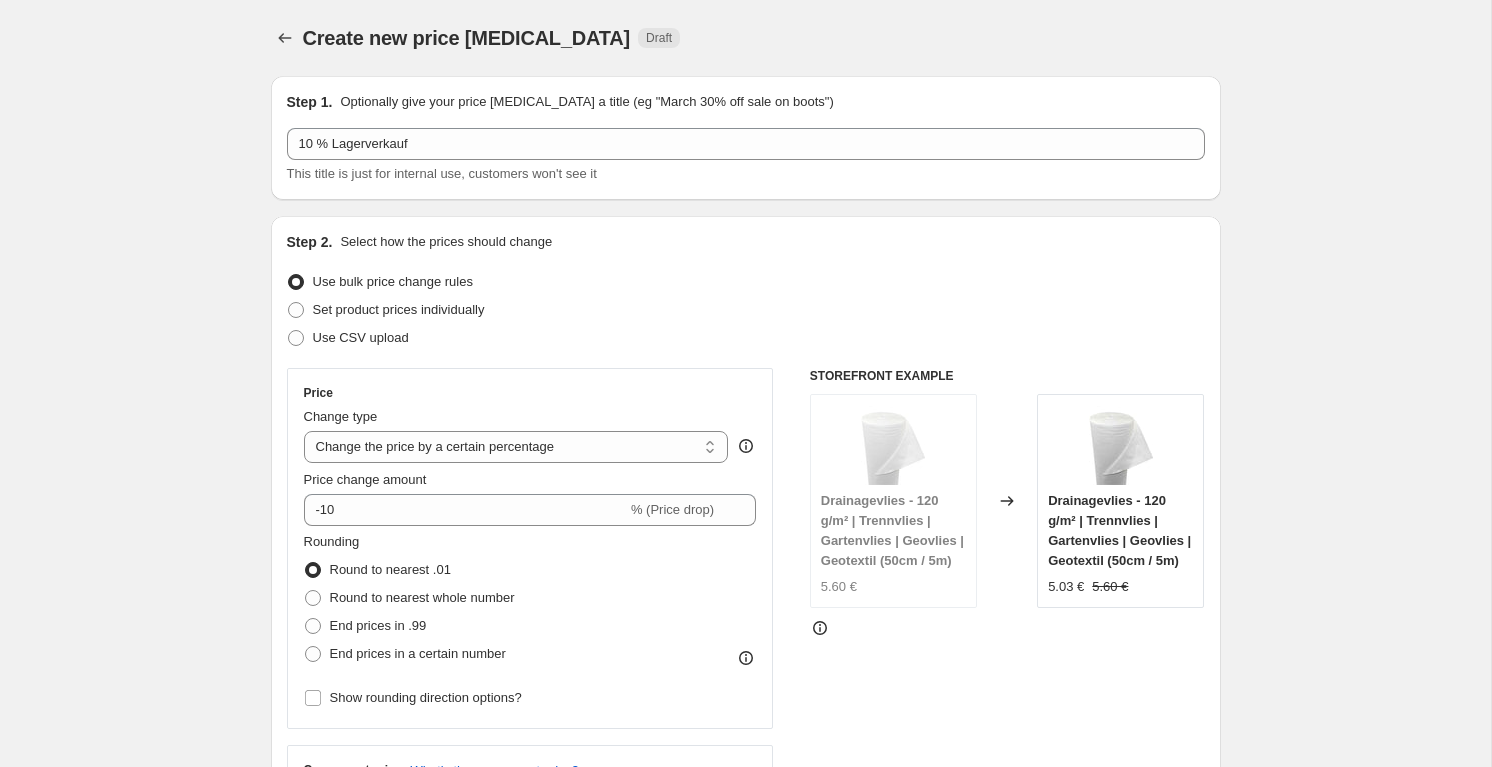 click on "Create new price [MEDICAL_DATA]. This page is ready Create new price [MEDICAL_DATA] Draft Step 1. Optionally give your price [MEDICAL_DATA] a title (eg "March 30% off sale on boots") 10 % Lagerverkauf This title is just for internal use, customers won't see it Step 2. Select how the prices should change Use bulk price change rules Set product prices individually Use CSV upload Price Change type Change the price to a certain amount Change the price by a certain amount Change the price by a certain percentage Change the price to the current compare at price (price before sale) Change the price by a certain amount relative to the compare at price Change the price by a certain percentage relative to the compare at price Don't change the price Change the price by a certain percentage relative to the cost per item Change price to certain cost margin Change the price by a certain percentage Price change amount -10 % (Price drop) Rounding Round to nearest .01 Round to nearest whole number End prices in .99 Compare at price 20%" at bounding box center [745, 1128] 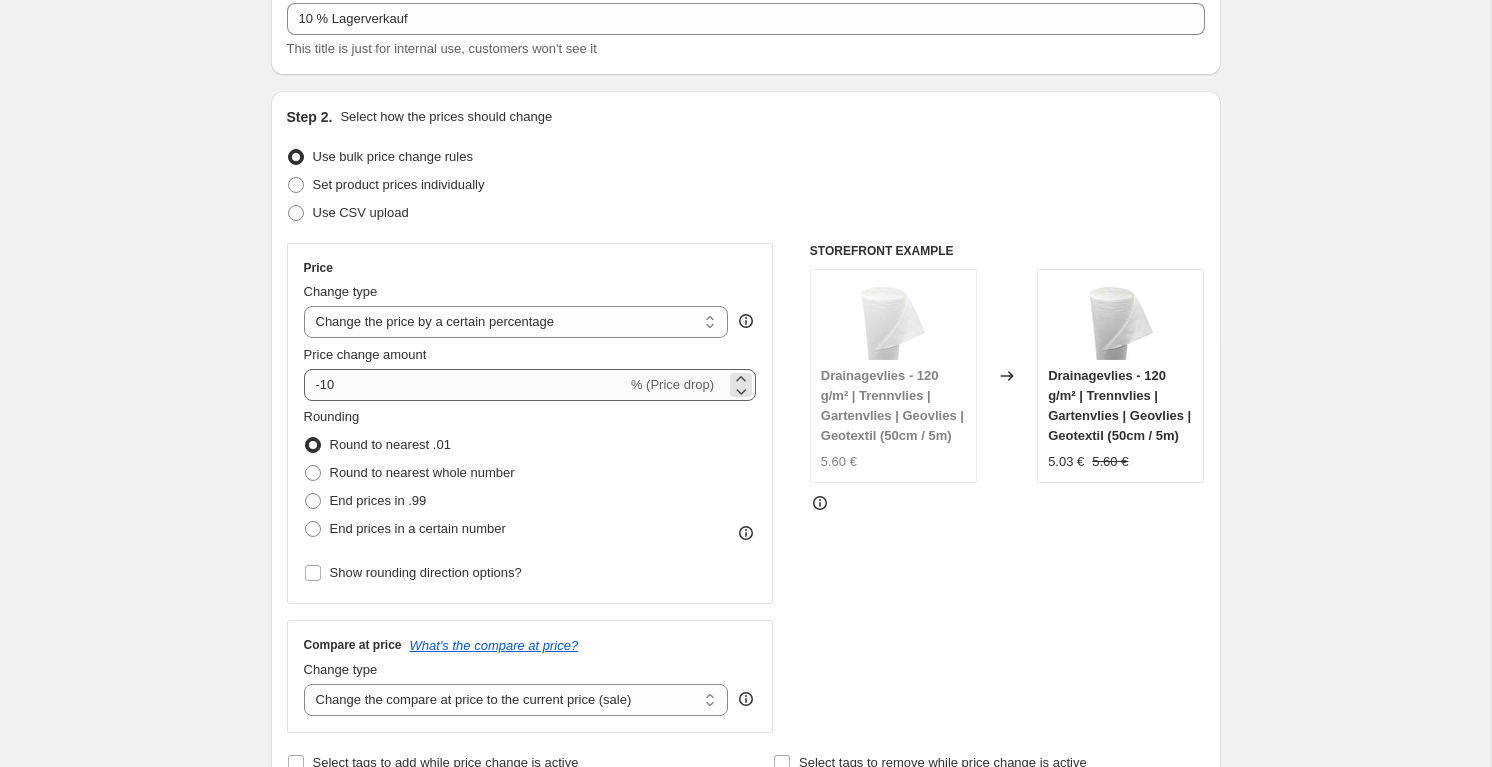 scroll, scrollTop: 127, scrollLeft: 0, axis: vertical 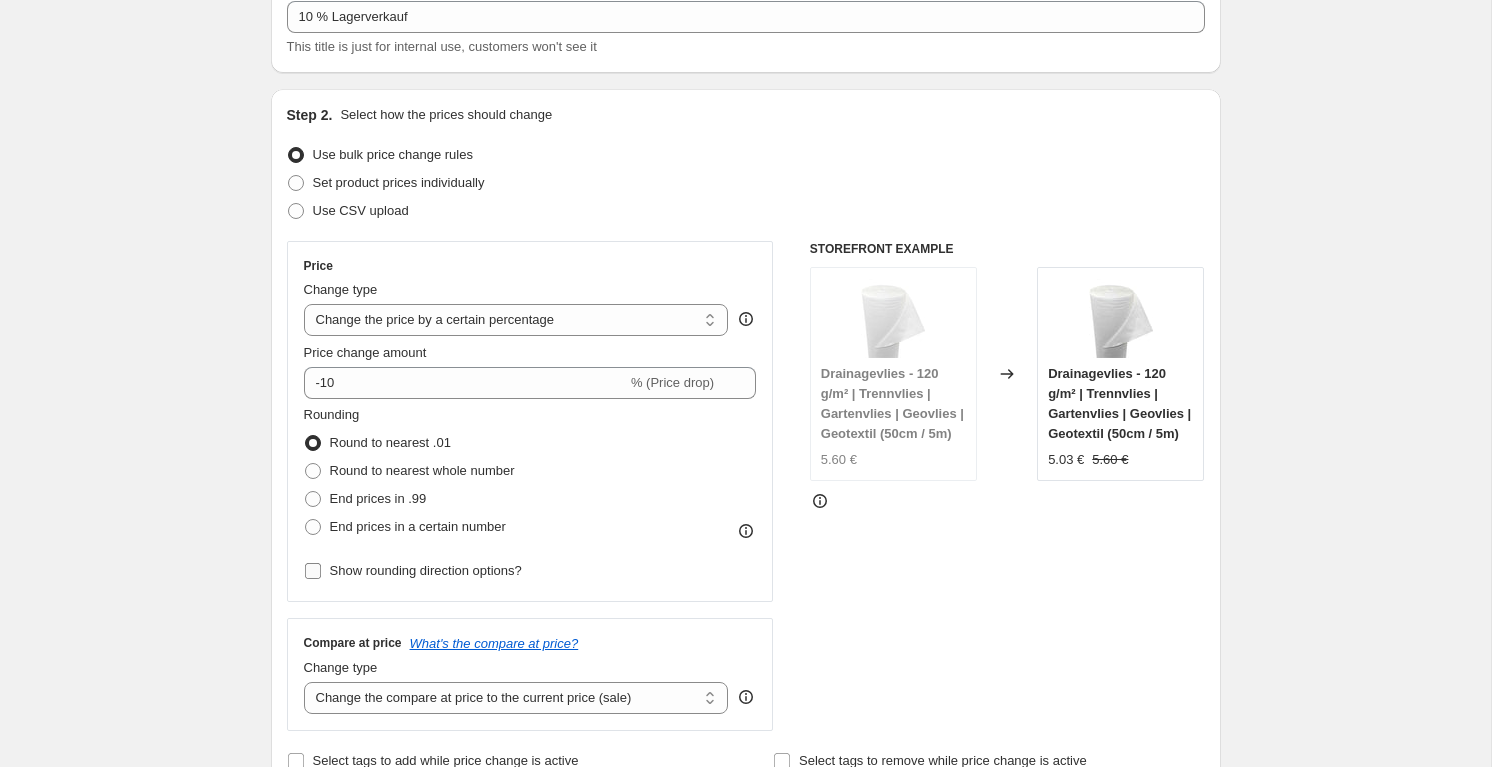 click on "Show rounding direction options?" at bounding box center [413, 571] 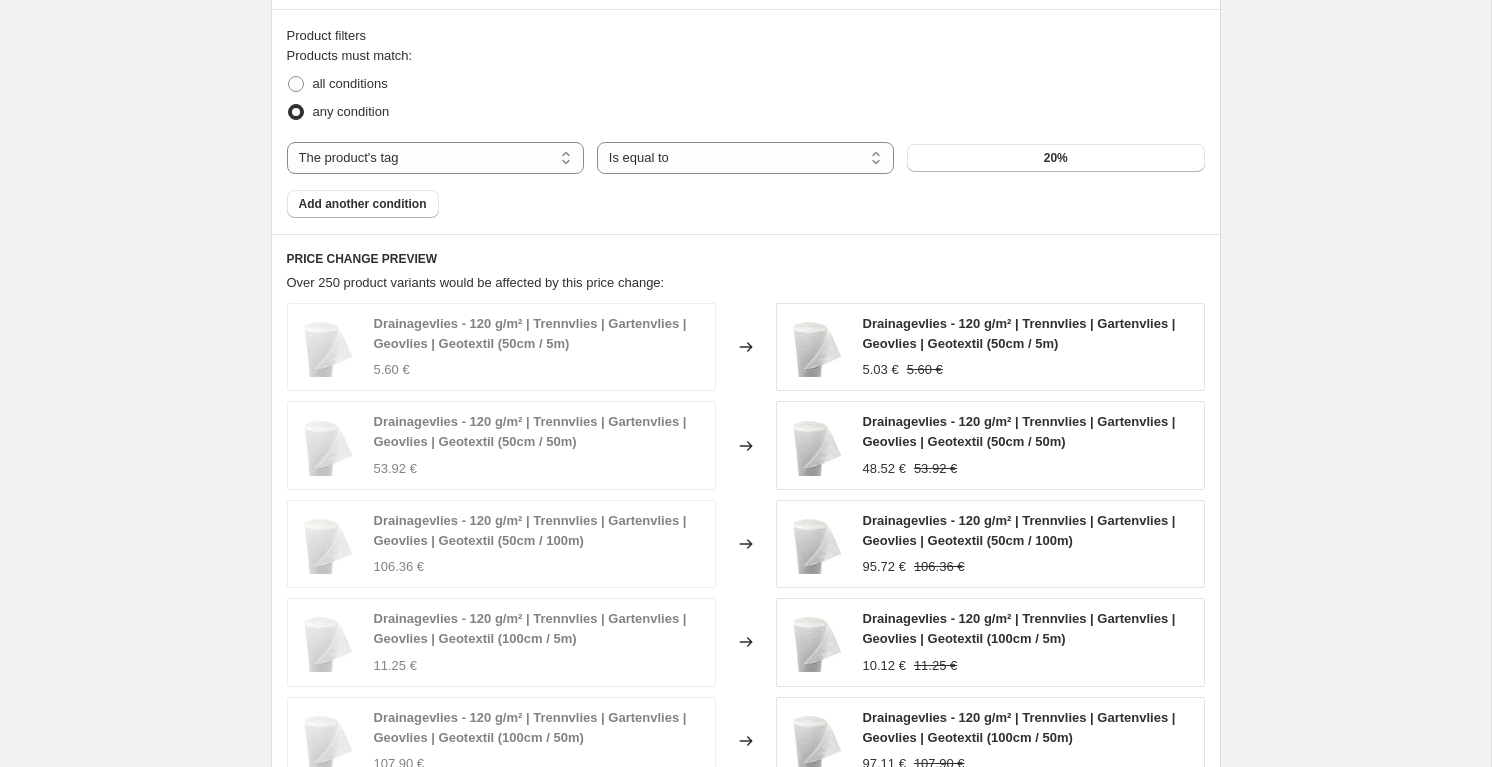 scroll, scrollTop: 1613, scrollLeft: 0, axis: vertical 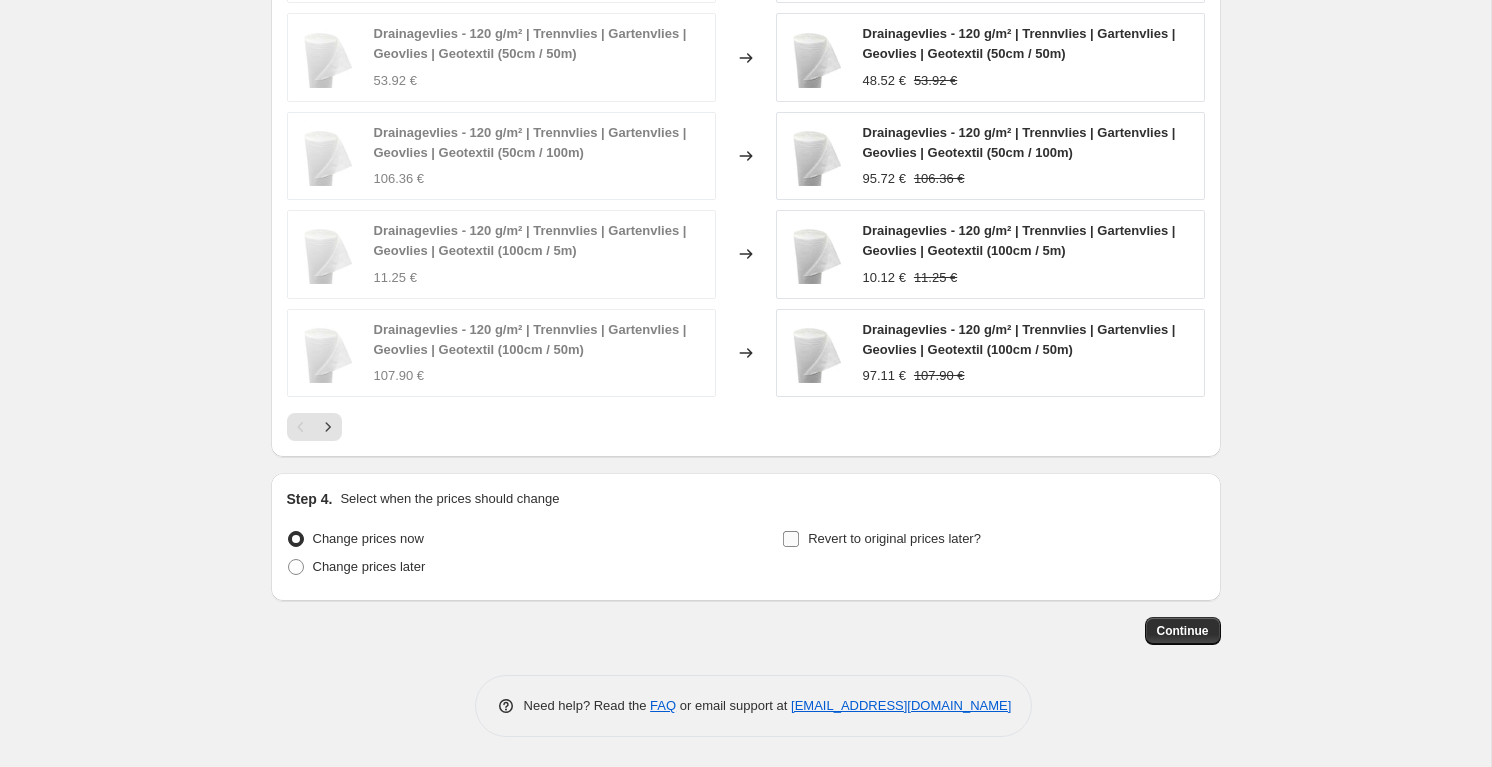 click on "Revert to original prices later?" at bounding box center [881, 539] 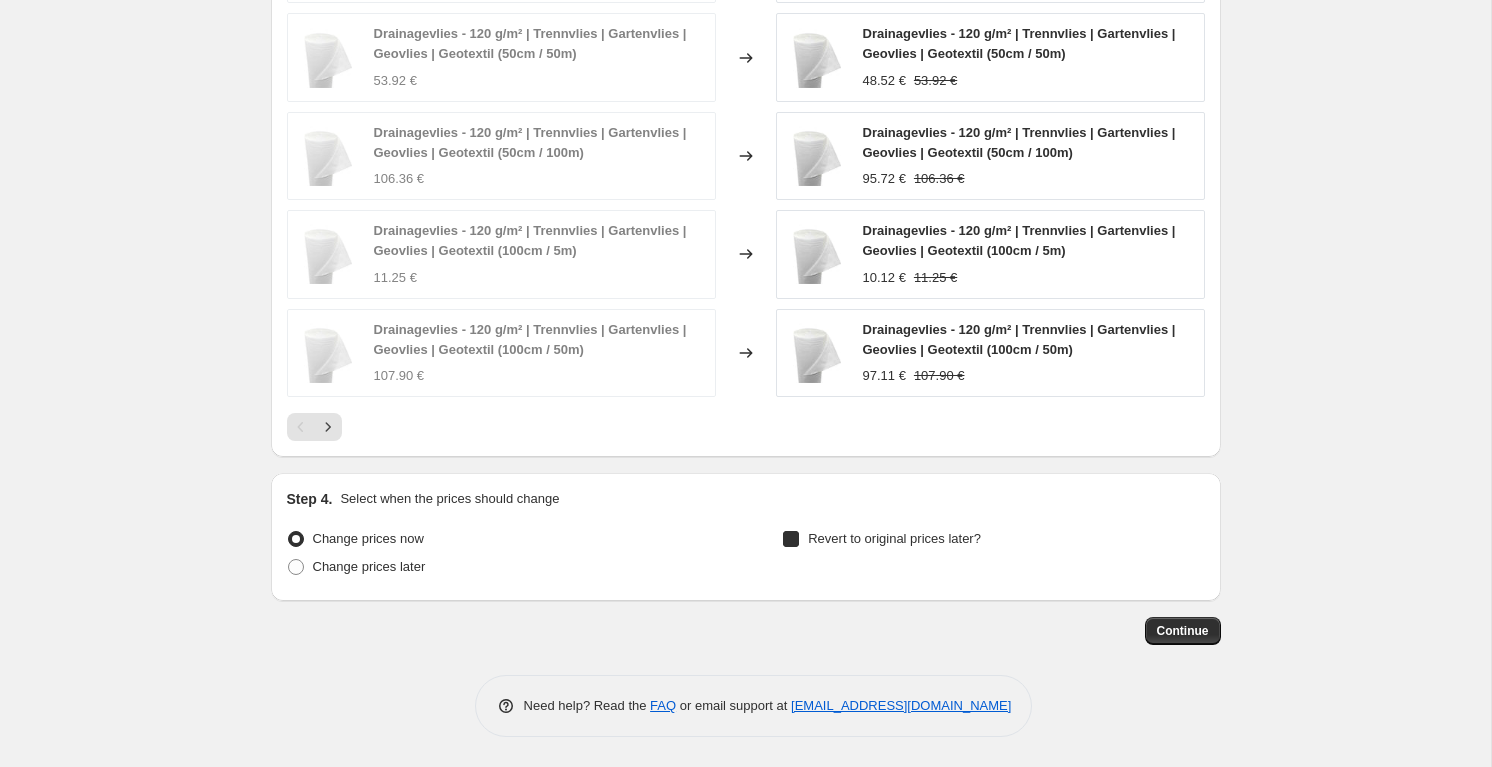checkbox on "true" 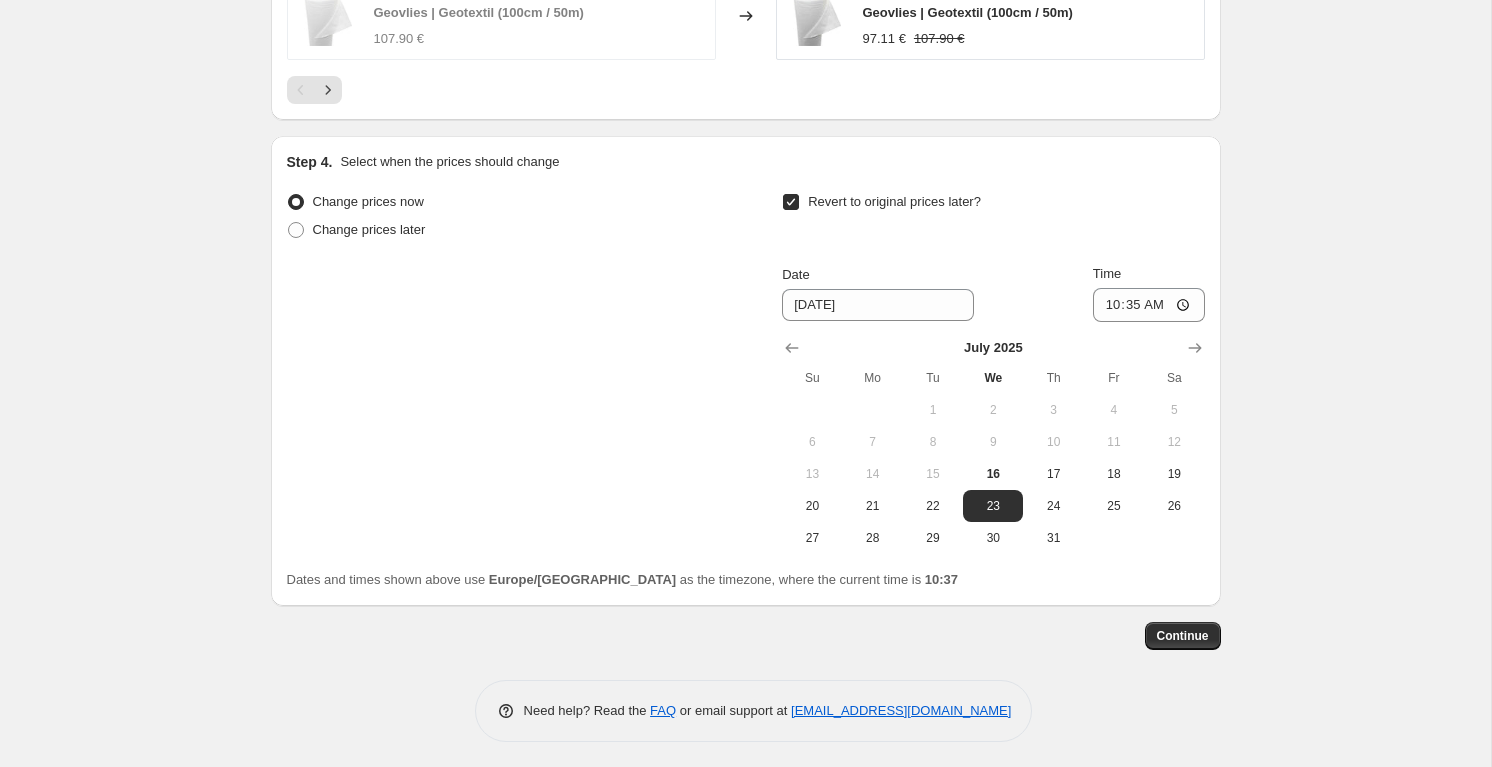 scroll, scrollTop: 1955, scrollLeft: 0, axis: vertical 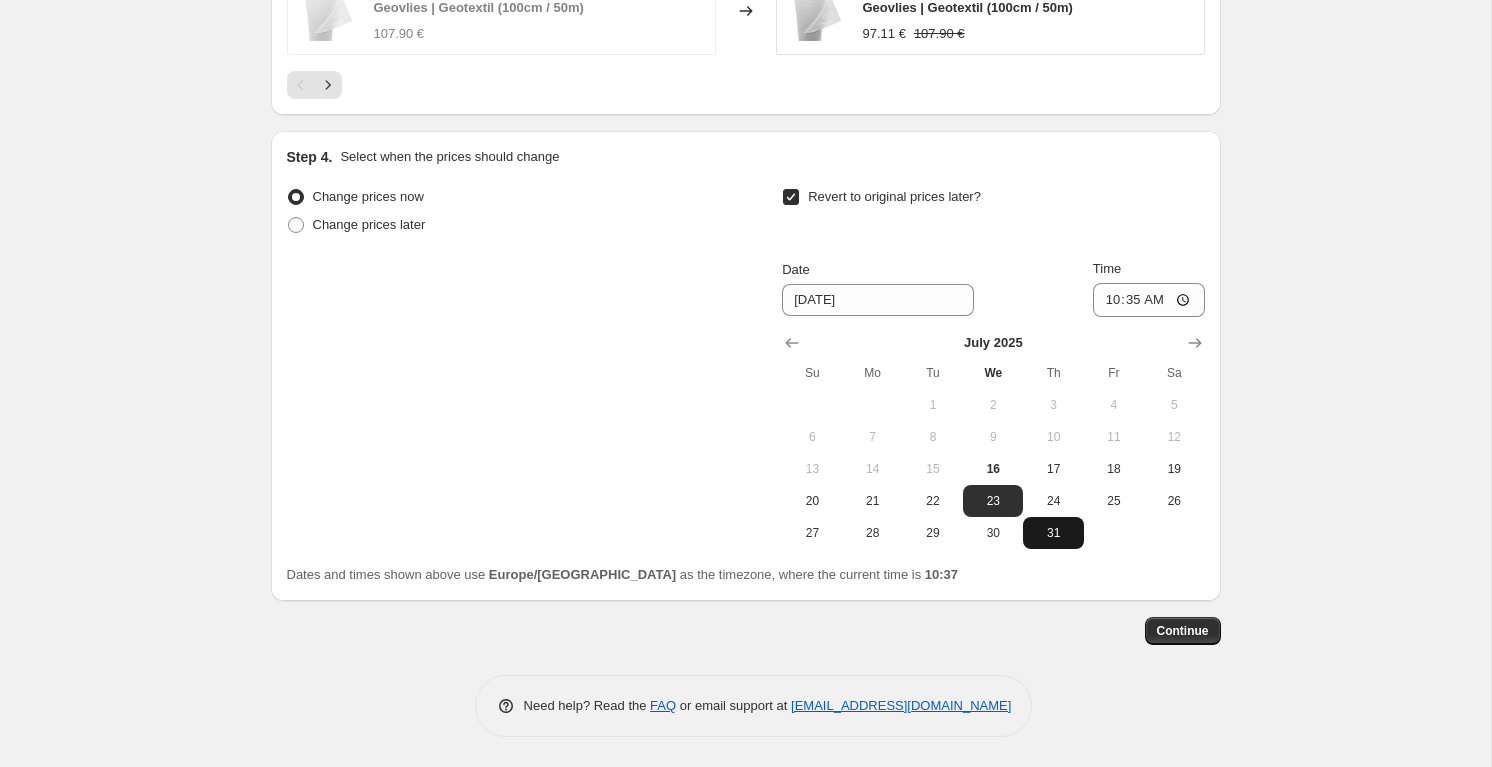 drag, startPoint x: 1055, startPoint y: 534, endPoint x: 1043, endPoint y: 541, distance: 13.892444 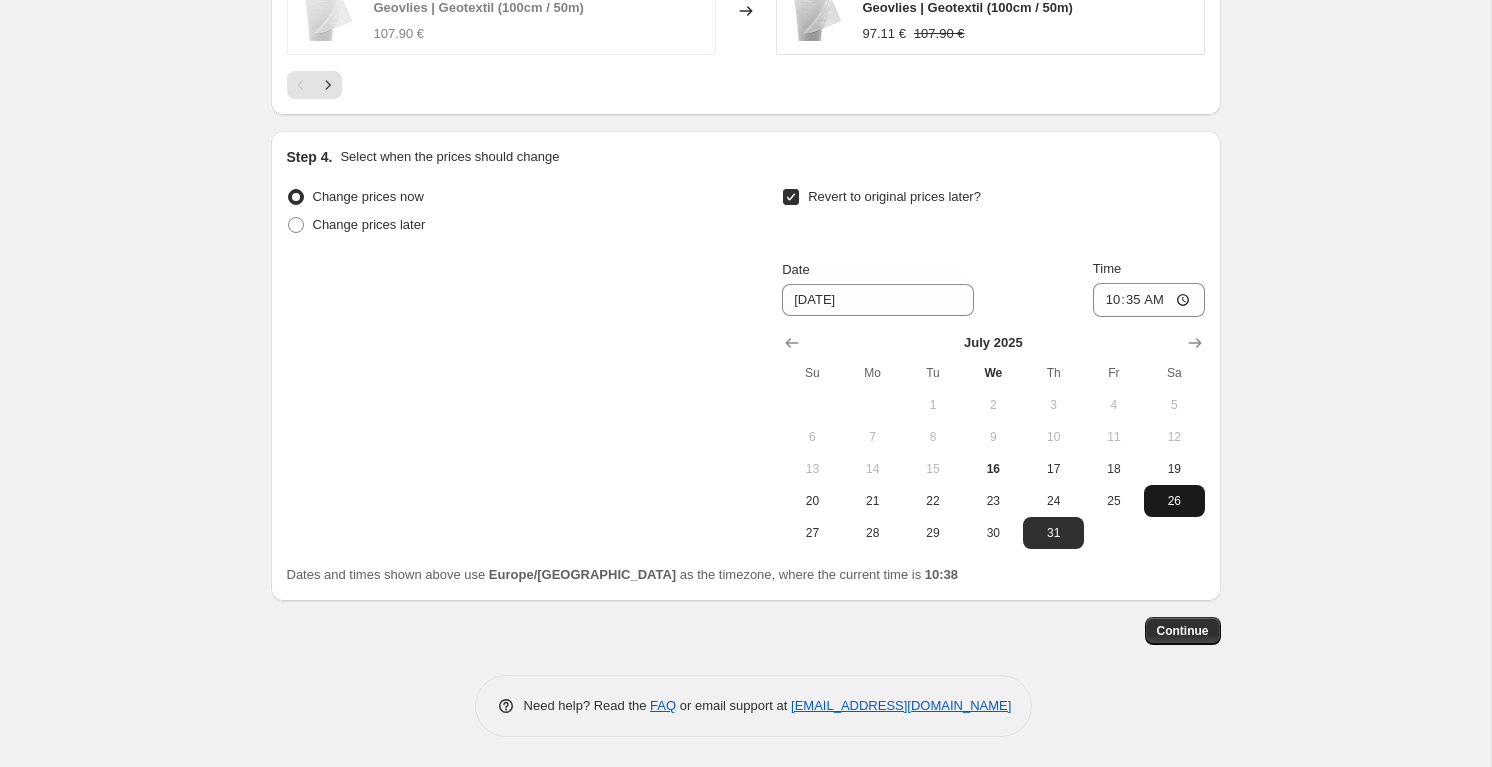 click on "26" at bounding box center [1174, 501] 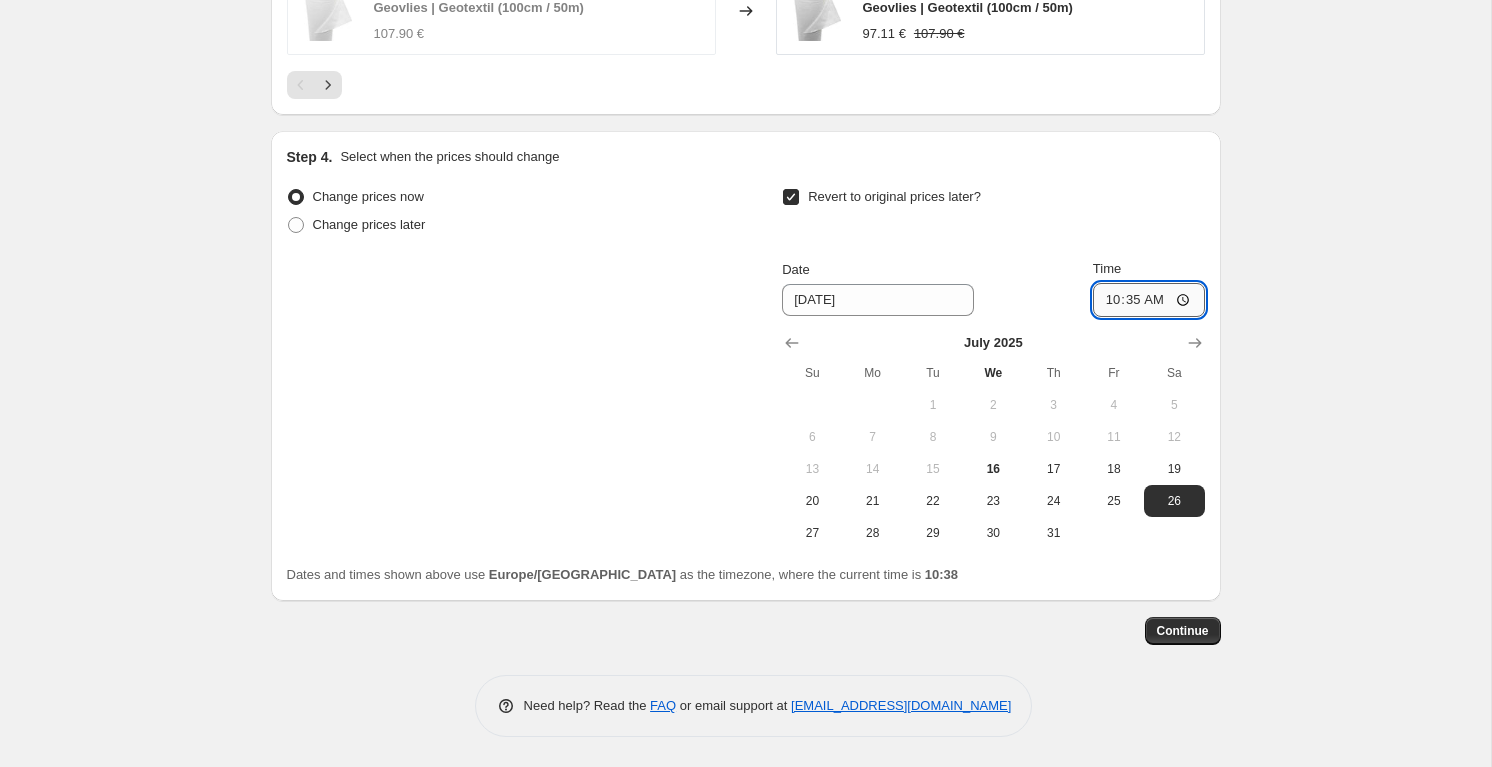click on "10:35" at bounding box center [1149, 300] 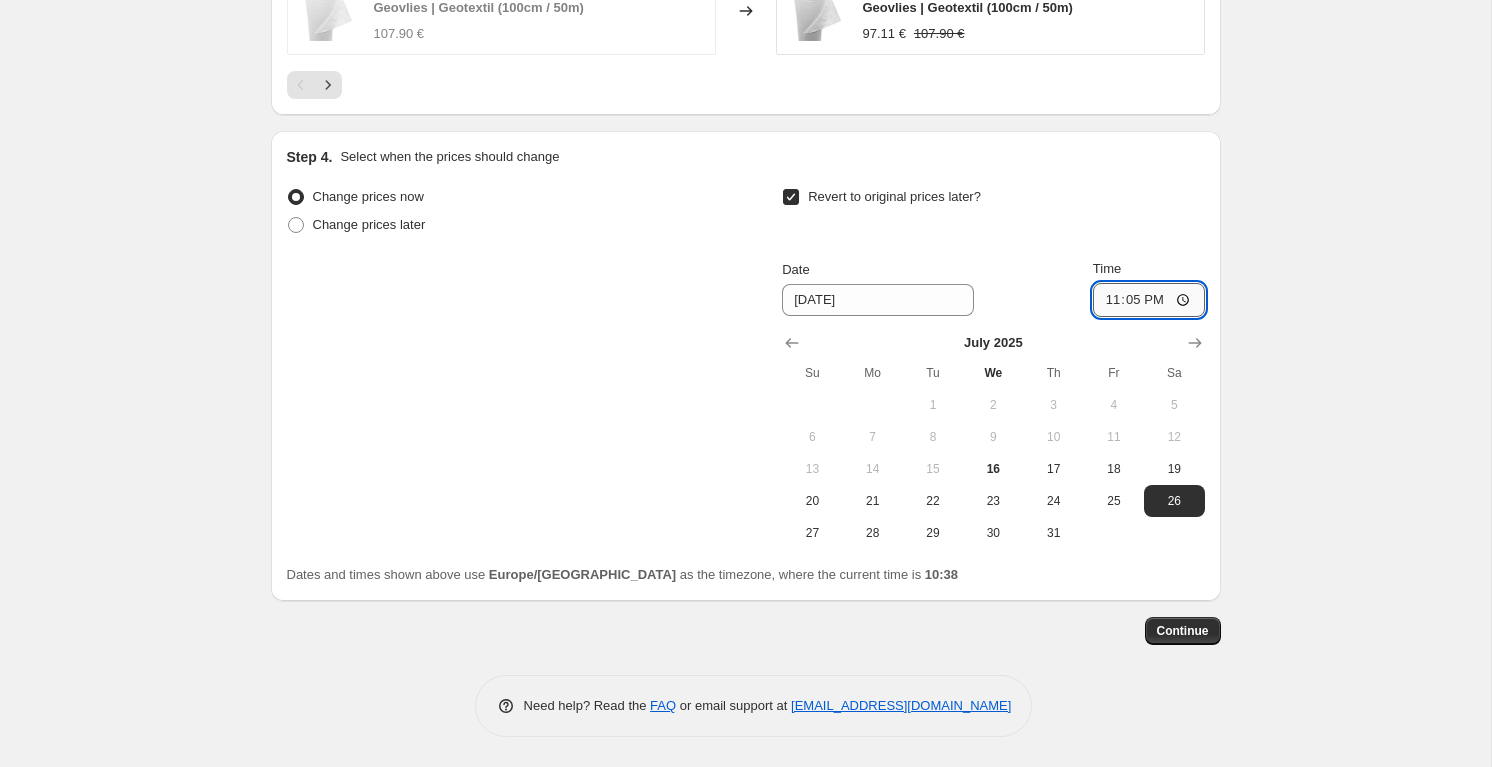type on "23:59" 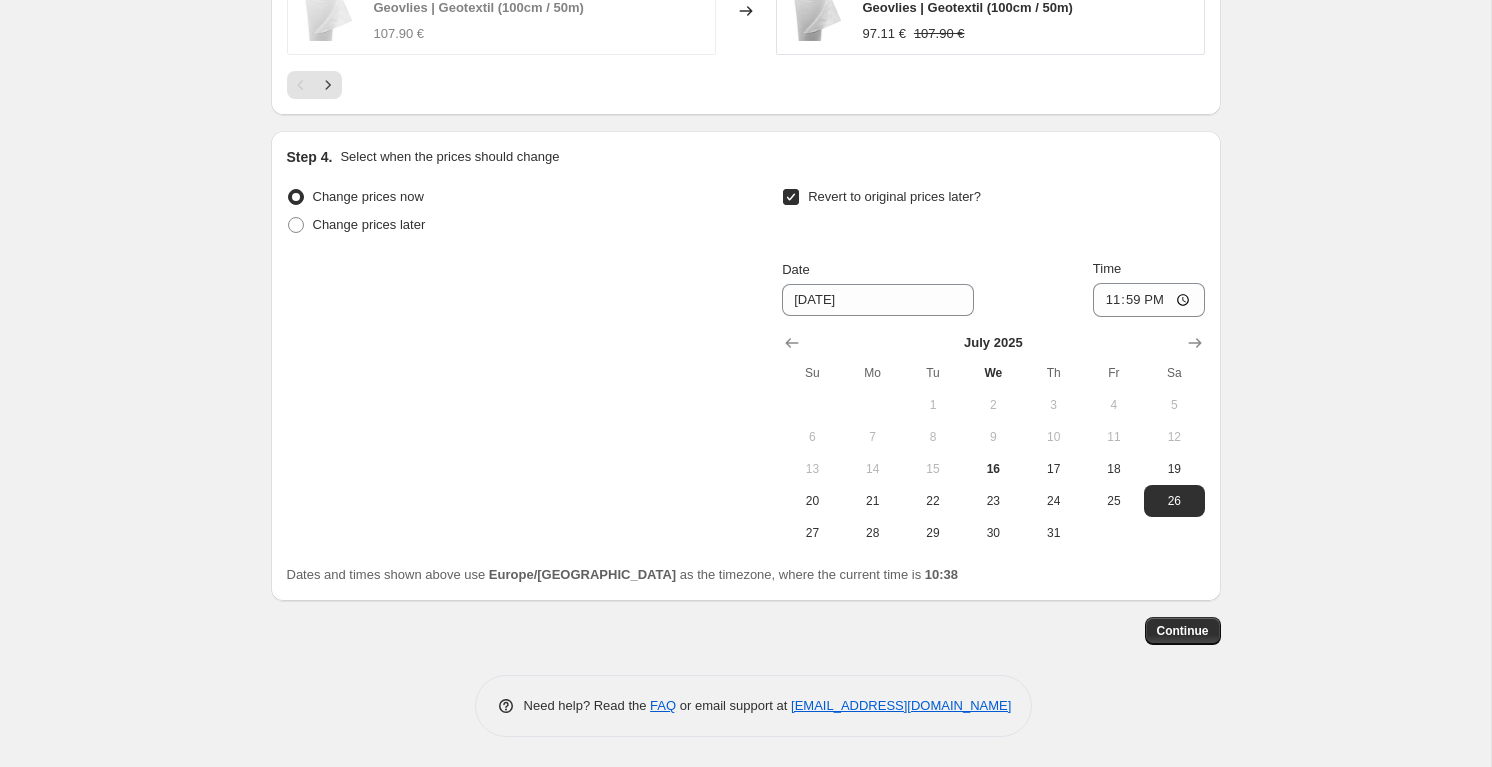 click on "Step 4. Select when the prices should change Change prices now Change prices later Revert to original prices later? Date [DATE] Time 23:59 [DATE] Su Mo Tu We Th Fr Sa 1 2 3 4 5 6 7 8 9 10 11 12 13 14 15 16 17 18 19 20 21 22 23 24 25 26 27 28 29 30 31 Dates and times shown above use   Europe/[GEOGRAPHIC_DATA]   as the timezone, where the current time is   10:38" at bounding box center [746, 366] 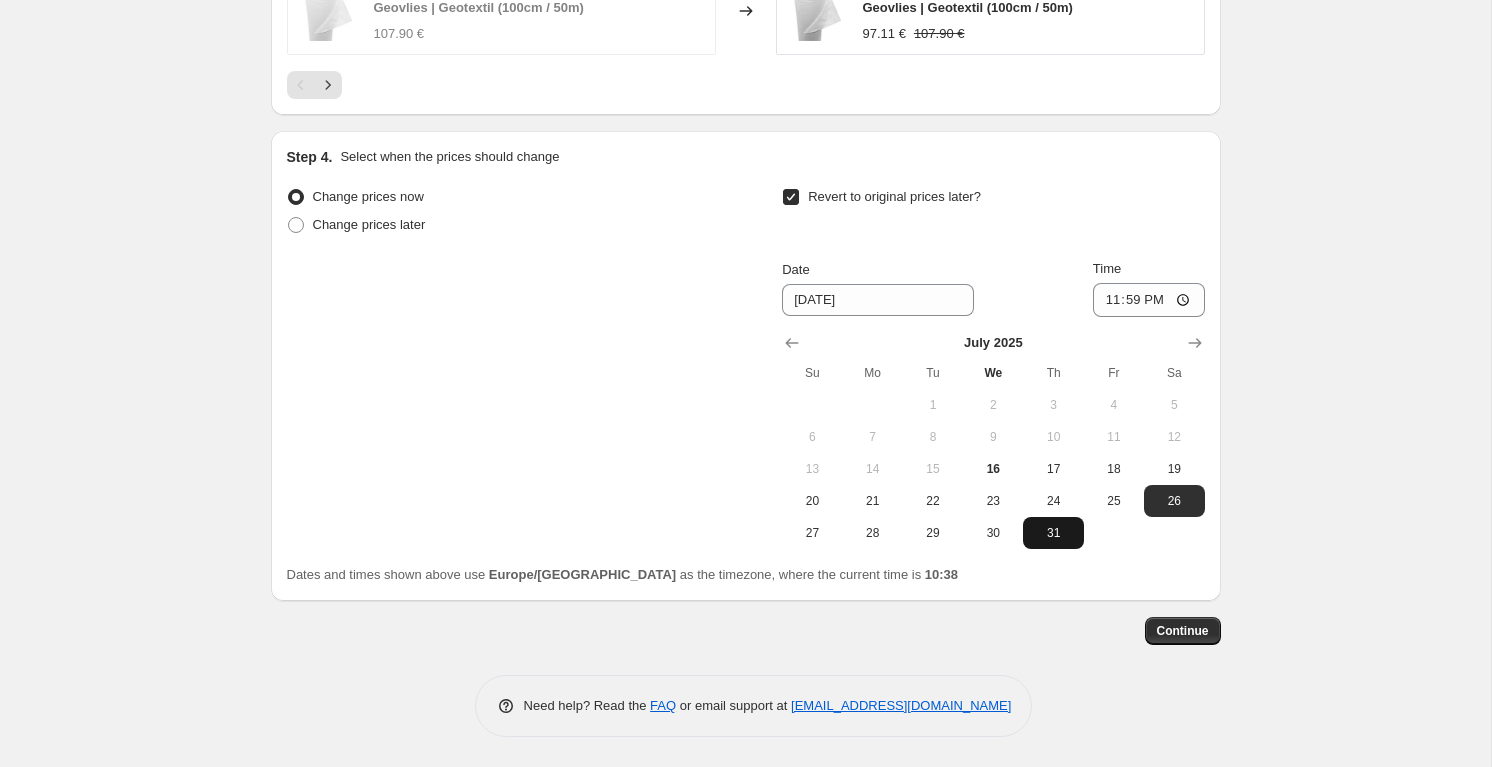 click on "31" at bounding box center [1053, 533] 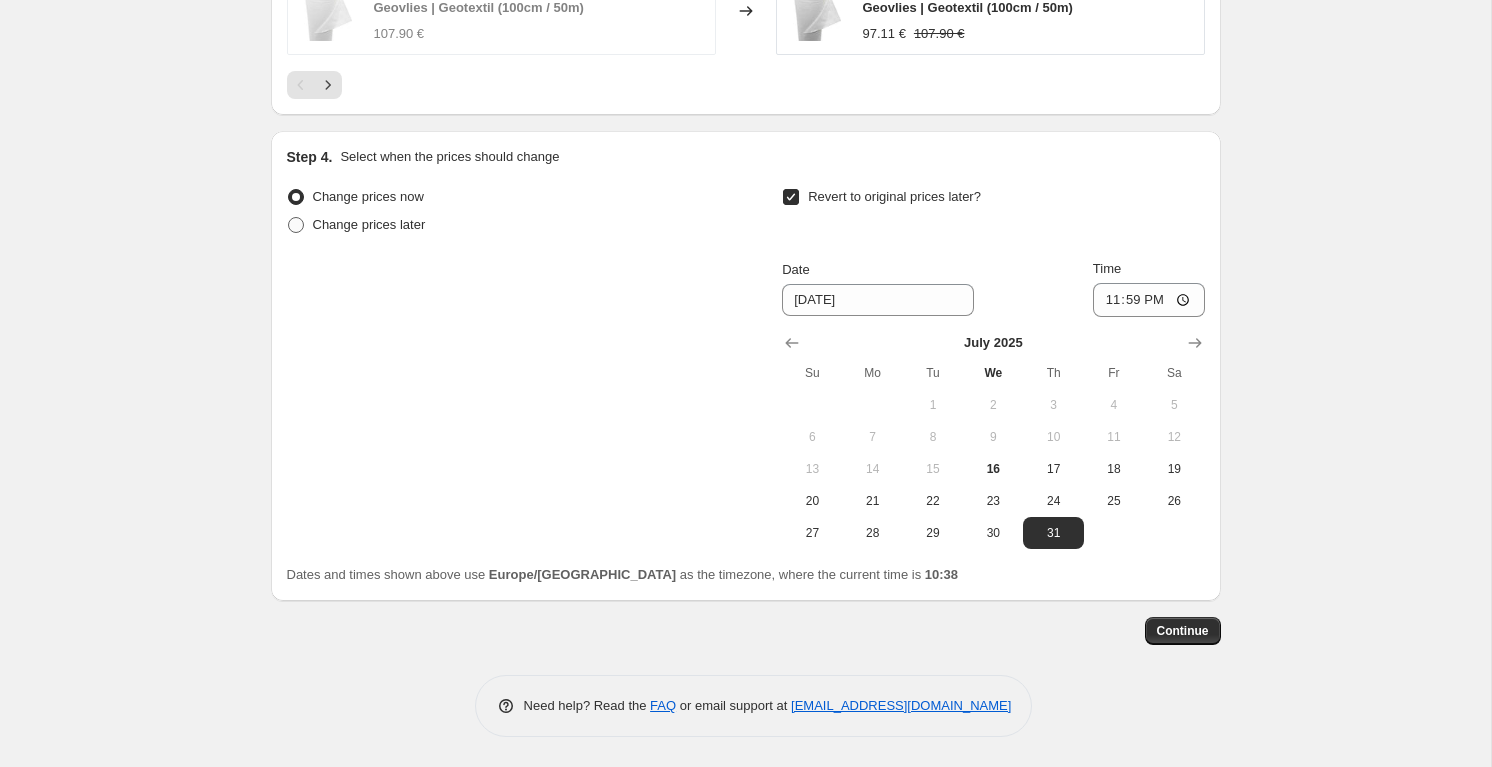 click on "Change prices later" at bounding box center (369, 224) 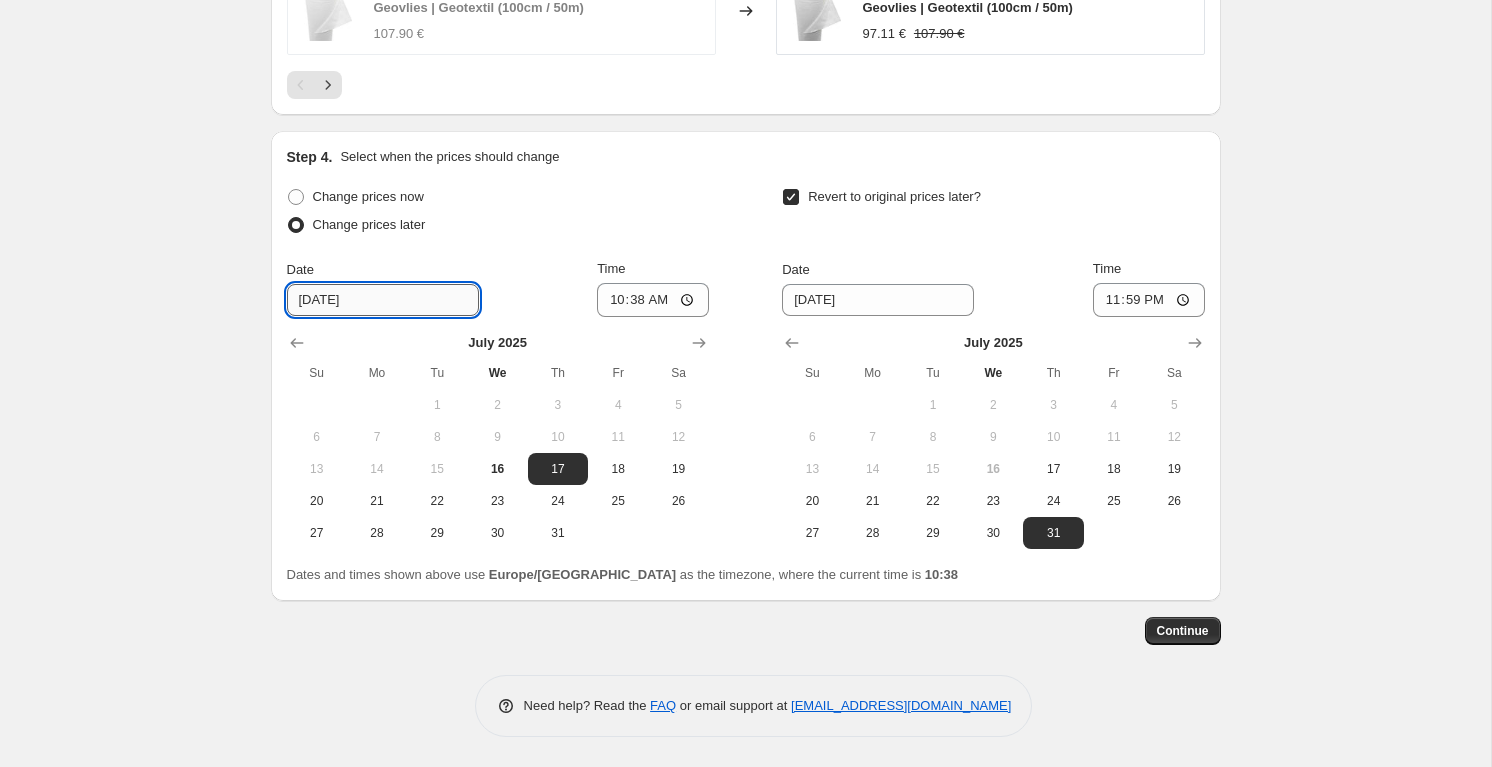 click on "[DATE]" at bounding box center (383, 300) 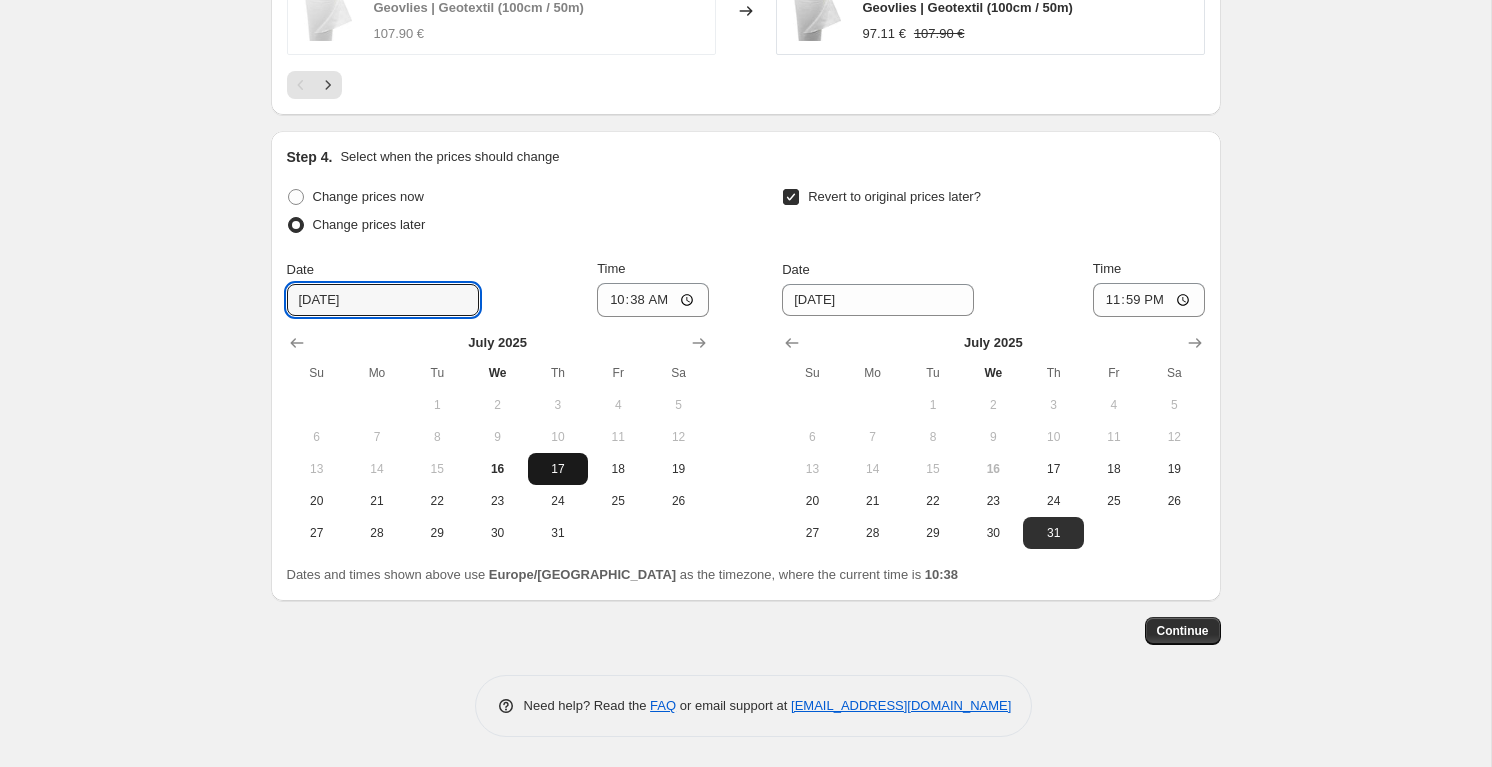 click on "17" at bounding box center (558, 469) 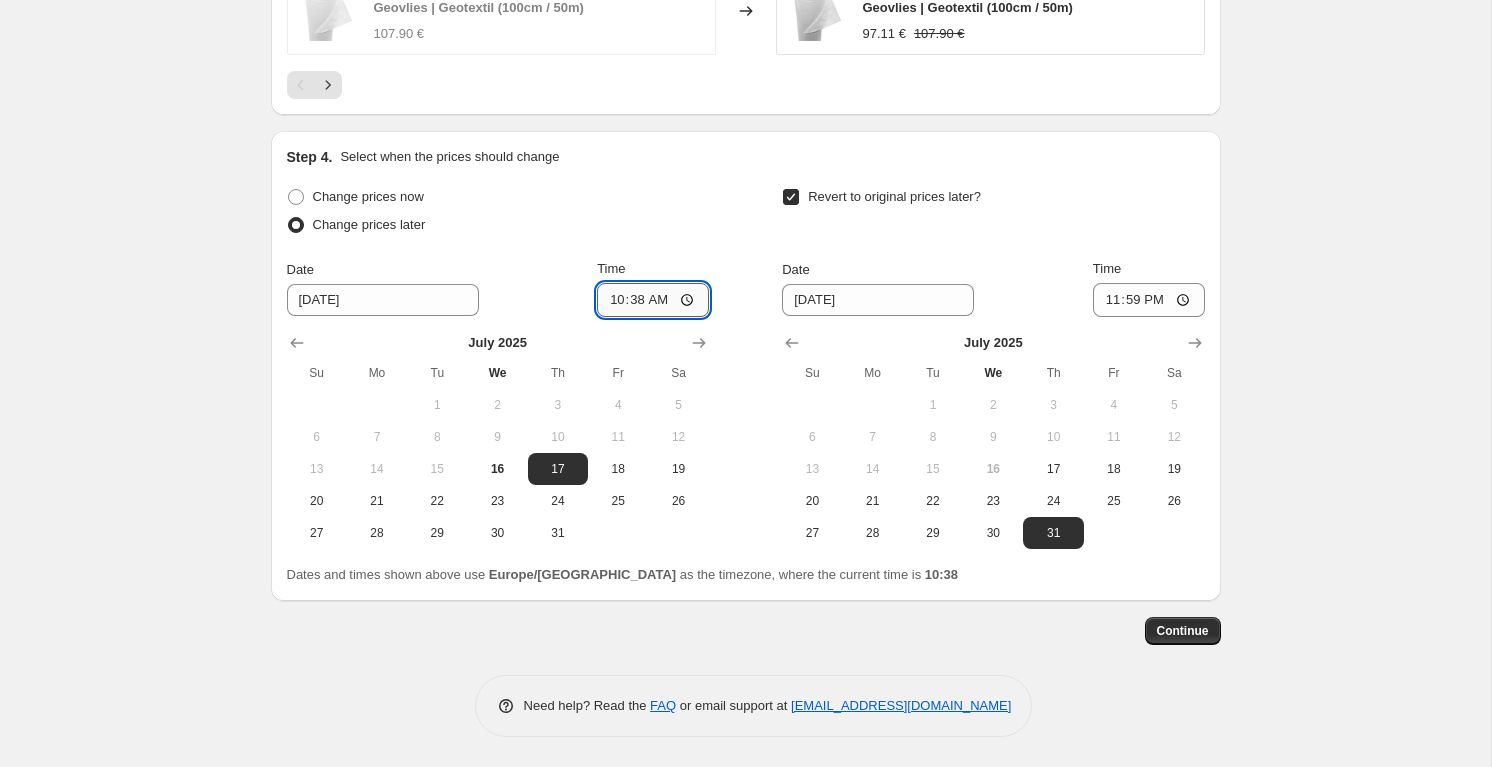 click on "10:38" at bounding box center [653, 300] 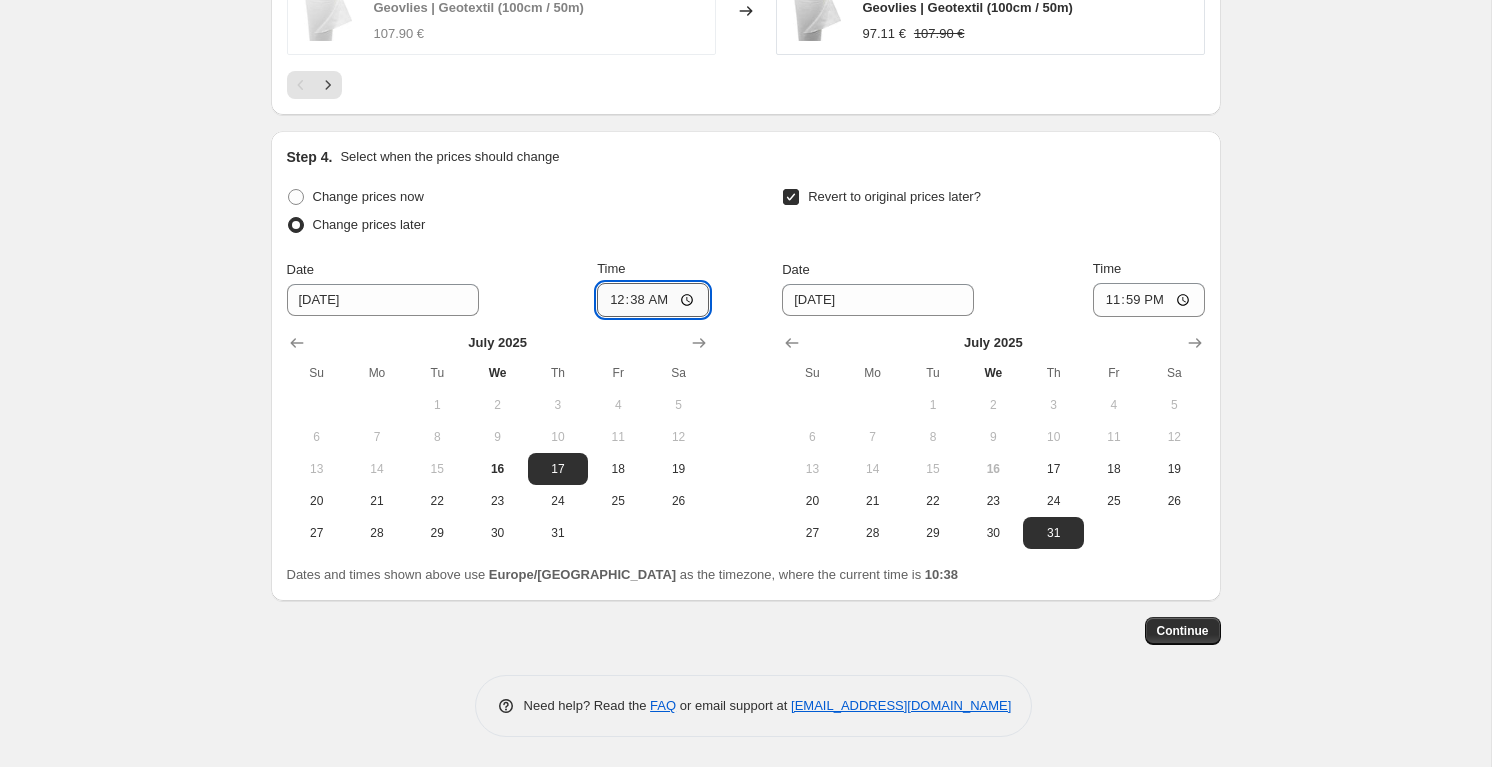 click on "00:38" at bounding box center (653, 300) 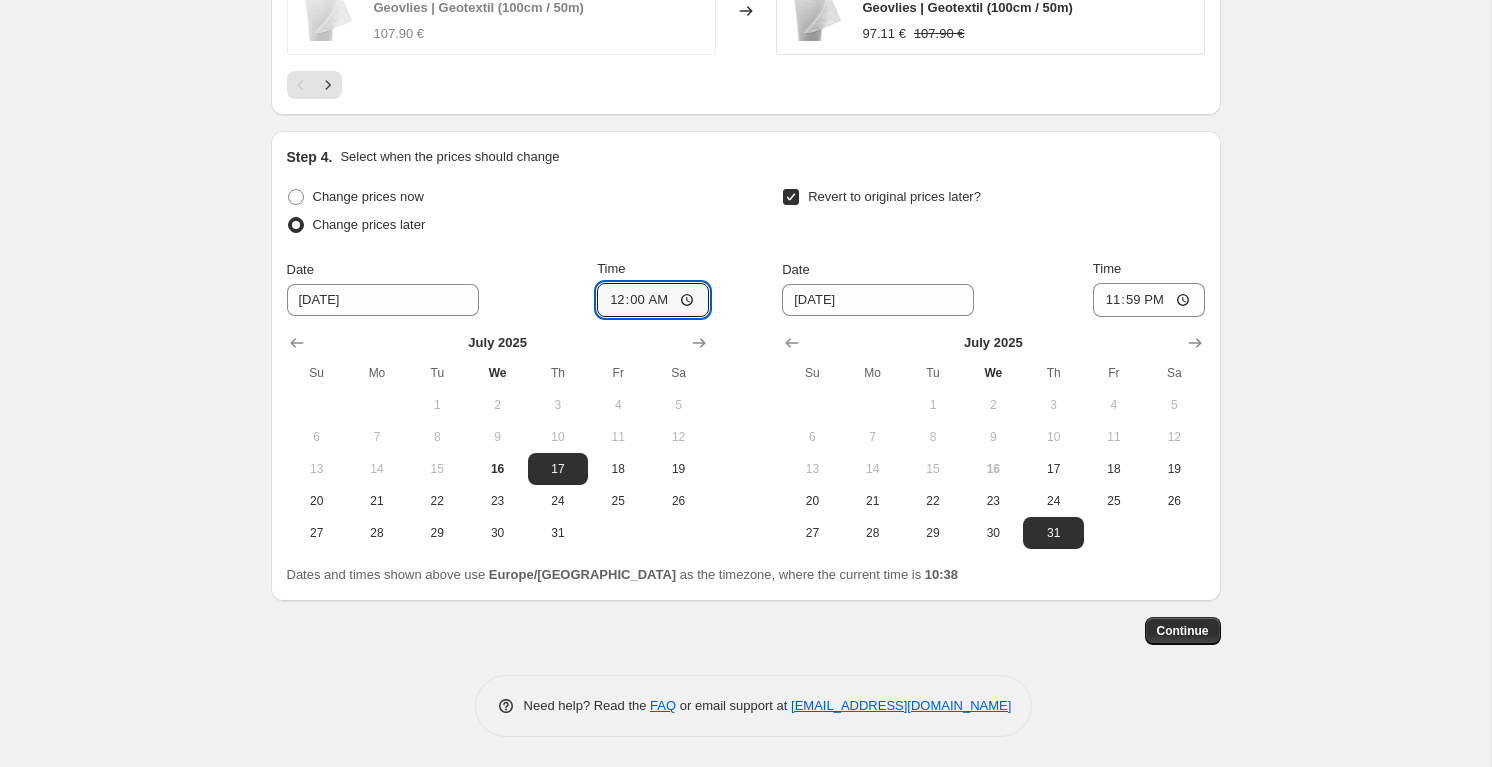 type on "00:01" 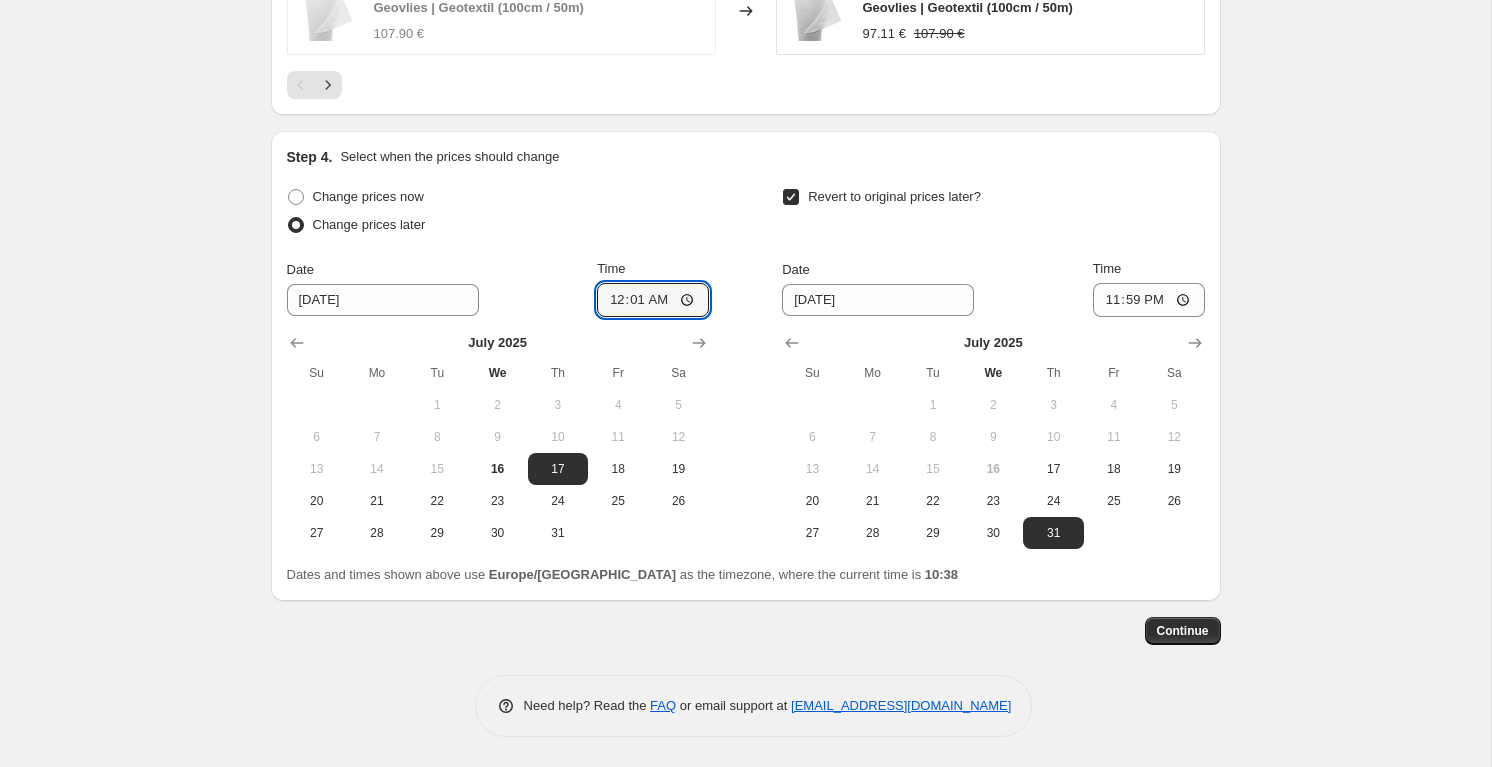 click on "Change prices now Change prices later Date [DATE] Time 00:[DATE] Mo Tu We Th Fr Sa 1 2 3 4 5 6 7 8 9 10 11 12 13 14 15 16 17 18 19 20 21 22 23 24 25 26 27 28 29 30 31 Revert to original prices later? Date [DATE] Time 23:59 [DATE] Su Mo Tu We Th Fr Sa 1 2 3 4 5 6 7 8 9 10 11 12 13 14 15 16 17 18 19 20 21 22 23 24 25 26 27 28 29 30 31" at bounding box center (746, 366) 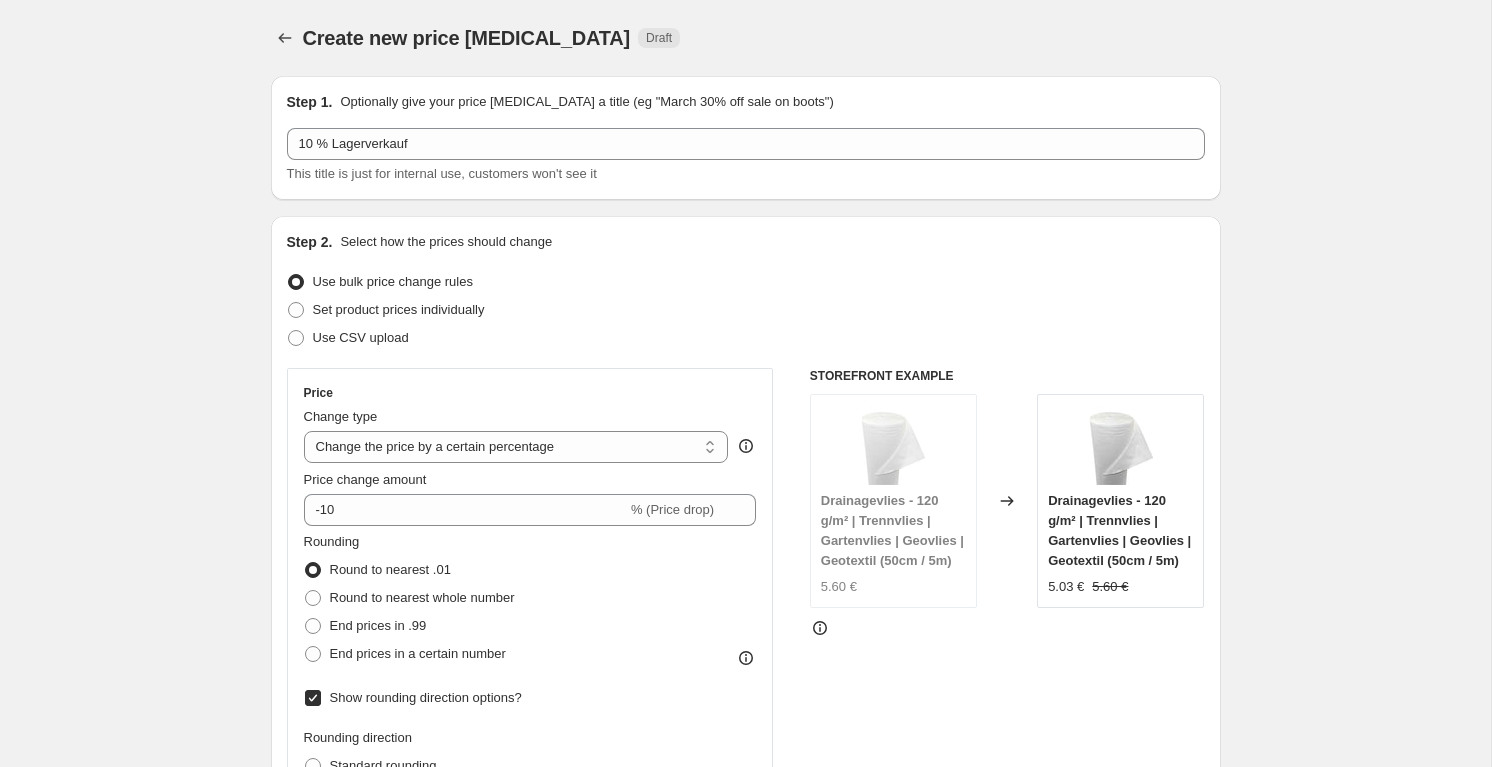 scroll, scrollTop: 85, scrollLeft: 0, axis: vertical 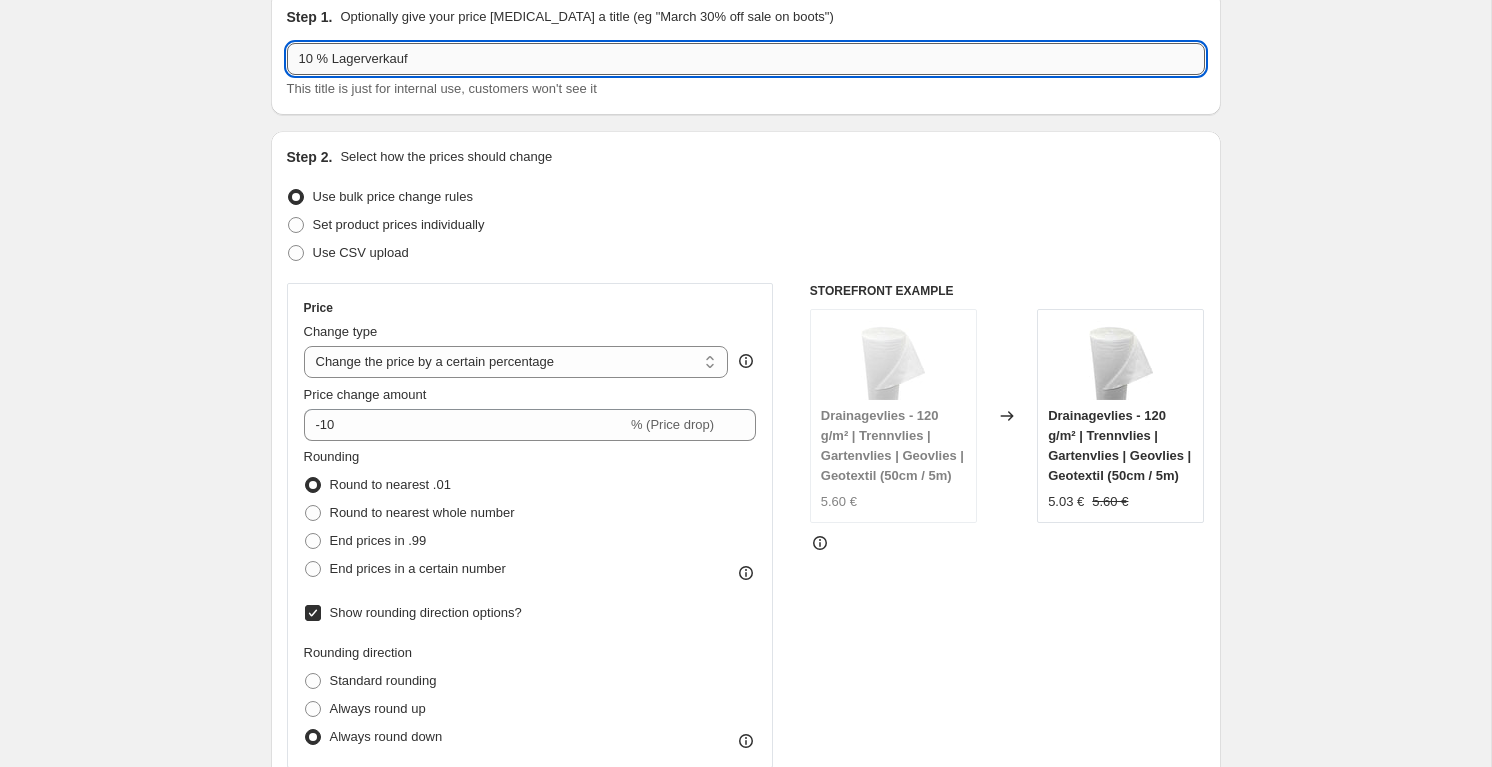 click on "10 % Lagerverkauf" at bounding box center (746, 59) 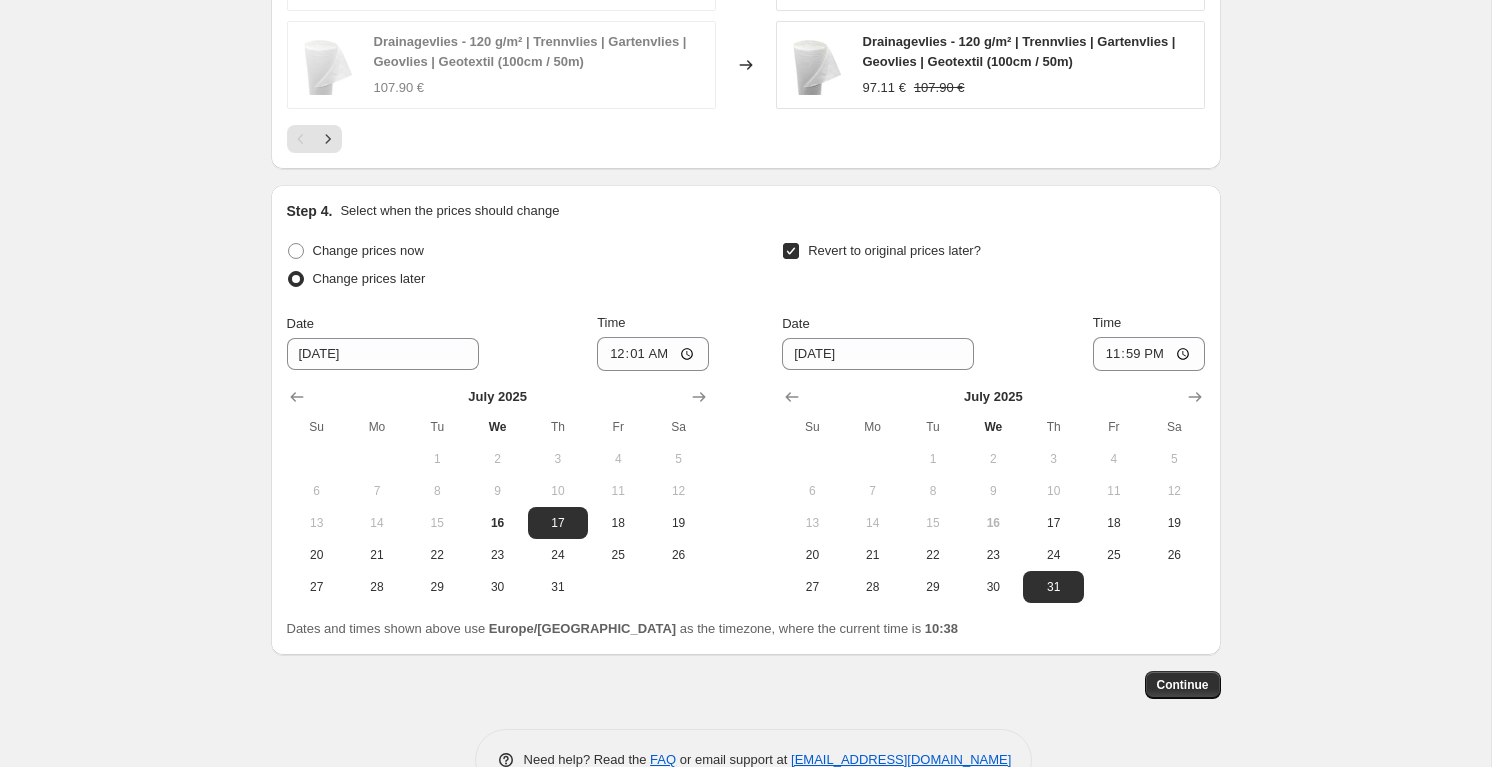 scroll, scrollTop: 1955, scrollLeft: 0, axis: vertical 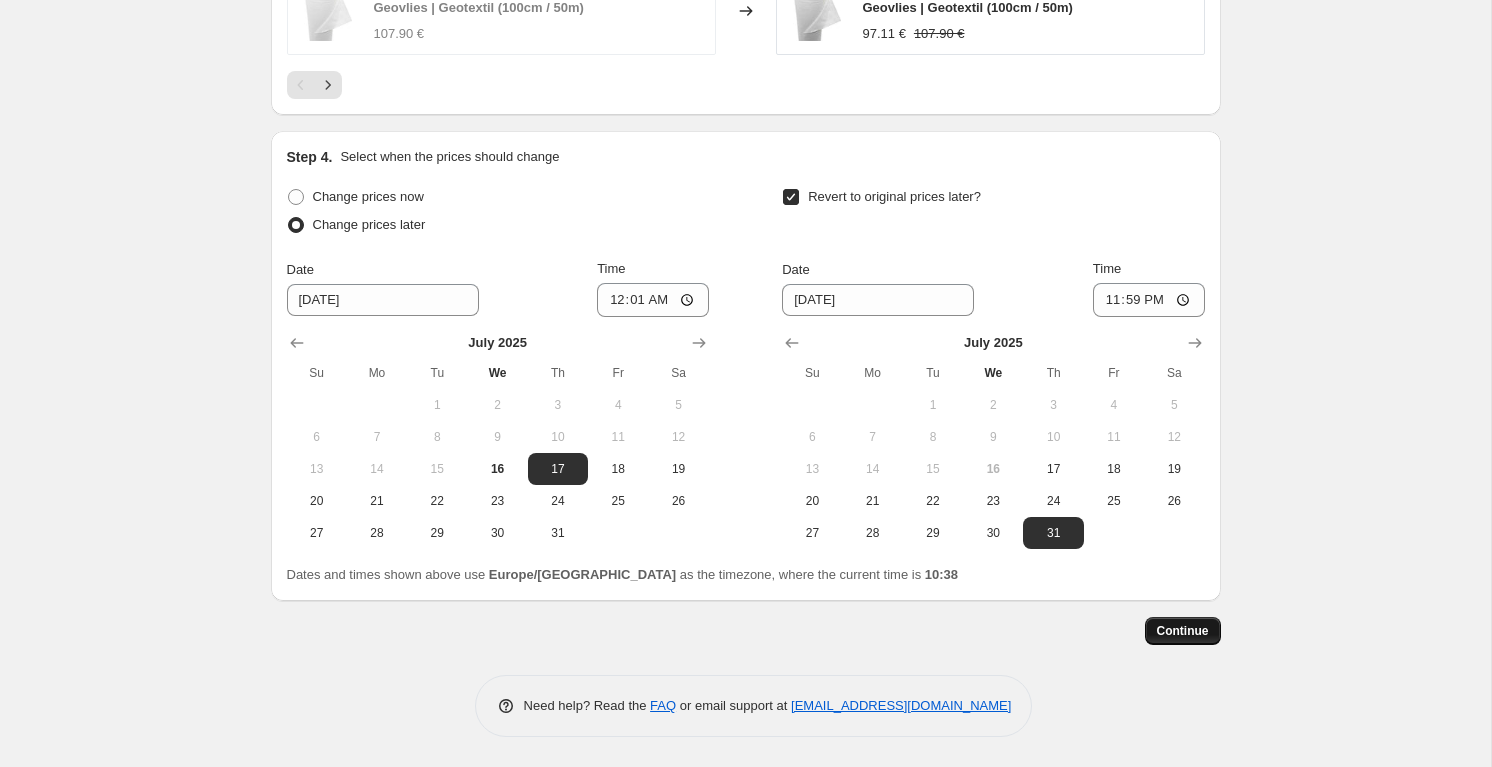 click on "Continue" at bounding box center (1183, 631) 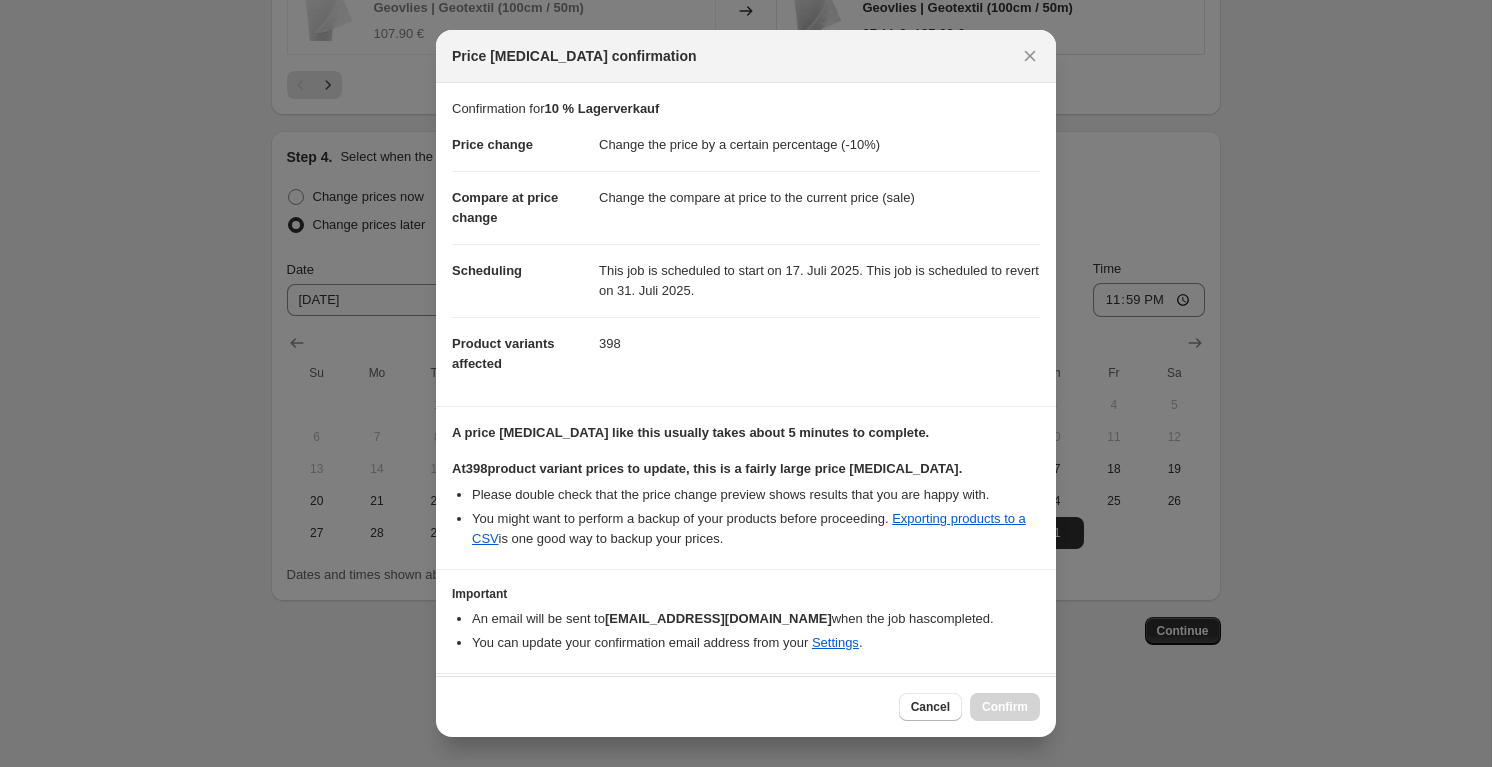 scroll, scrollTop: 58, scrollLeft: 0, axis: vertical 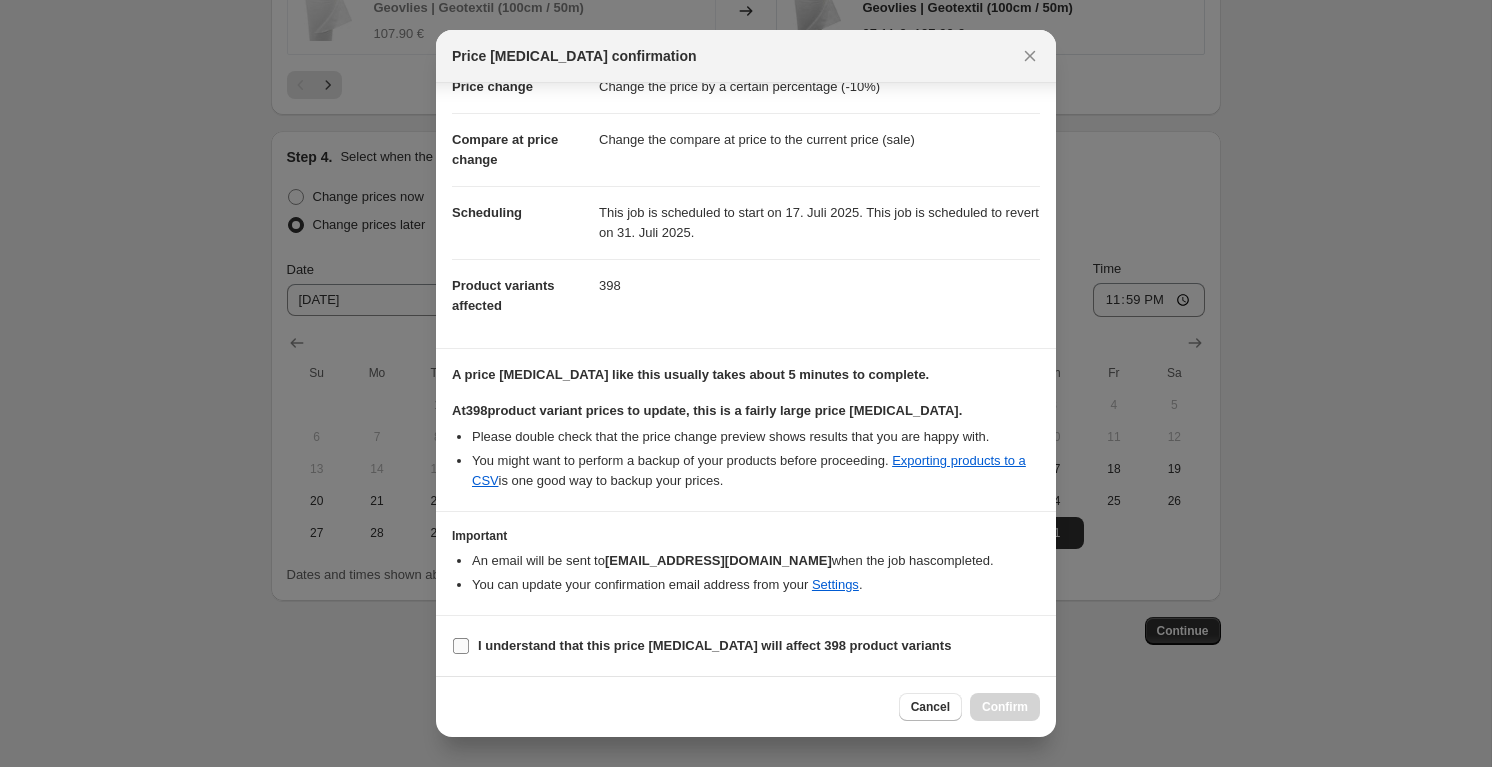 click on "I understand that this price [MEDICAL_DATA] will affect 398 product variants" at bounding box center (714, 645) 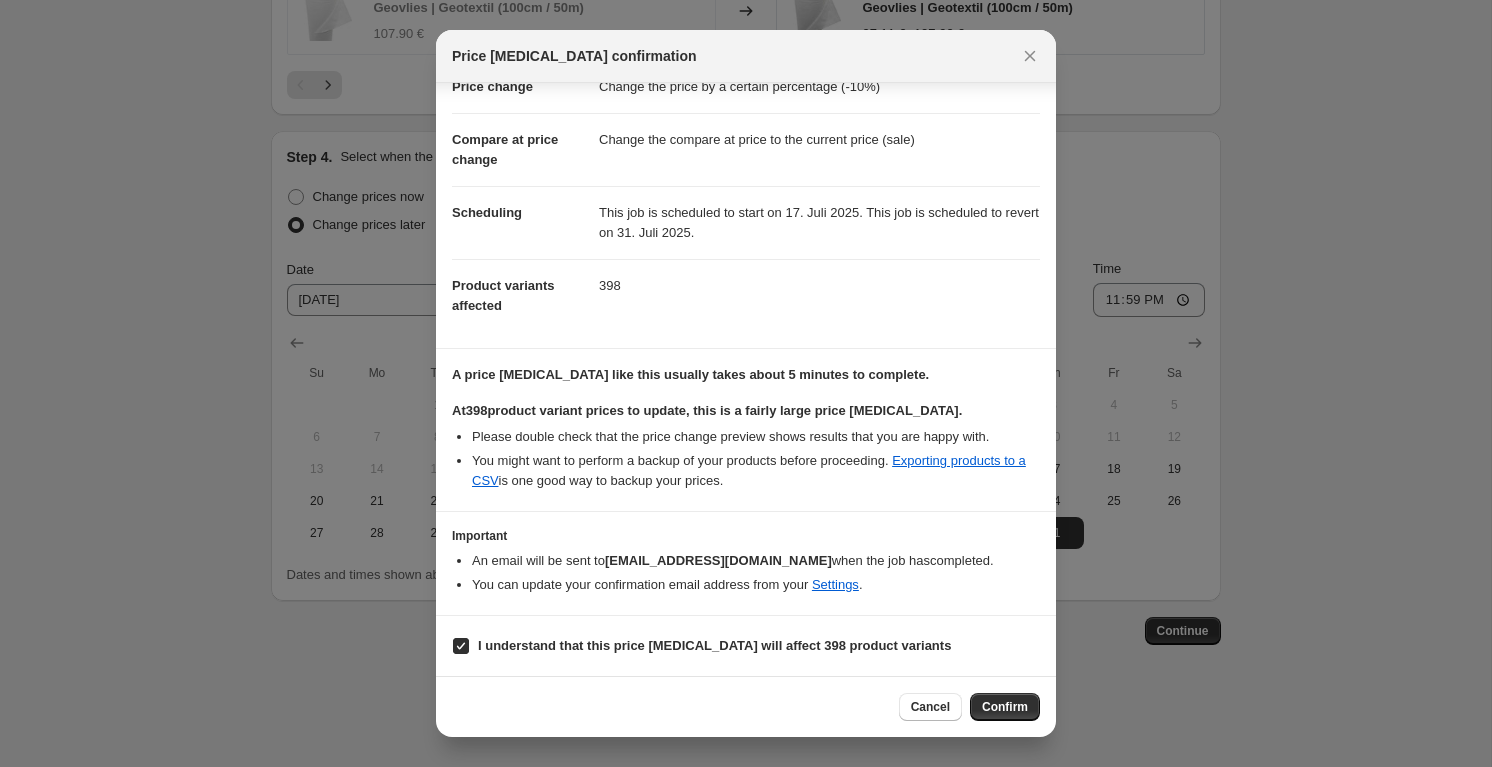 click on "Confirm" at bounding box center [1005, 707] 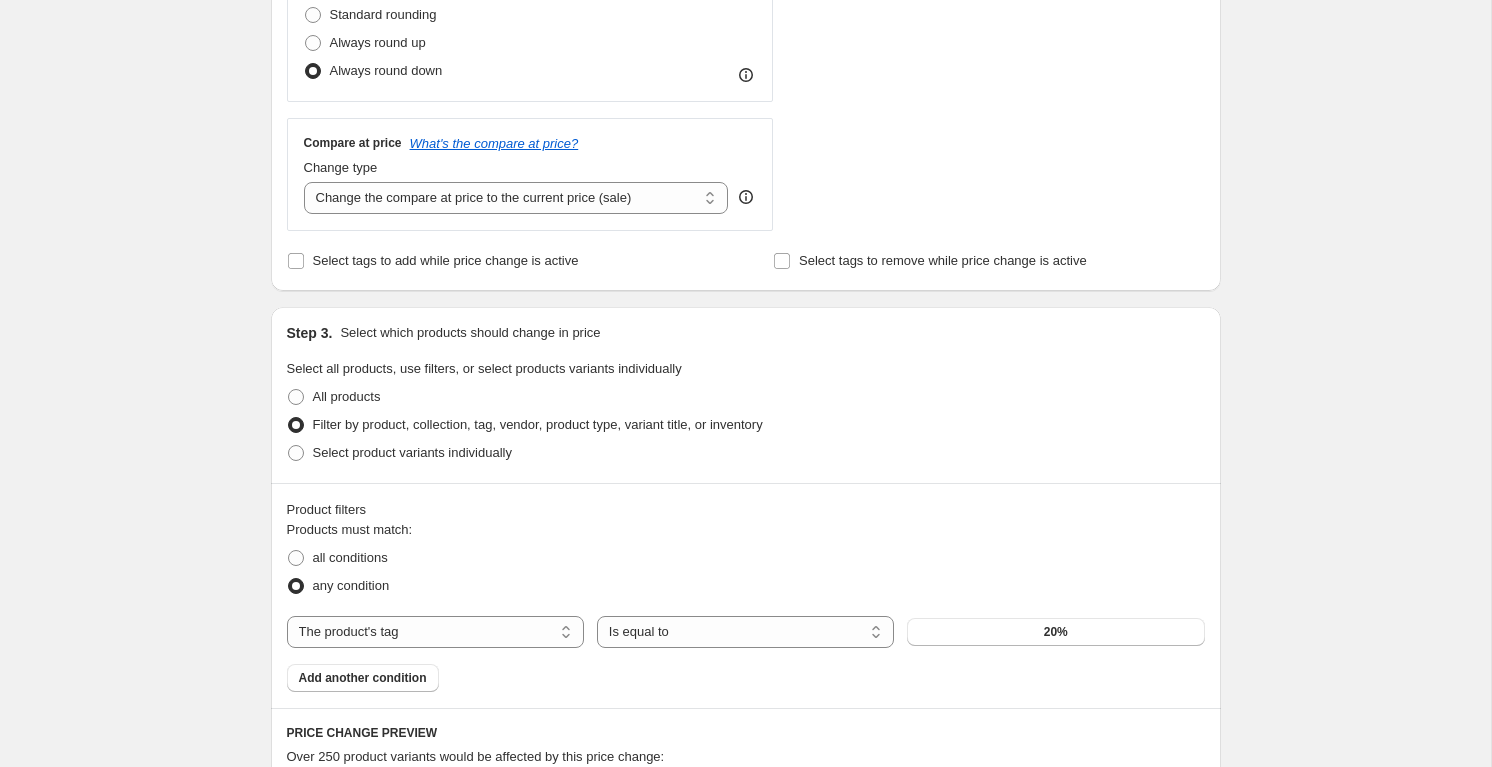 scroll, scrollTop: 0, scrollLeft: 0, axis: both 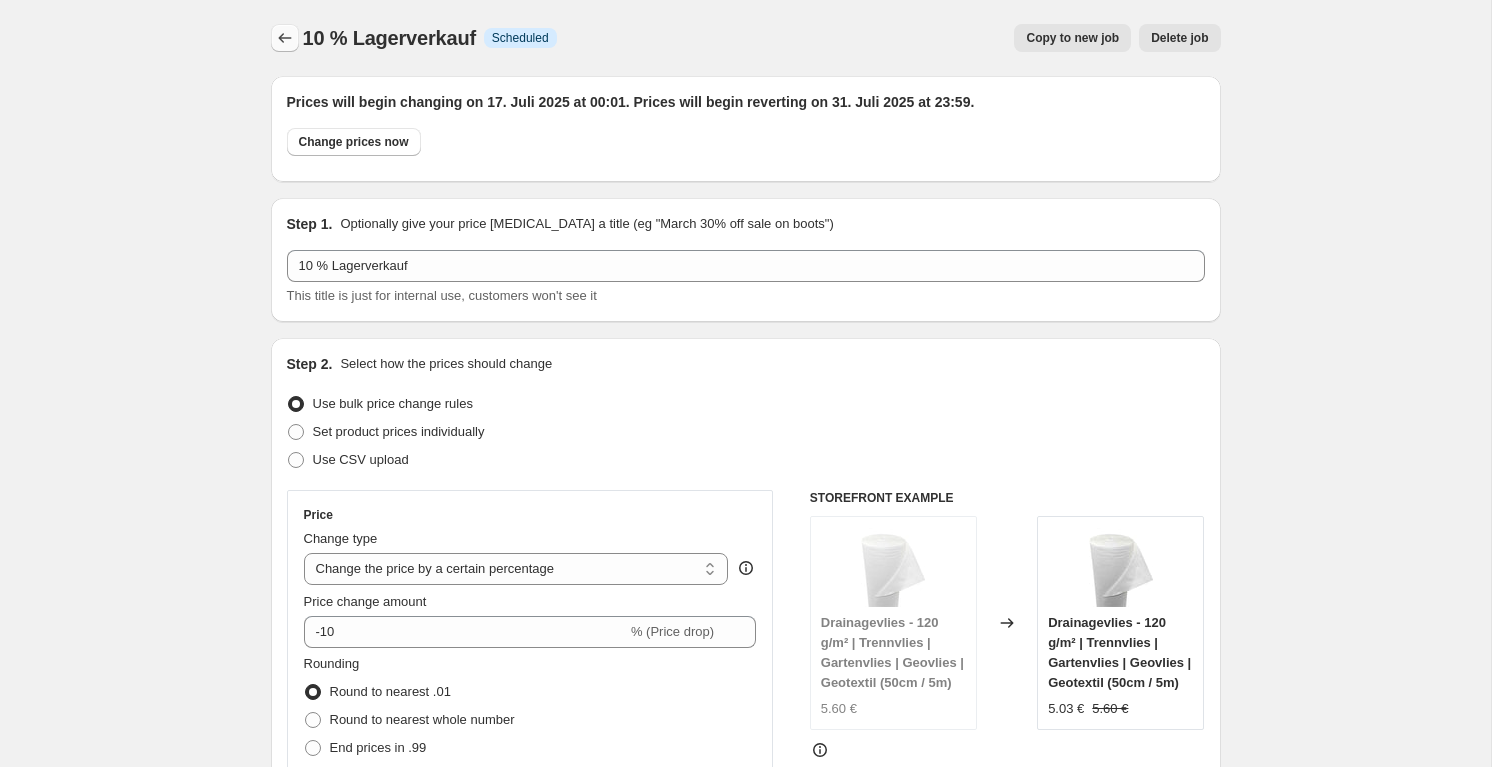 click 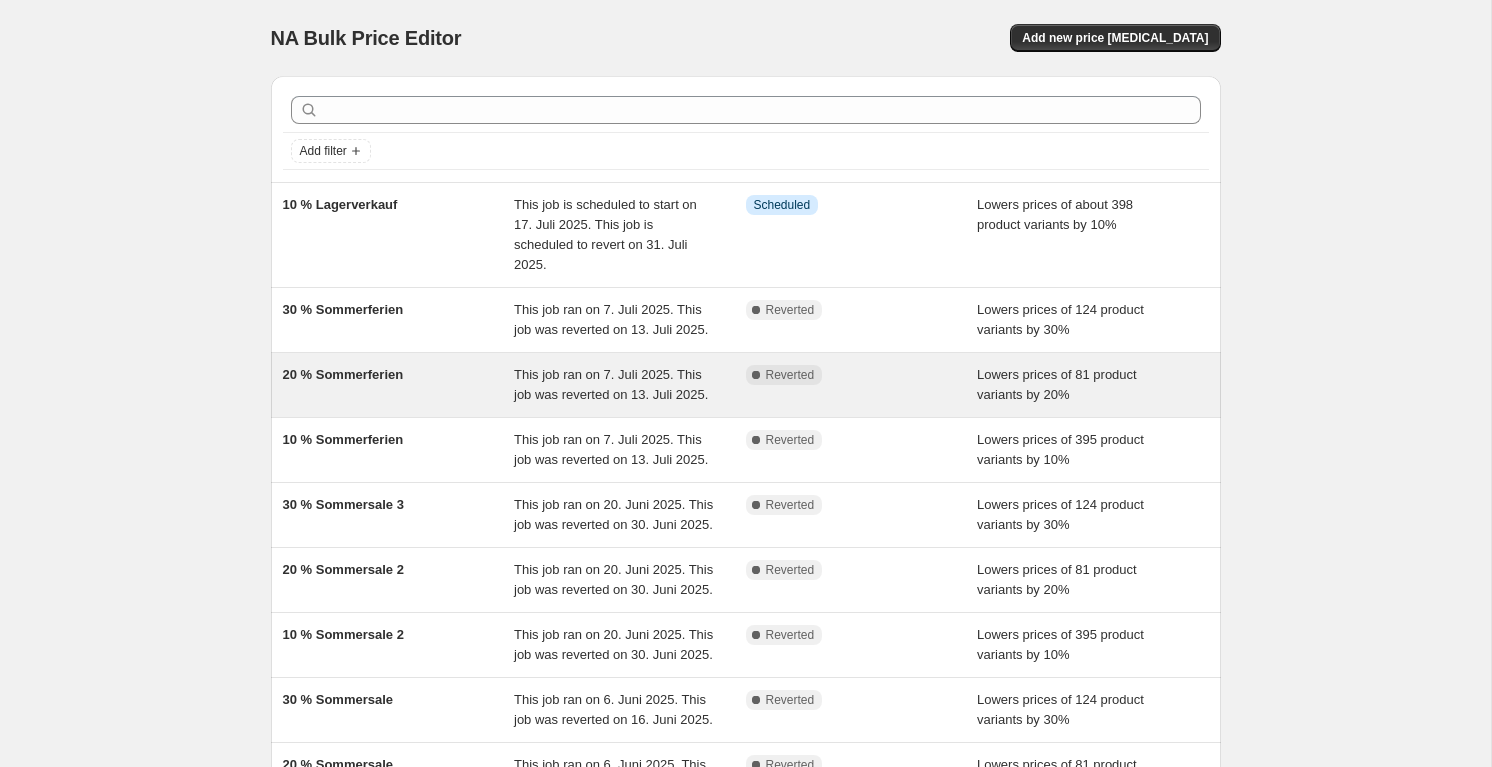 click on "20 % Sommerferien" at bounding box center [399, 385] 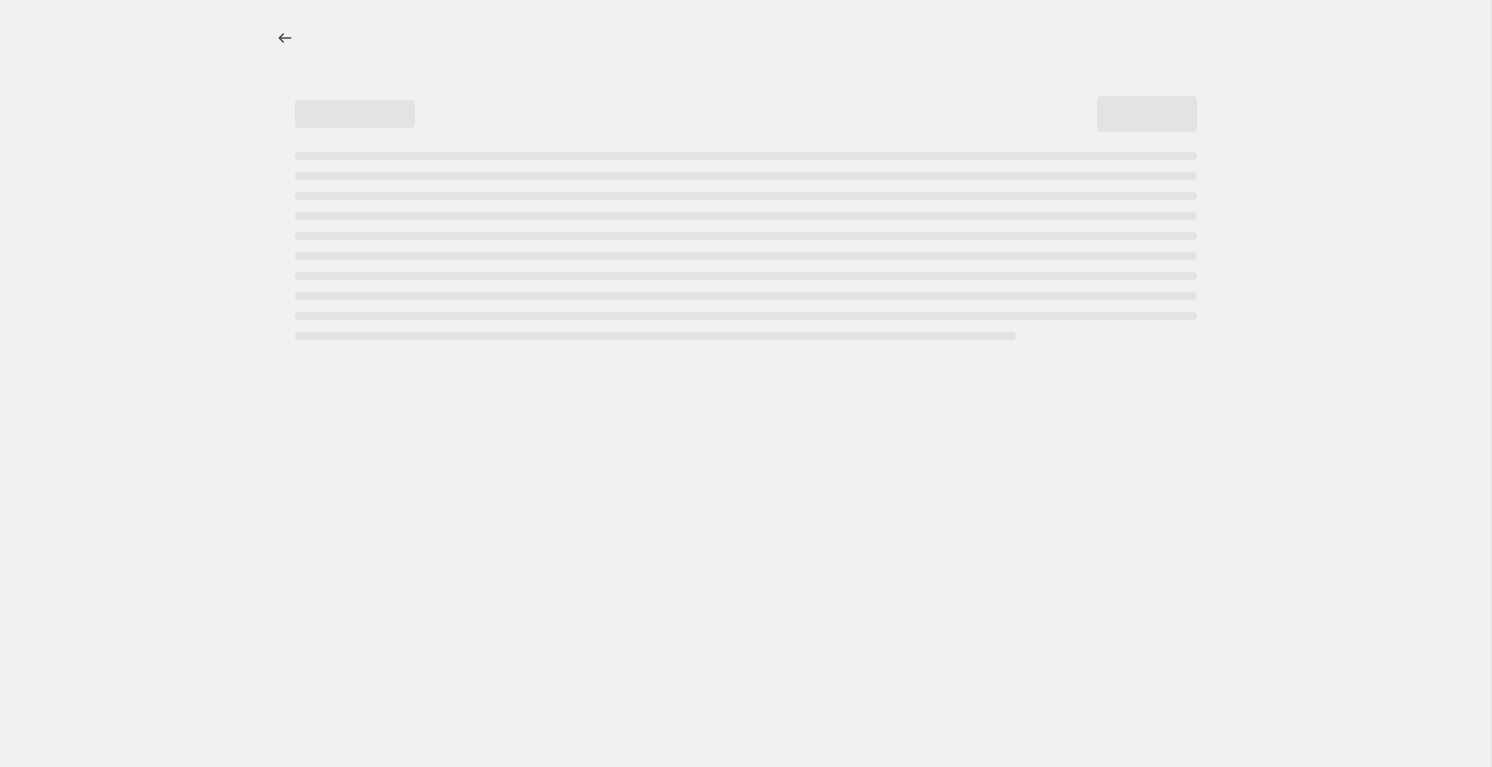 select on "percentage" 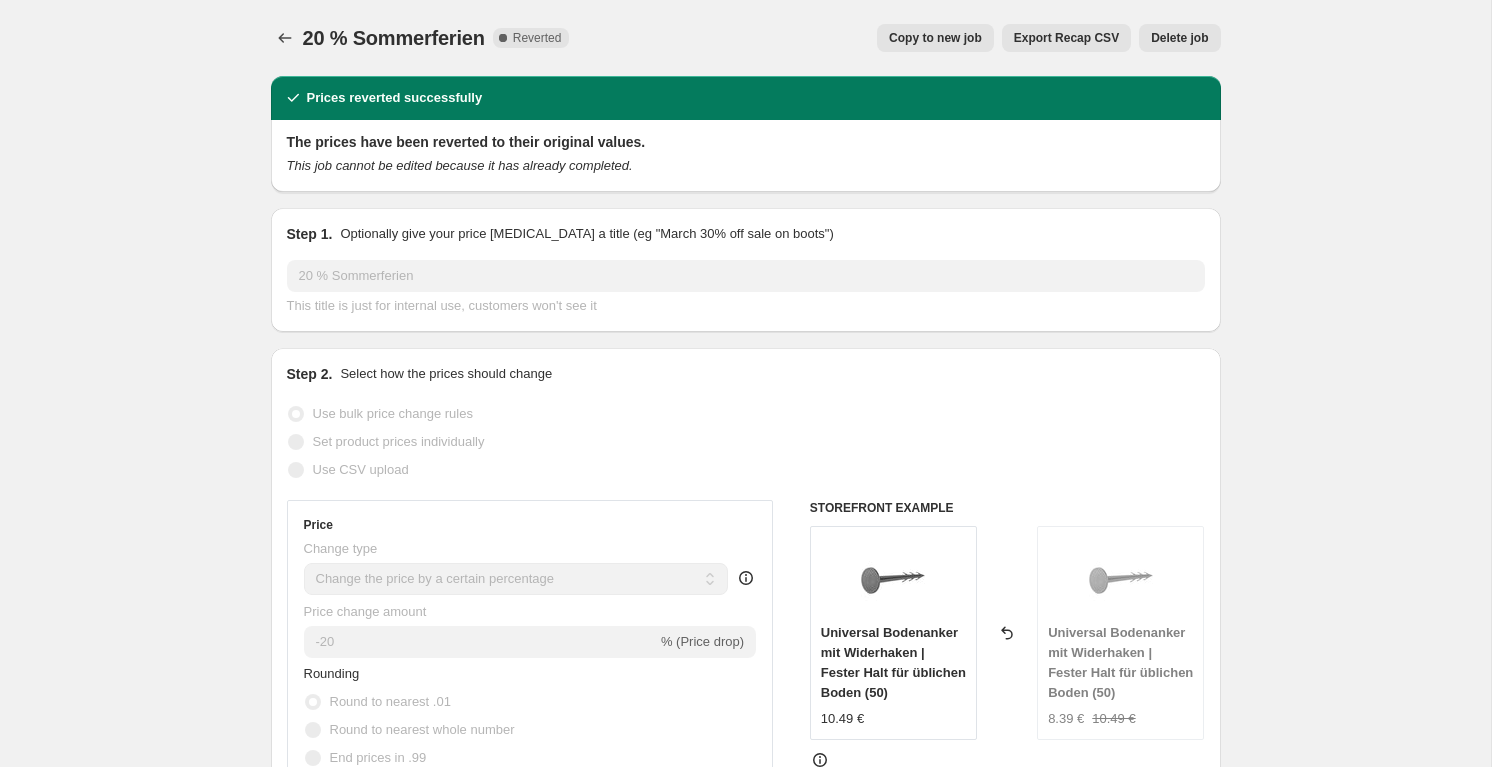 click on "Copy to new job" at bounding box center [935, 38] 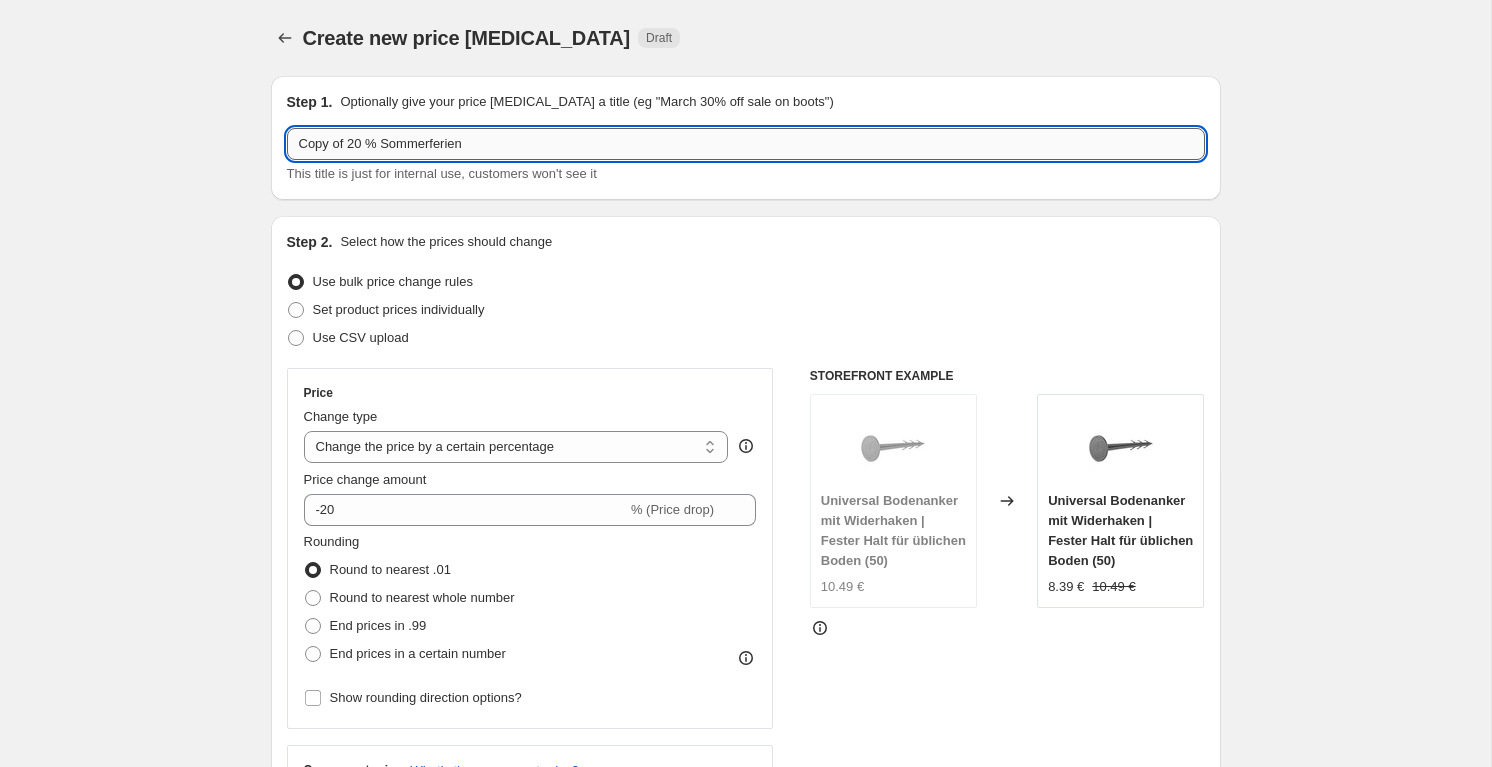 click on "Copy of 20 % Sommerferien" at bounding box center [746, 144] 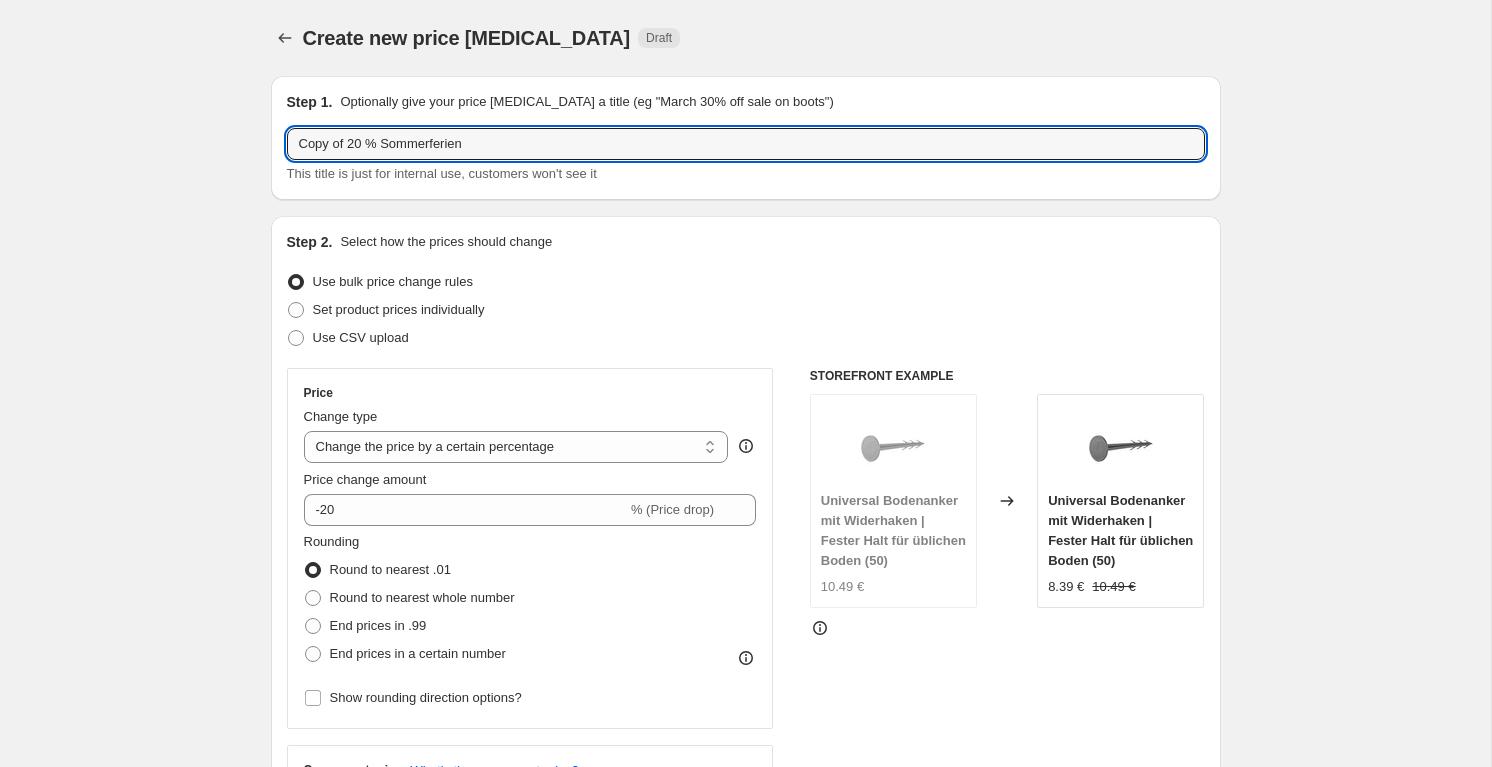 paste on "10 % Lagerverkauf" 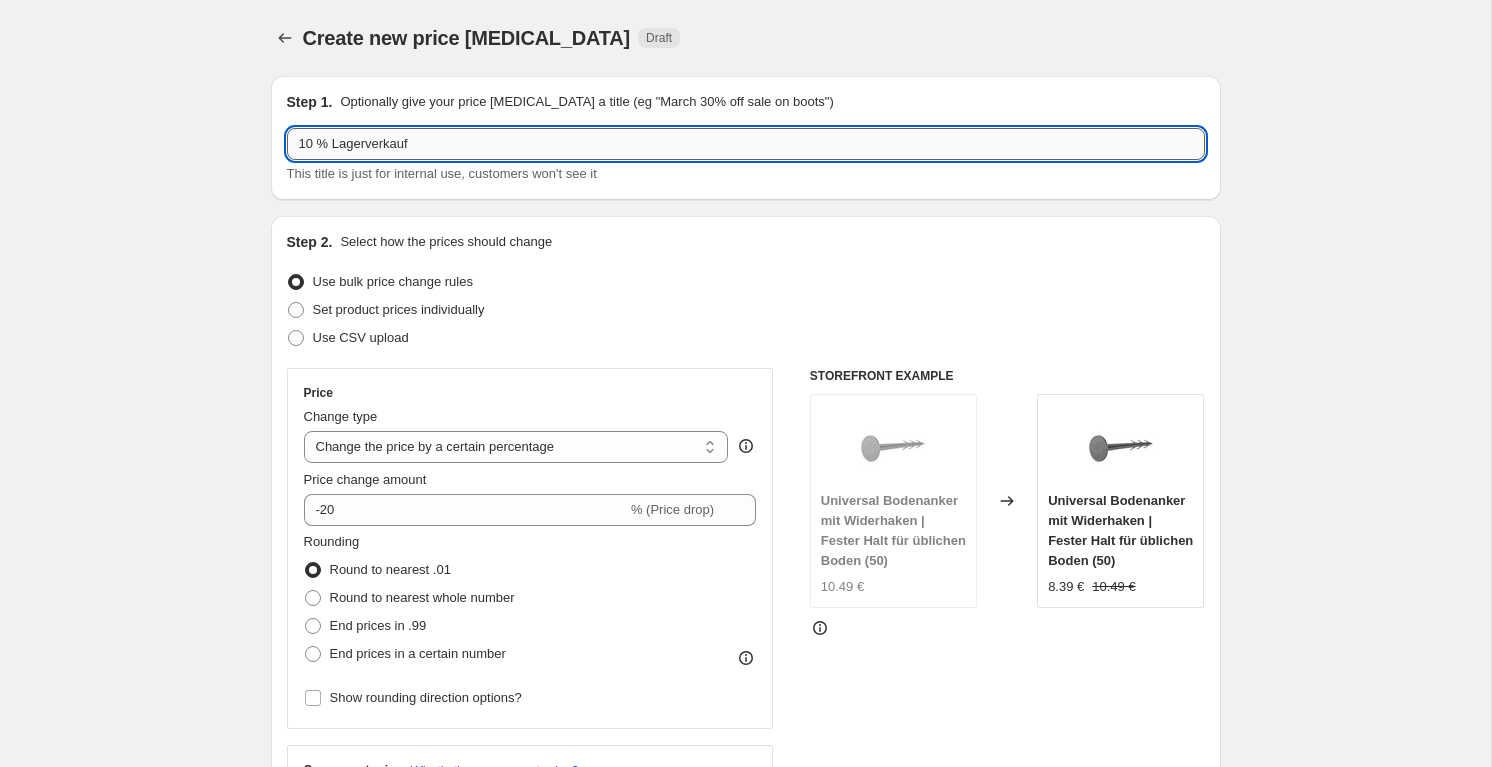 drag, startPoint x: 304, startPoint y: 143, endPoint x: 293, endPoint y: 143, distance: 11 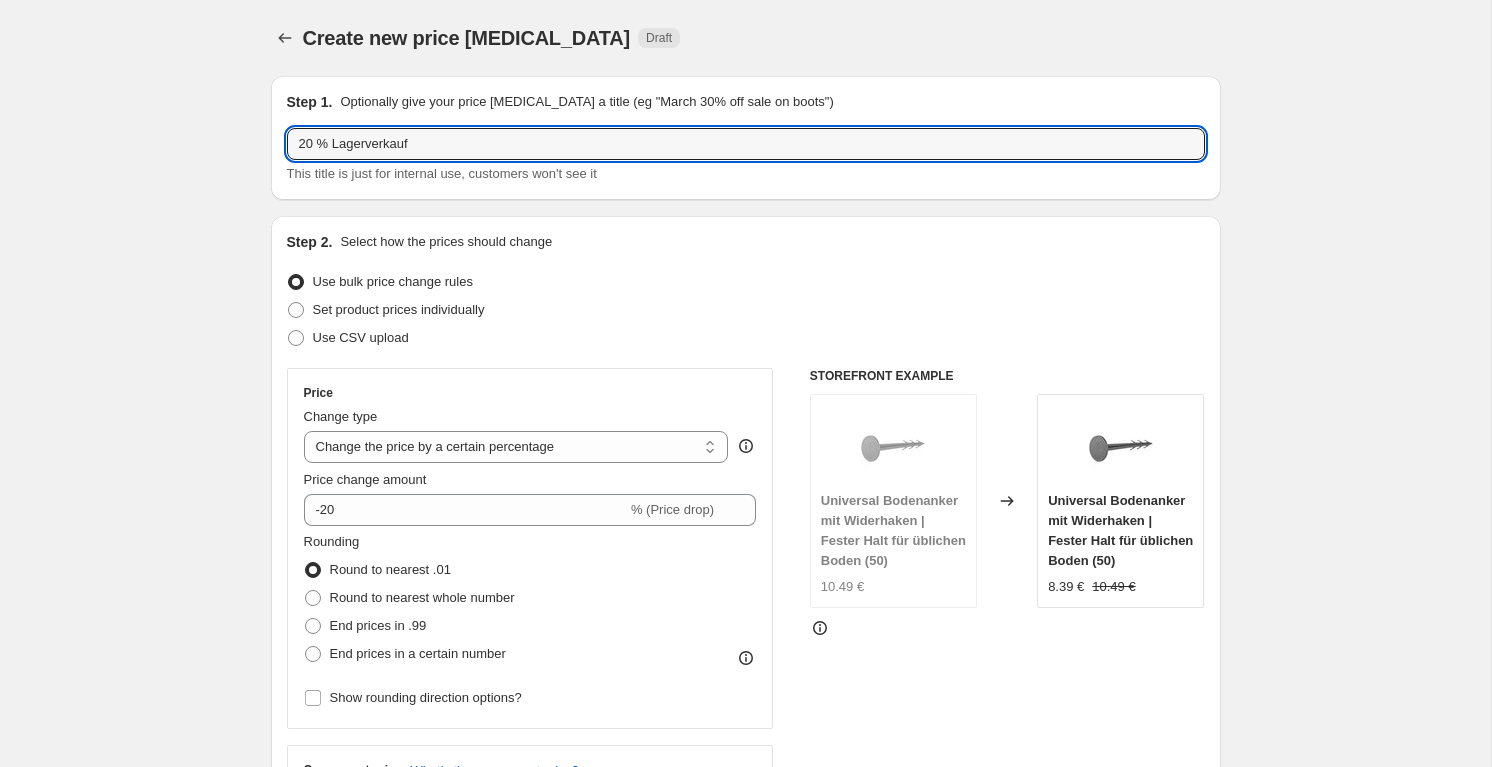 type on "20 % Lagerverkauf" 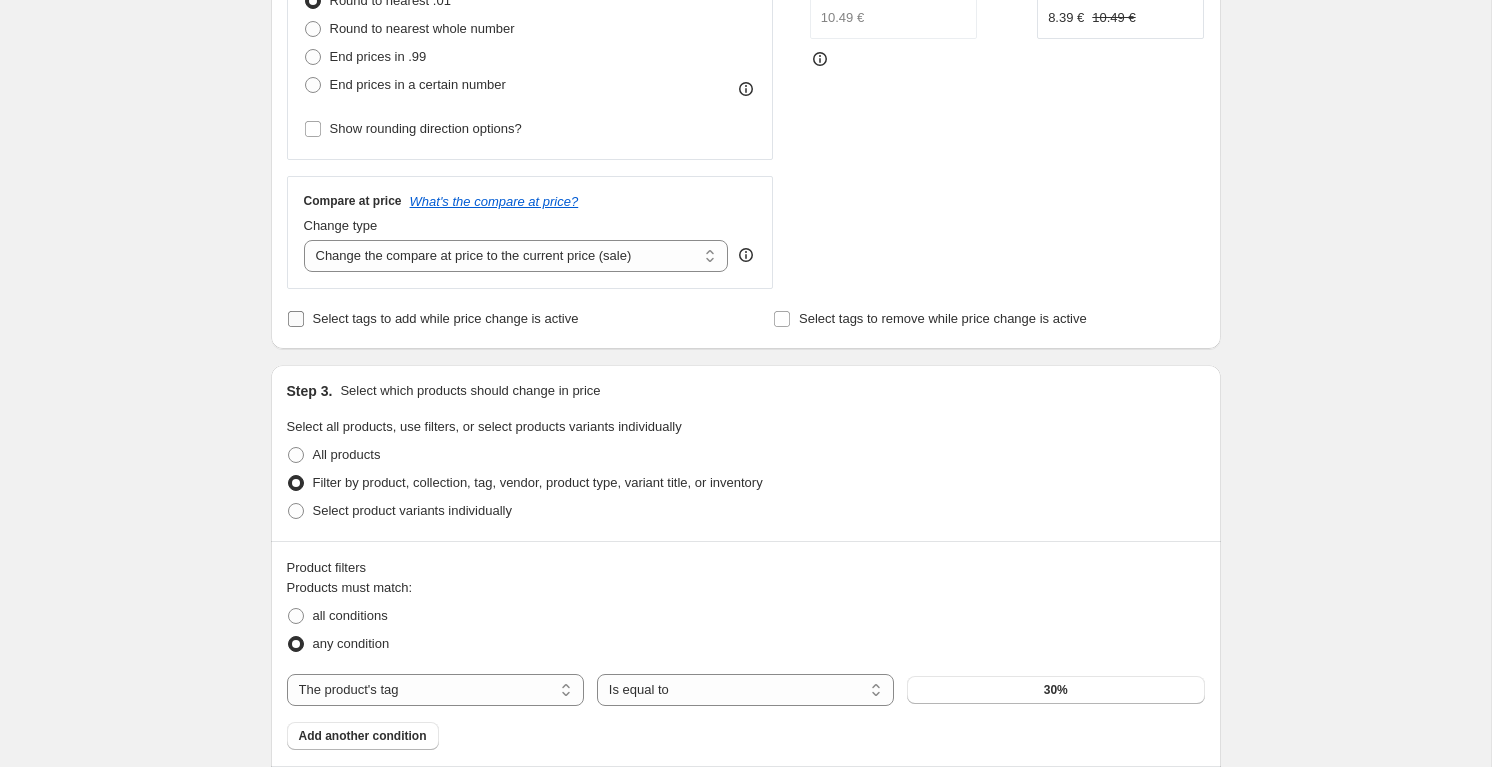scroll, scrollTop: 447, scrollLeft: 0, axis: vertical 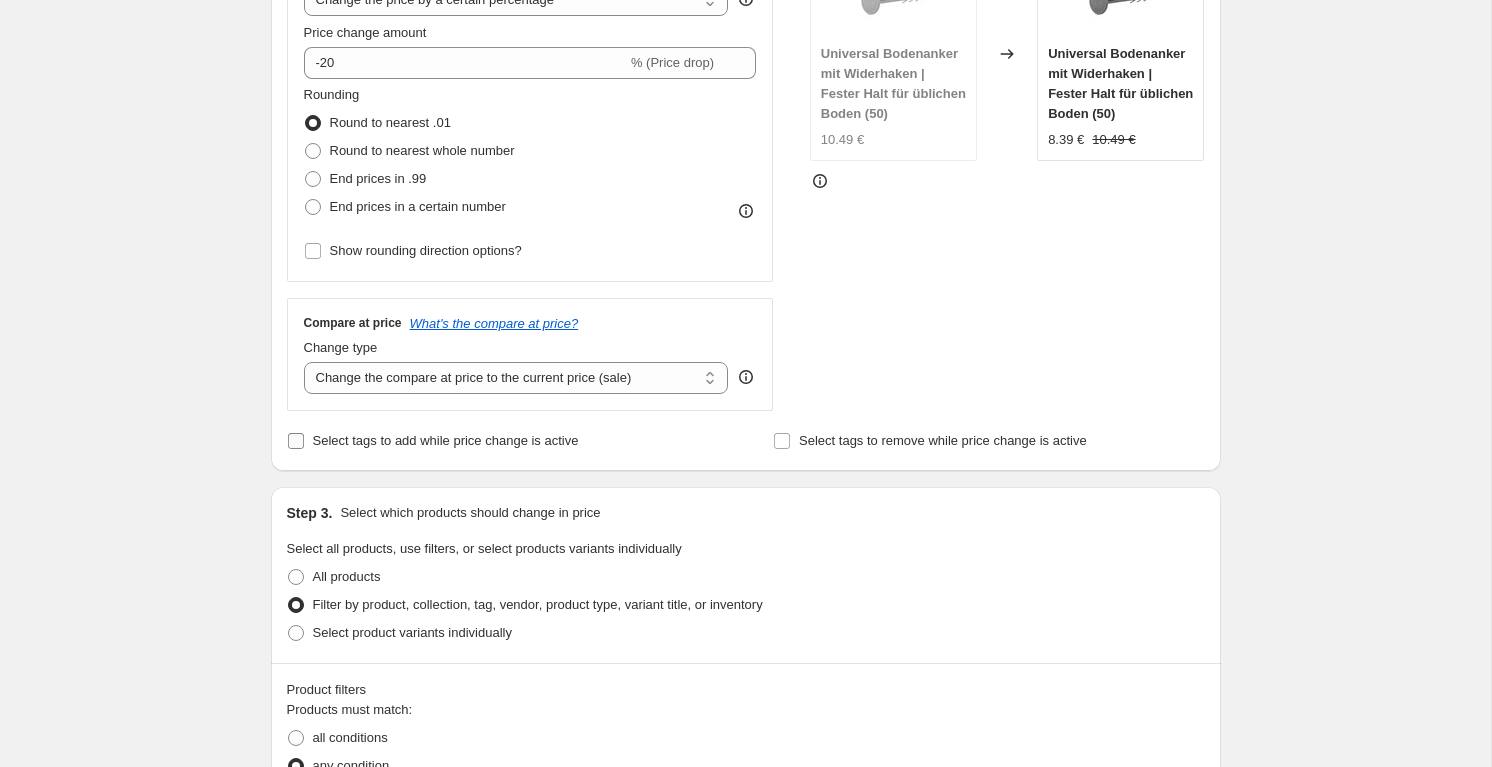 click on "Select tags to add while price change is active" at bounding box center (446, 440) 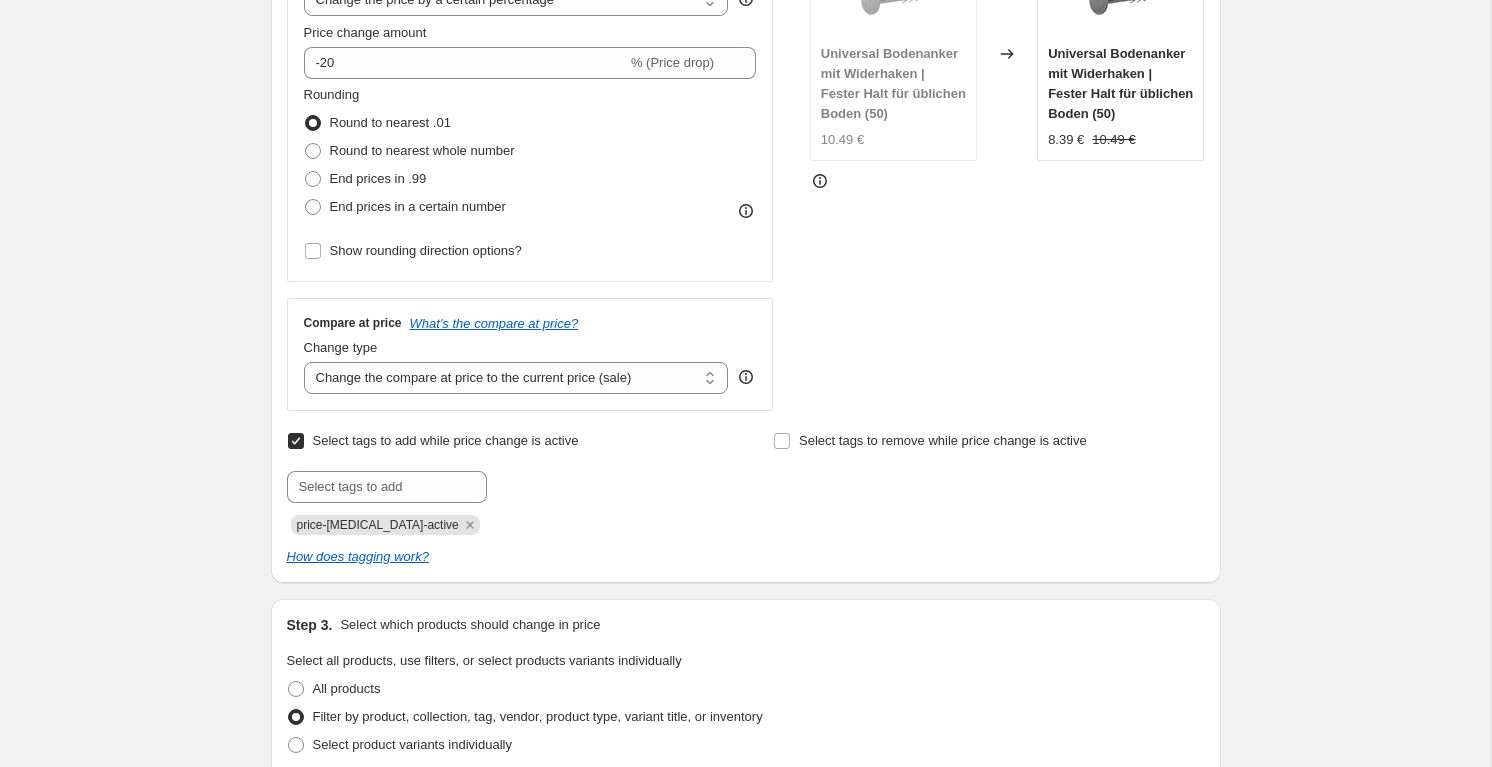 click on "Select tags to add while price change is active" at bounding box center (446, 440) 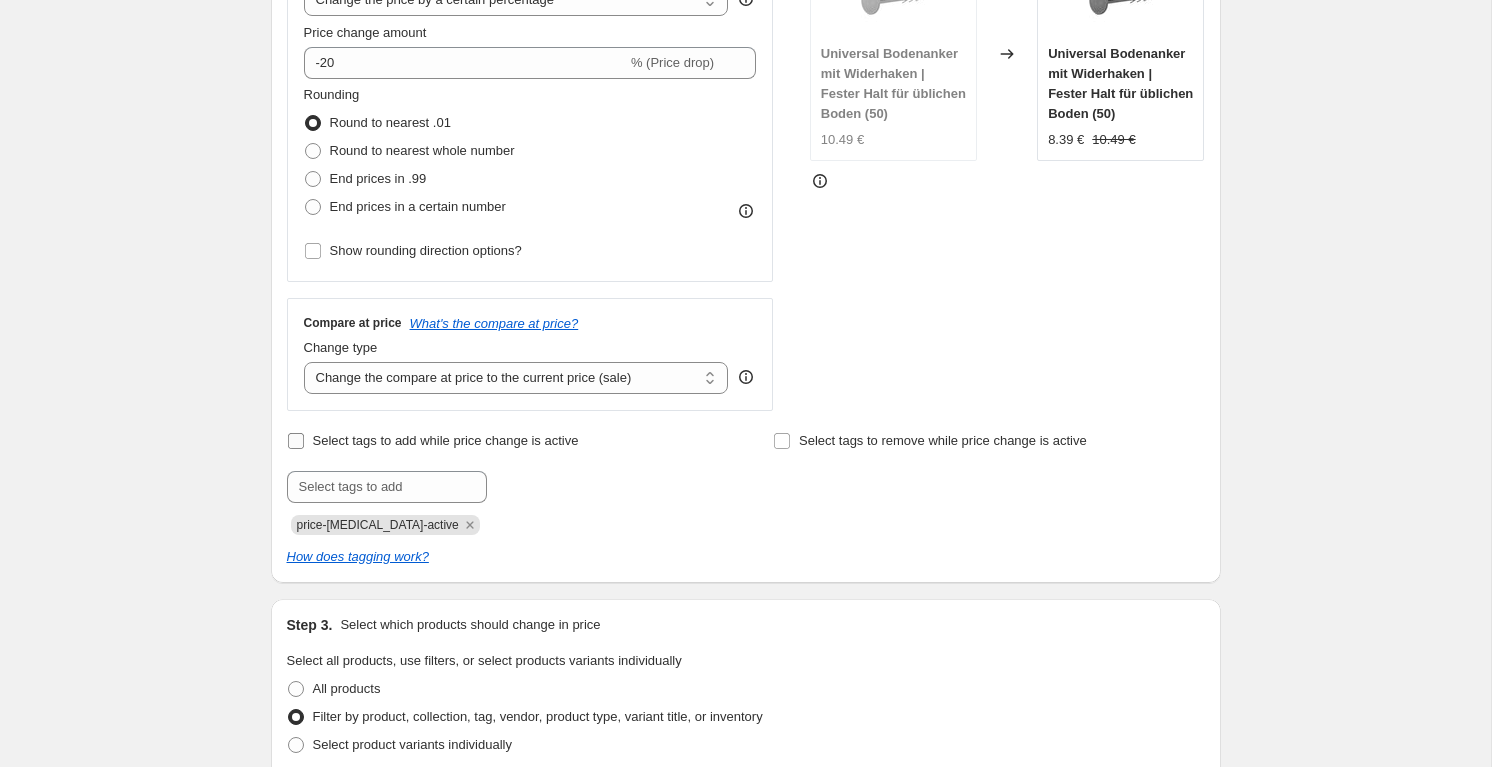 checkbox on "false" 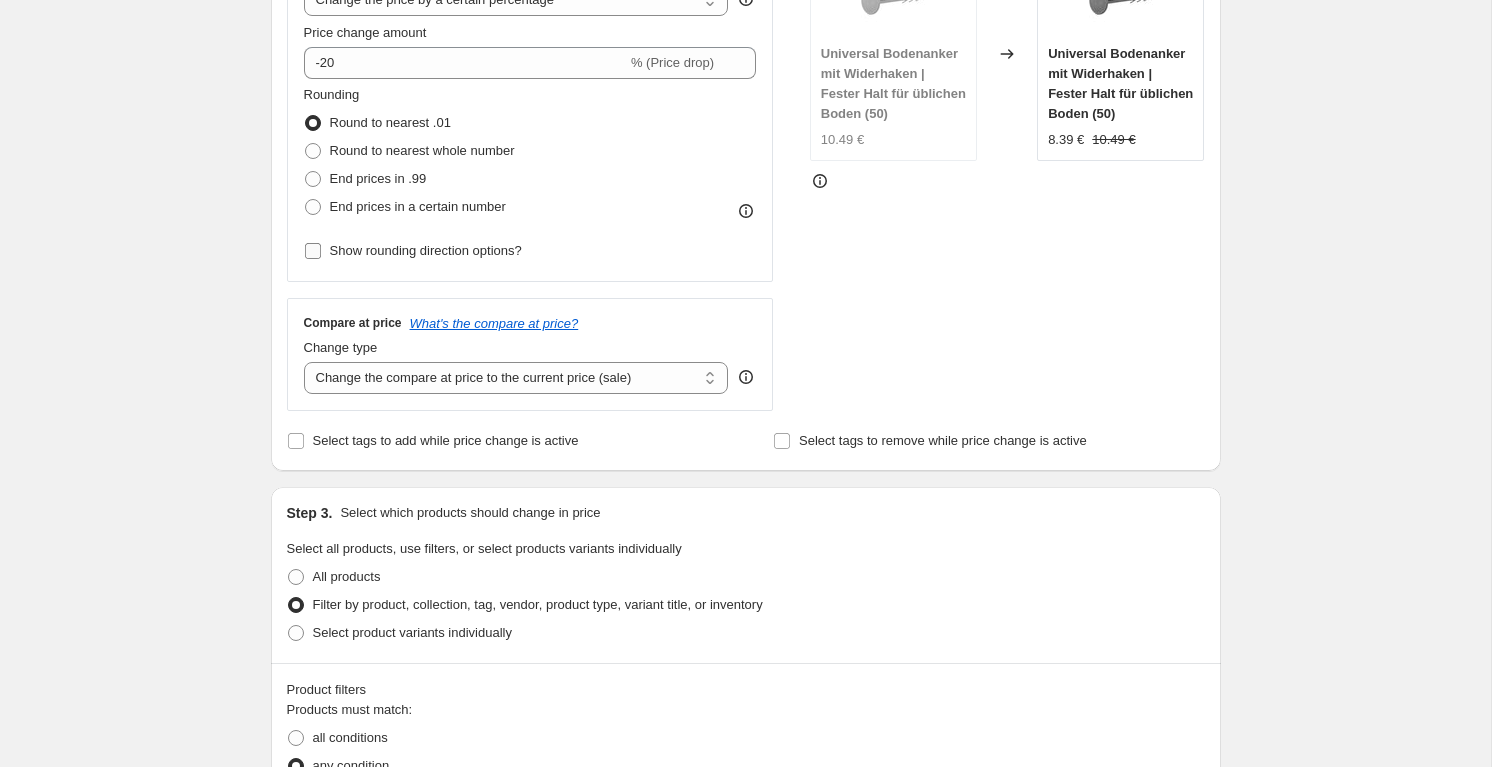click on "Show rounding direction options?" at bounding box center (426, 250) 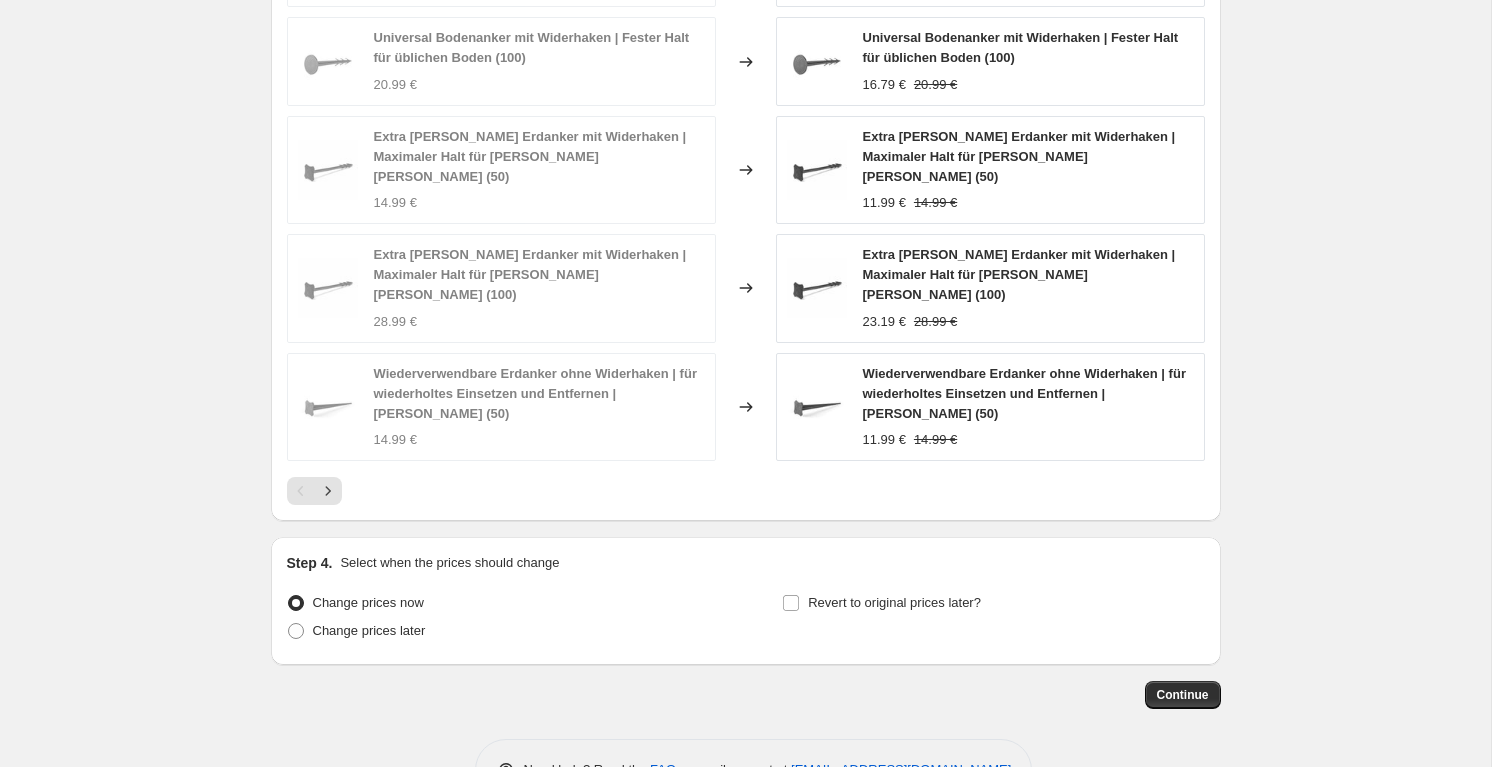 scroll, scrollTop: 1633, scrollLeft: 0, axis: vertical 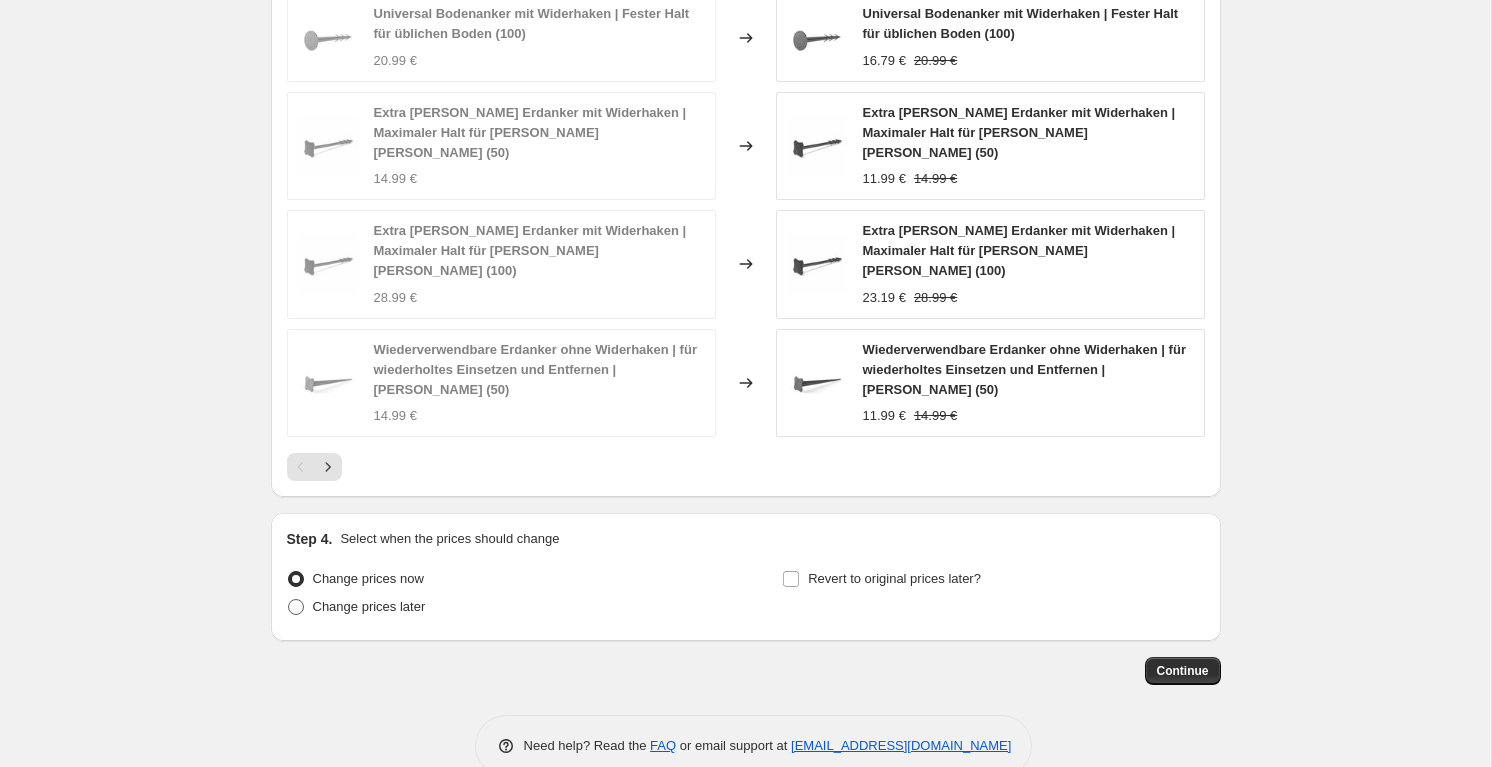 click on "Change prices later" at bounding box center (369, 606) 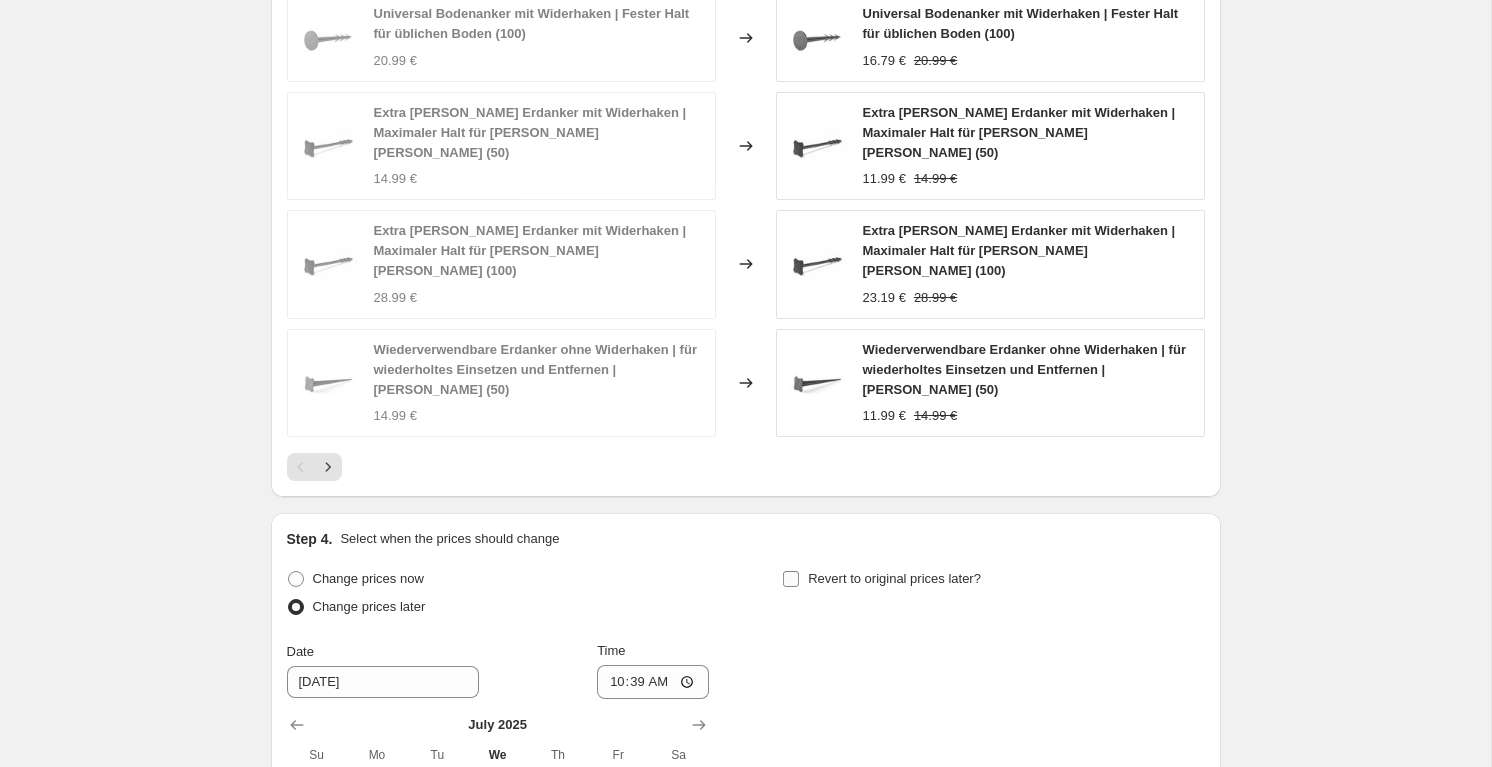 click on "Revert to original prices later?" at bounding box center (894, 578) 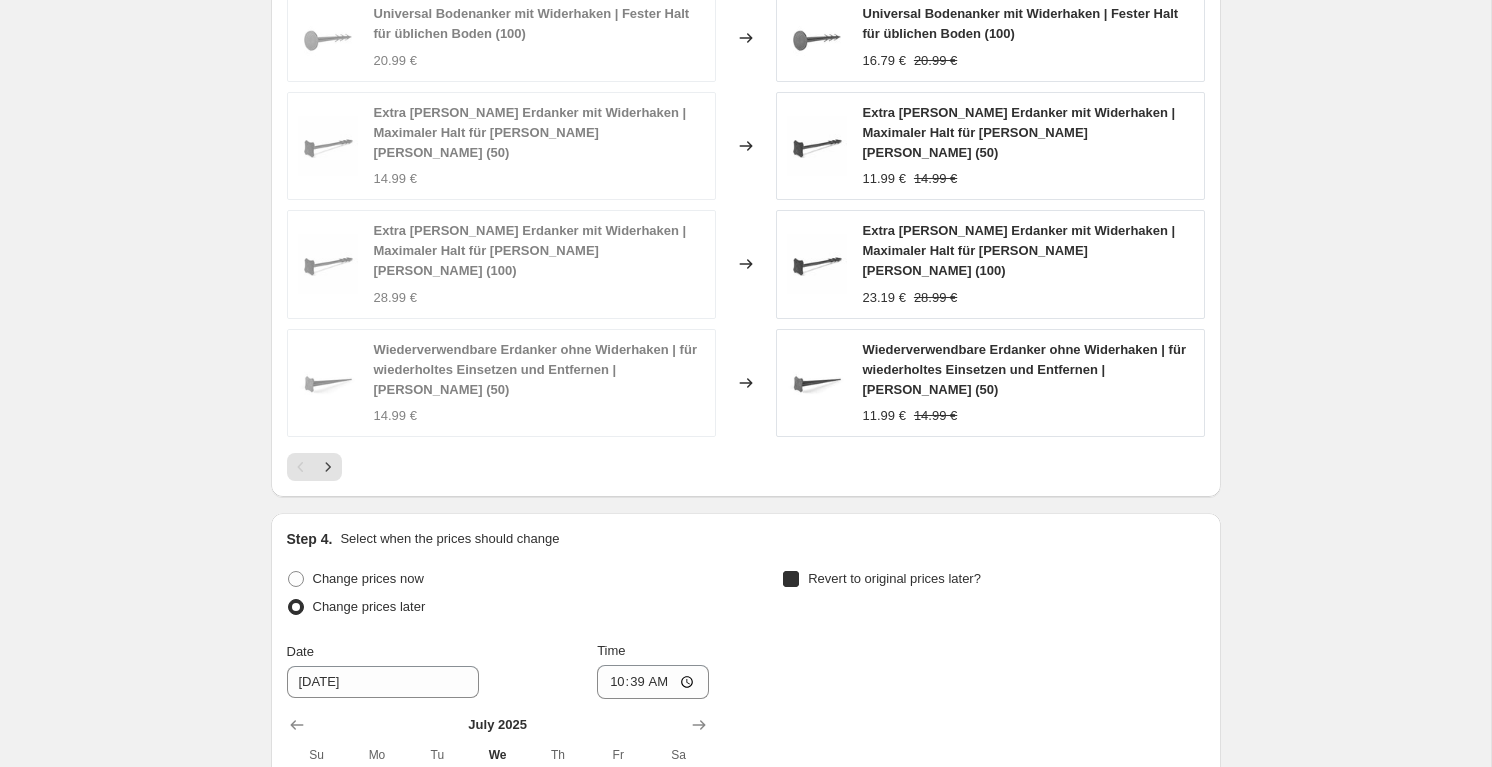 checkbox on "true" 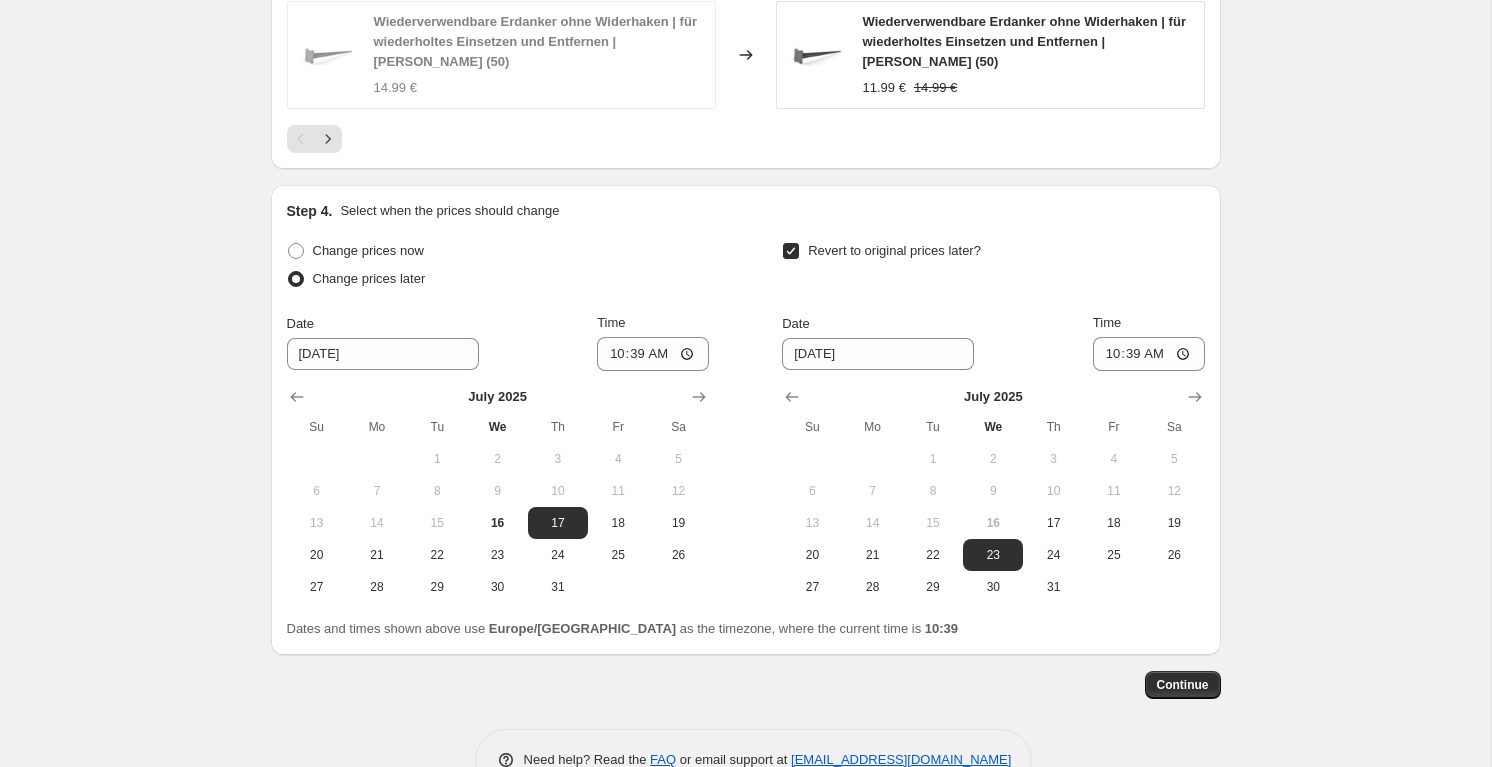 scroll, scrollTop: 1975, scrollLeft: 0, axis: vertical 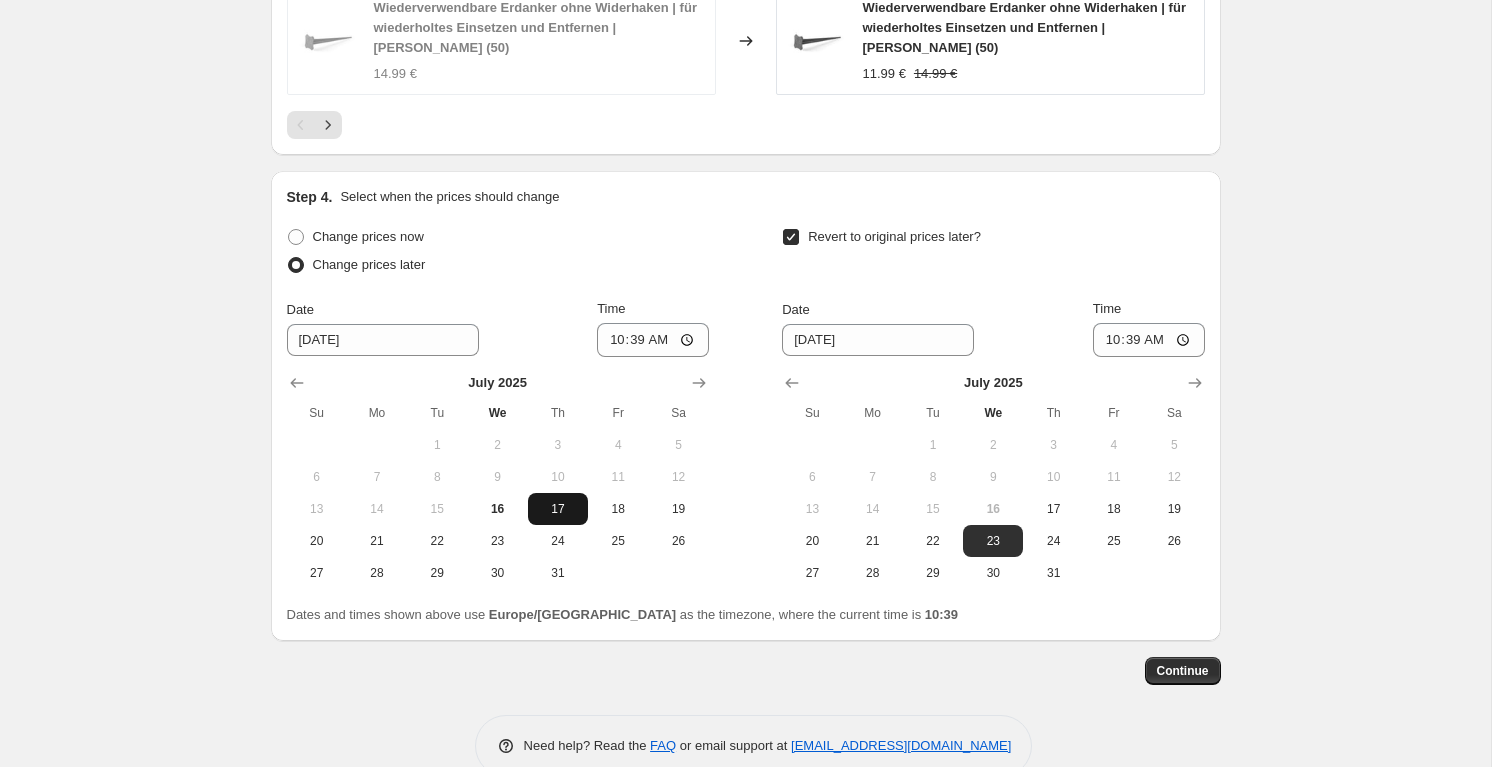 click on "17" at bounding box center (558, 509) 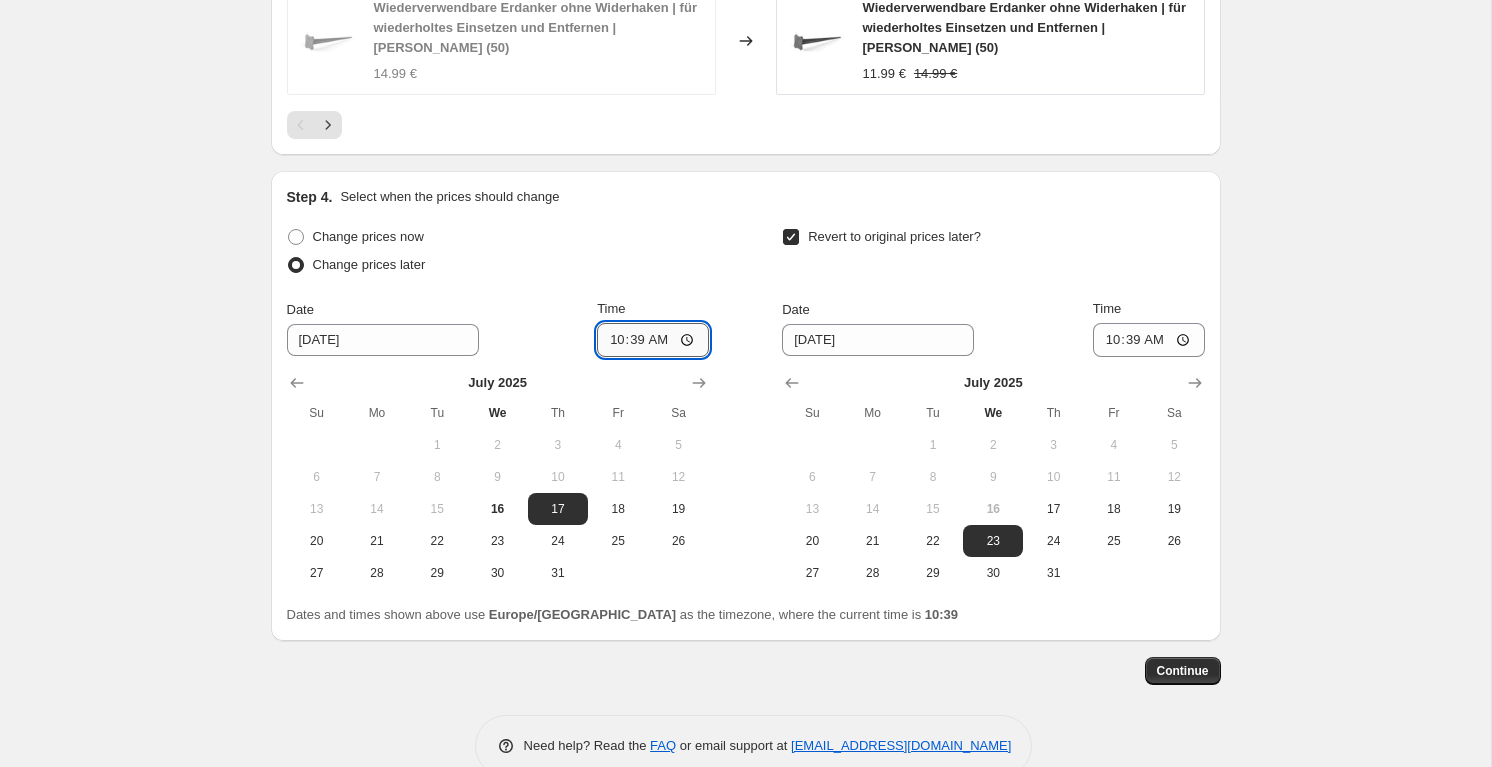 click on "10:39" at bounding box center (653, 340) 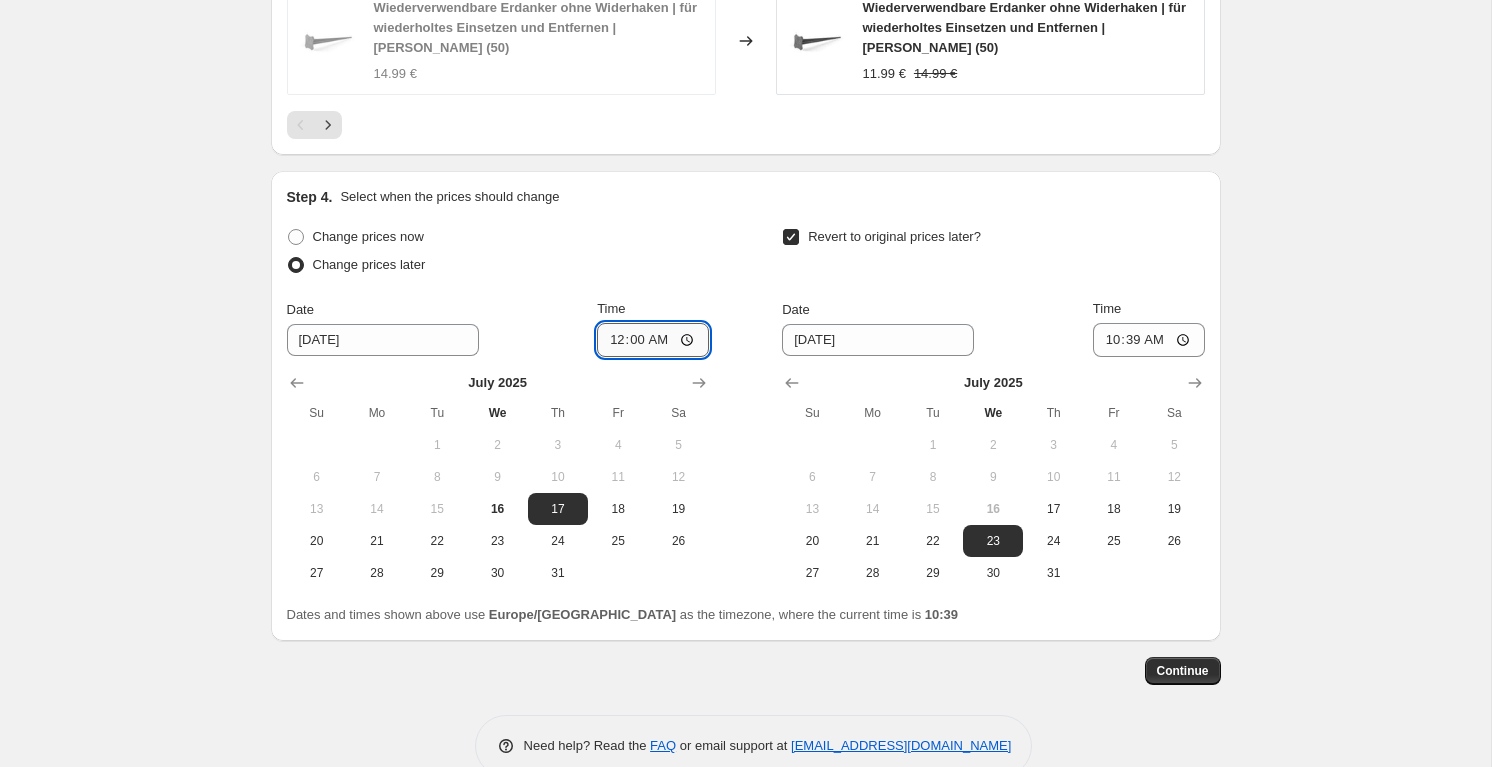 click on "00:00" at bounding box center (653, 340) 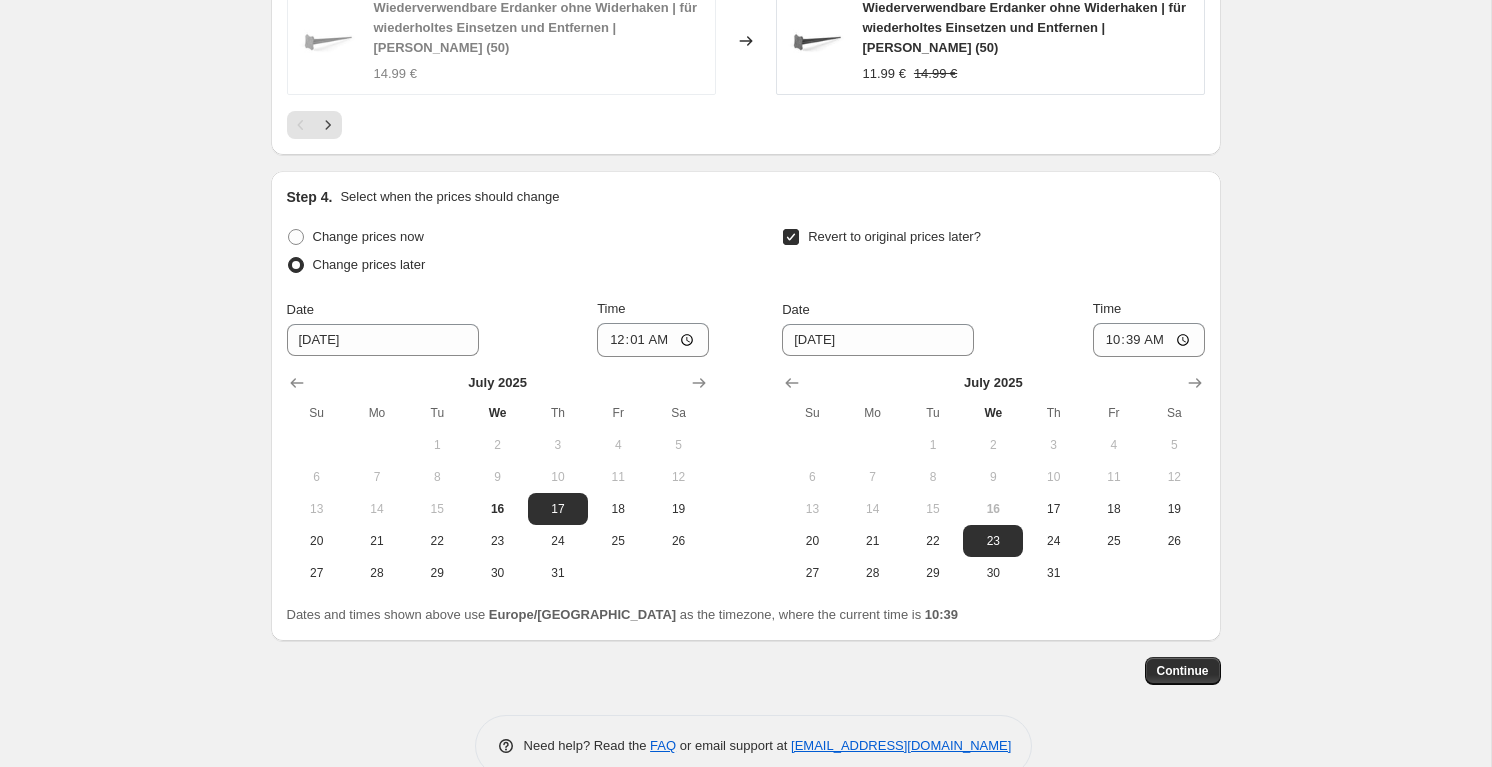 click on "Date [DATE] Time 10:39" at bounding box center [993, 328] 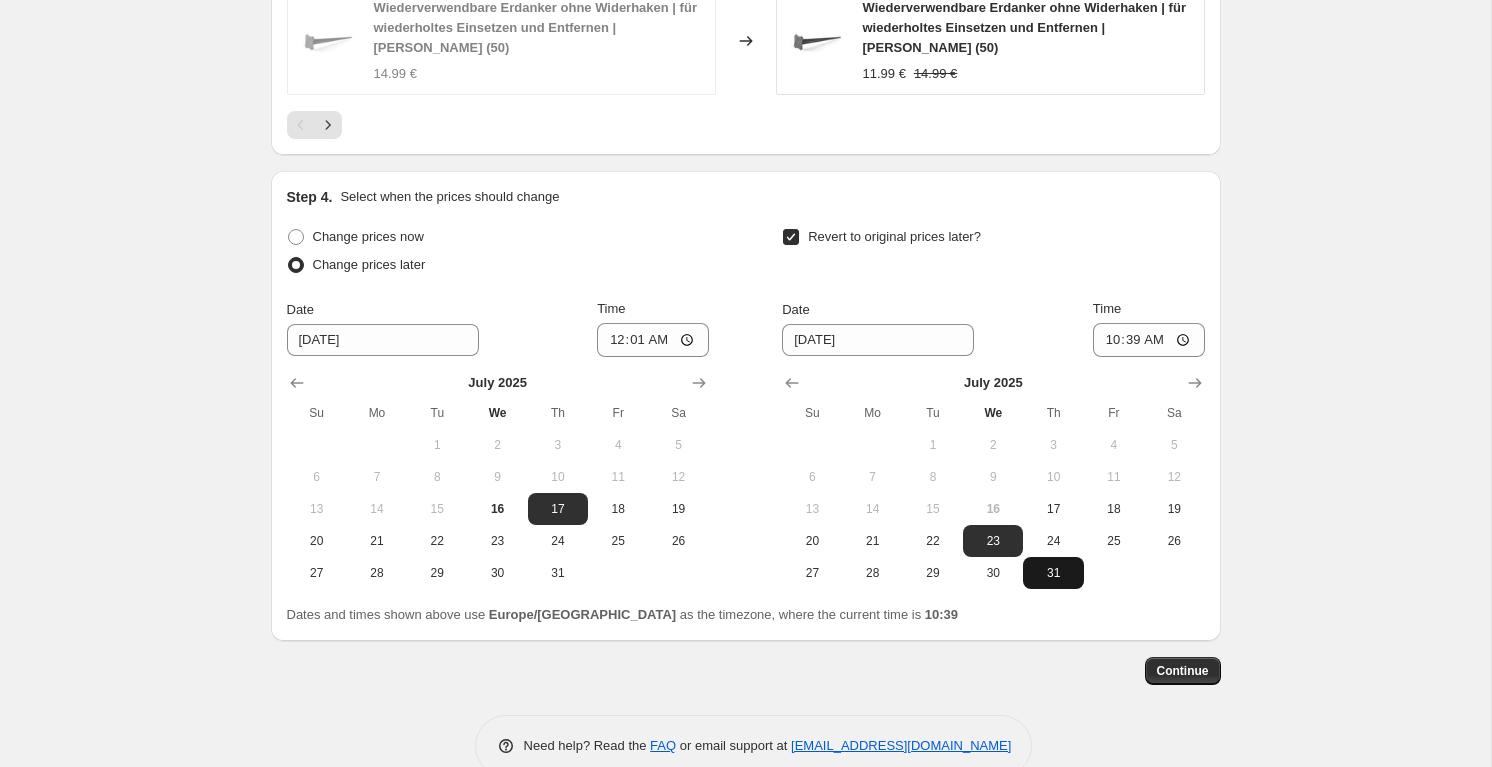 click on "31" at bounding box center (1053, 573) 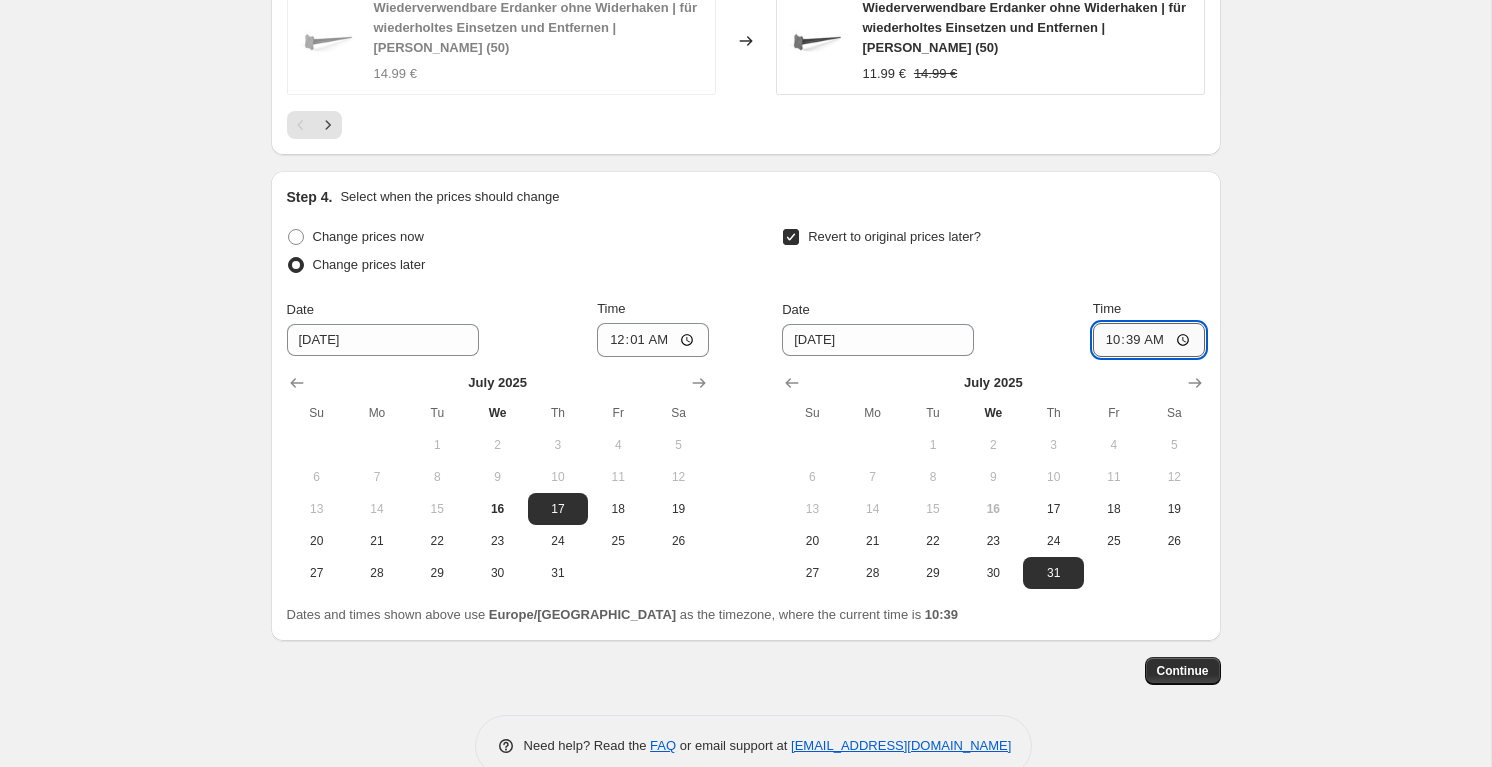 click on "10:39" at bounding box center [1149, 340] 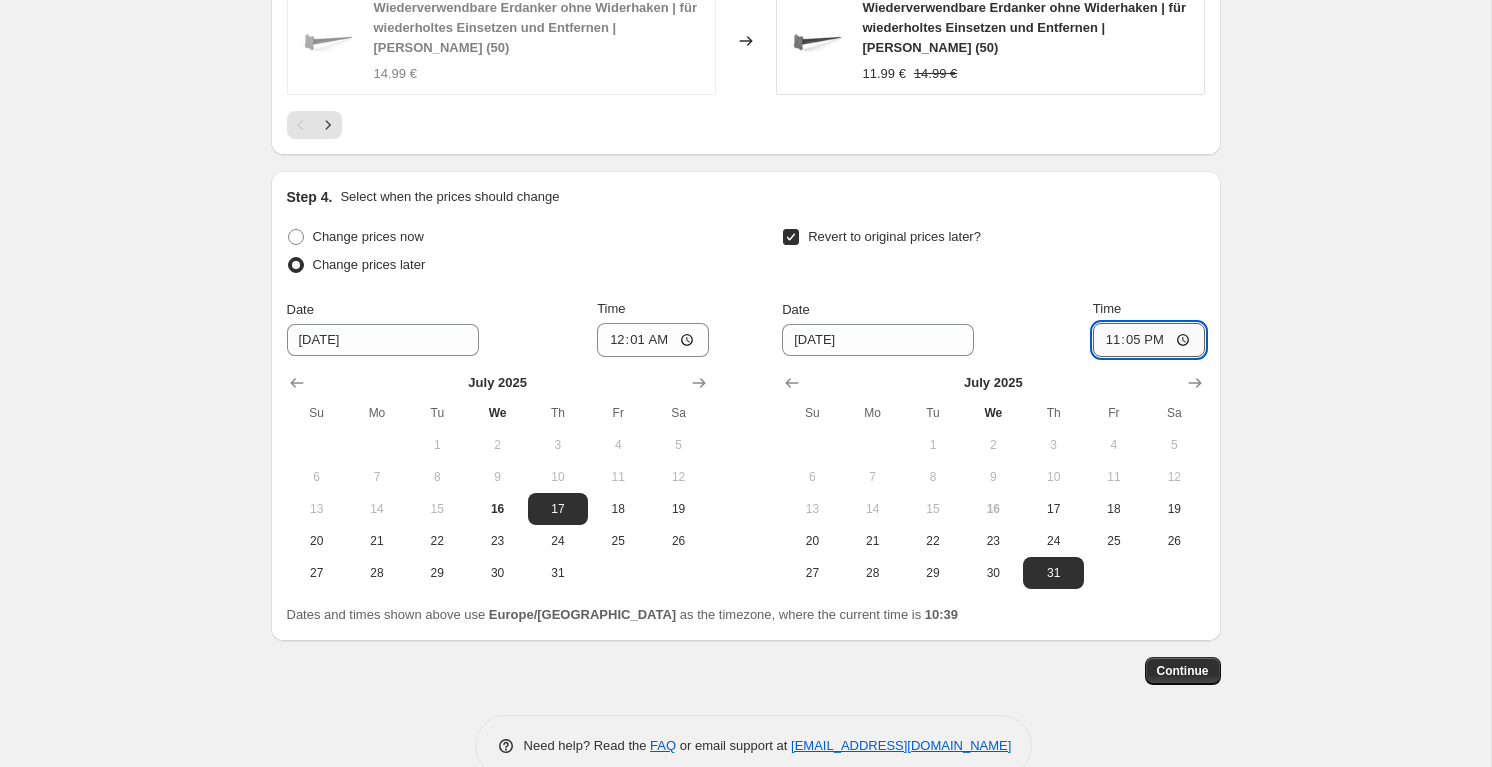 type on "23:59" 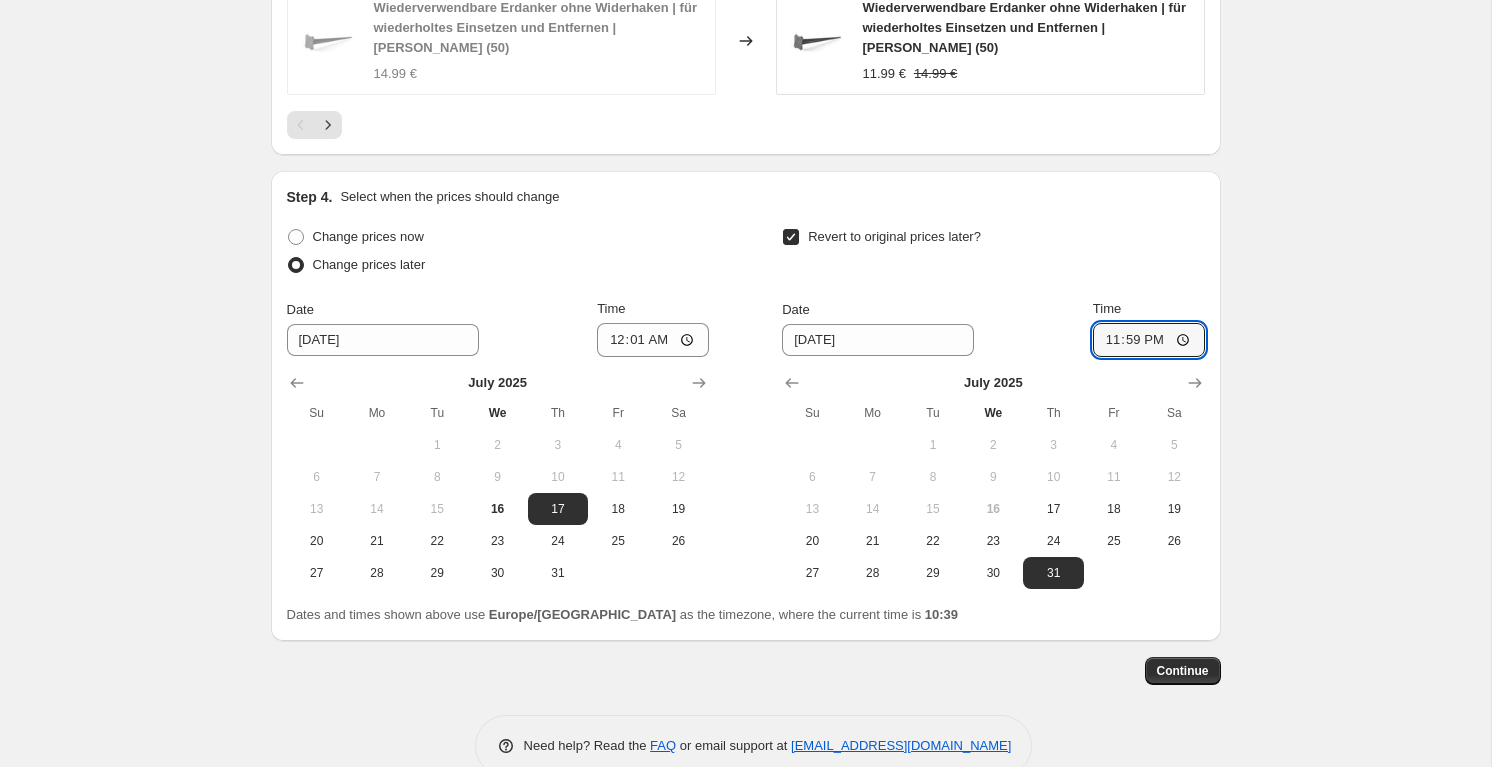 drag, startPoint x: 1299, startPoint y: 409, endPoint x: 1271, endPoint y: 509, distance: 103.84604 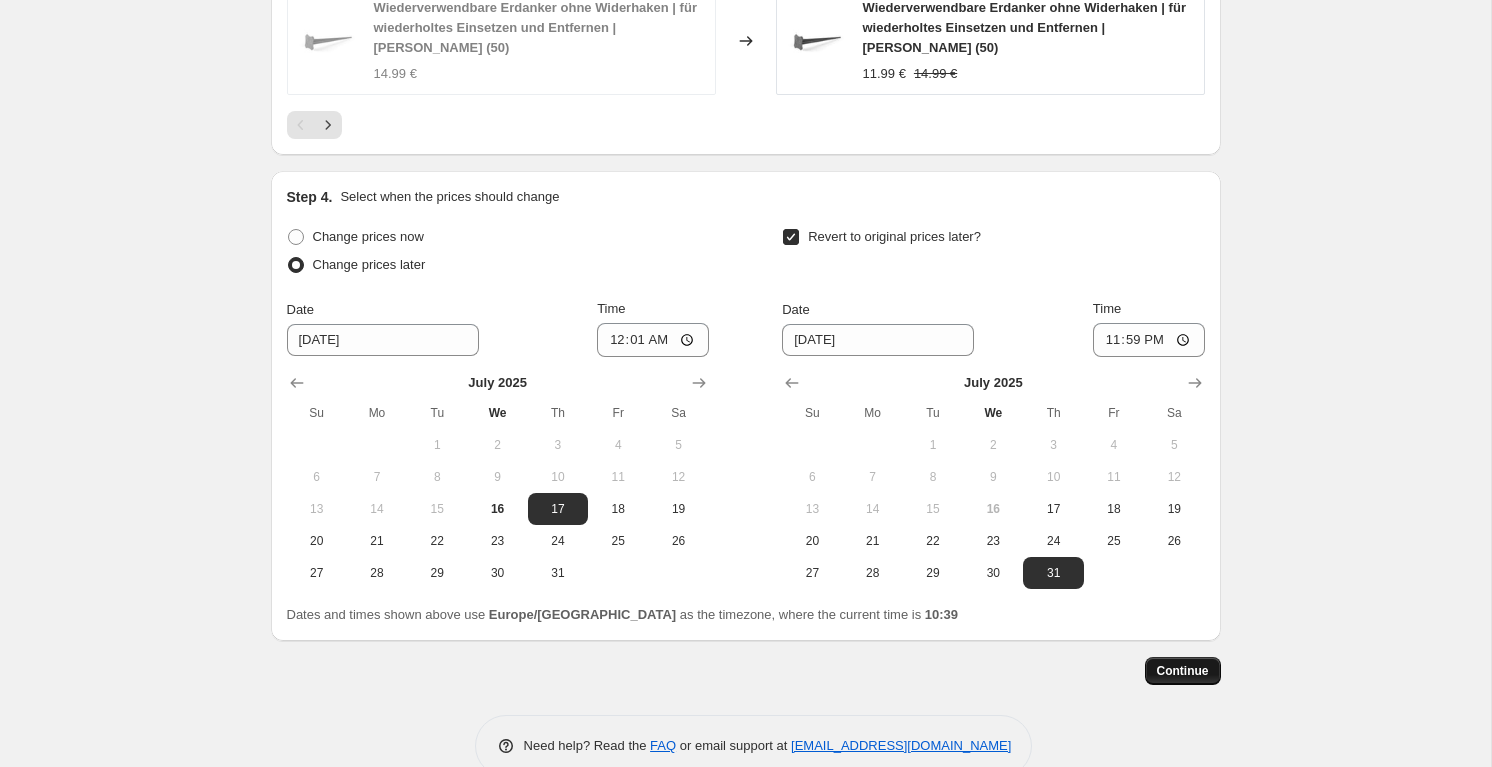 click on "Continue" at bounding box center (1183, 671) 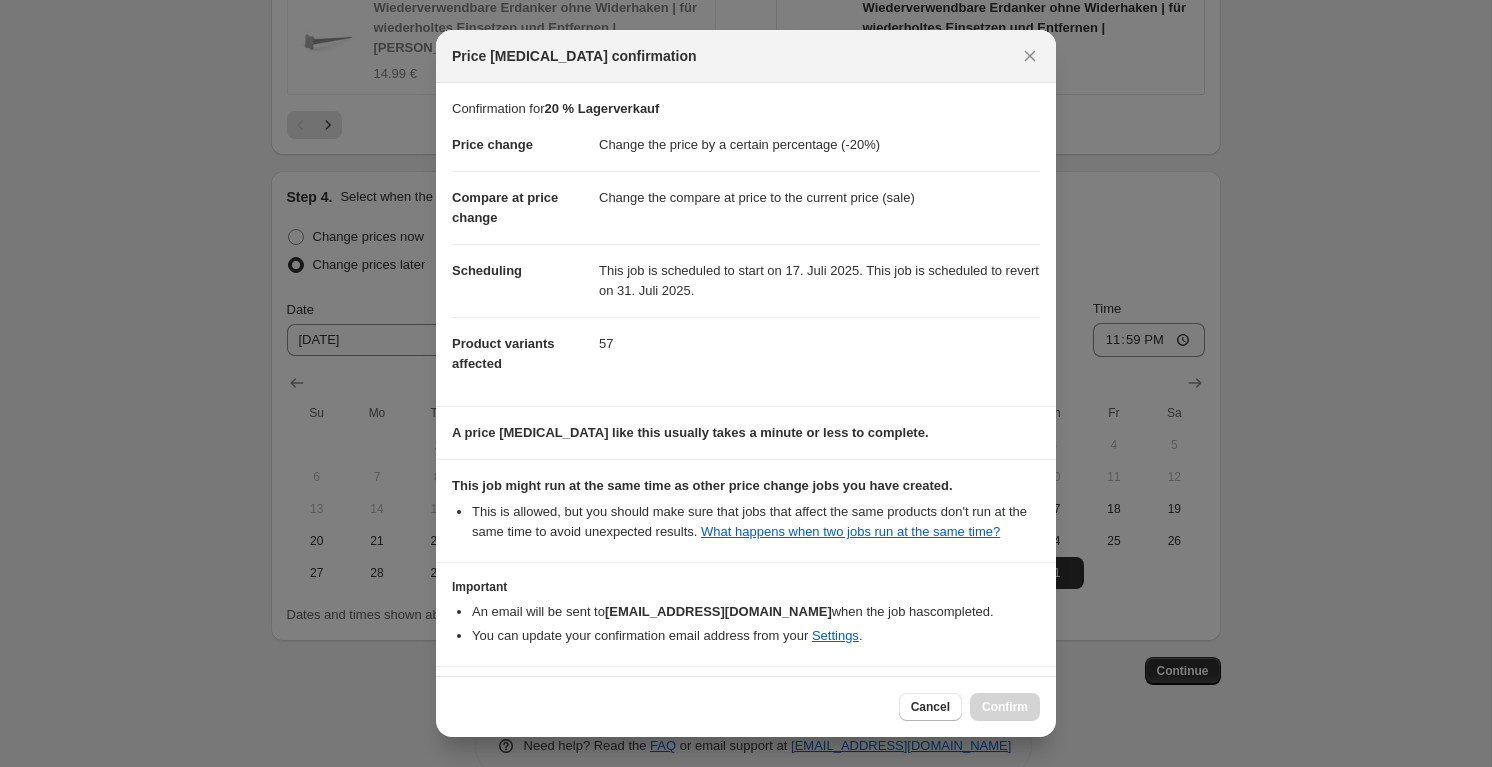 scroll, scrollTop: 91, scrollLeft: 0, axis: vertical 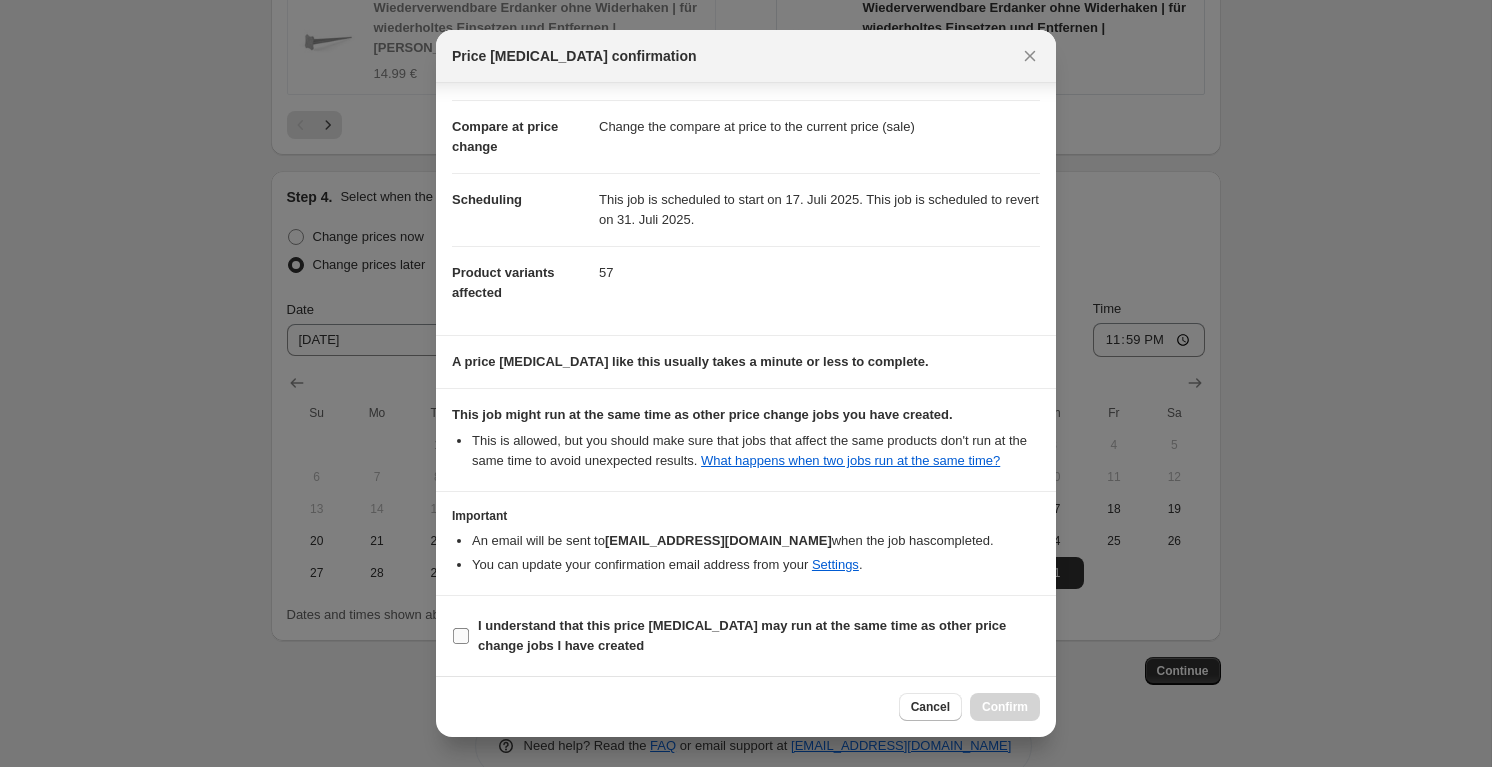 click on "I understand that this price [MEDICAL_DATA] may run at the same time as other price change jobs I have created" at bounding box center (742, 635) 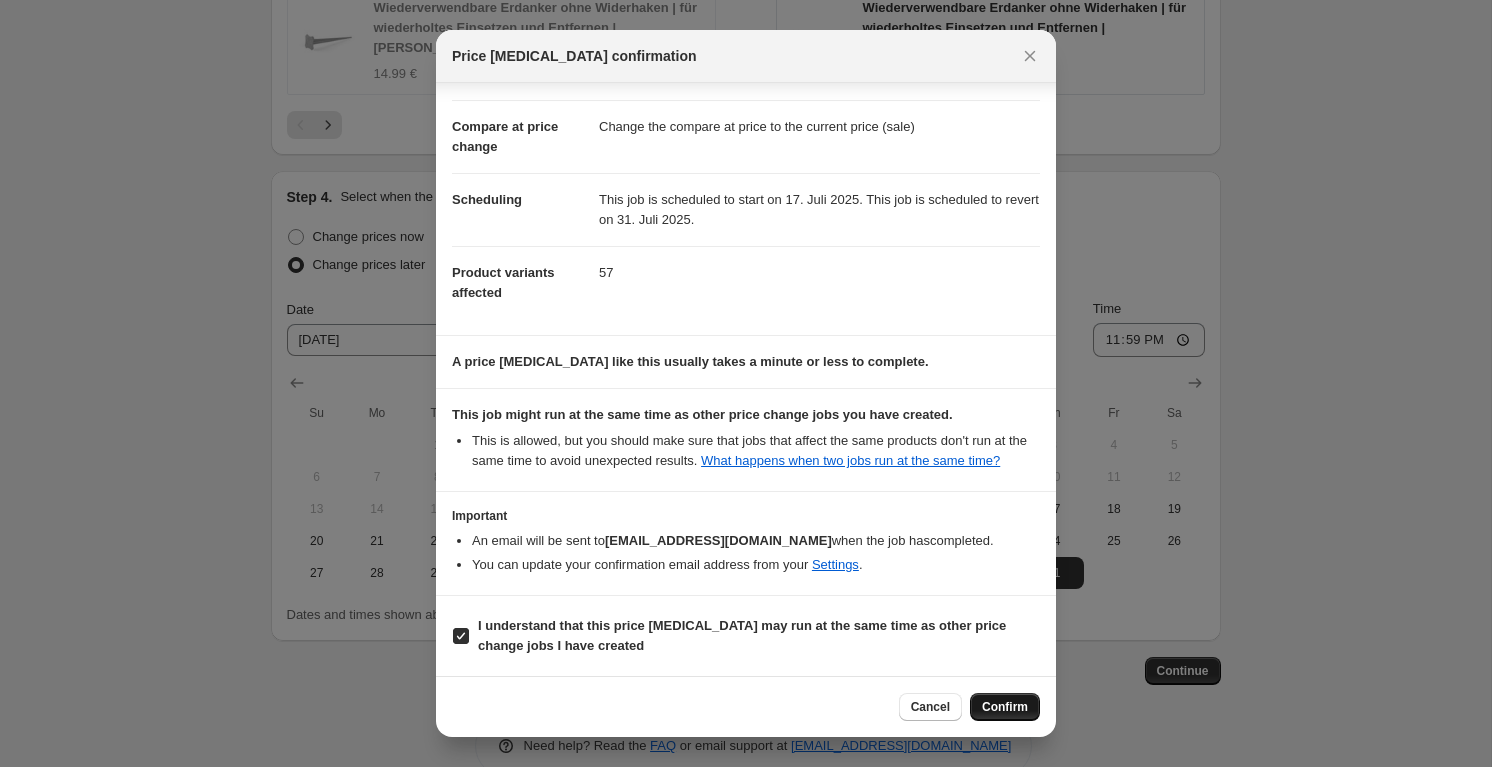 click on "Confirm" at bounding box center (1005, 707) 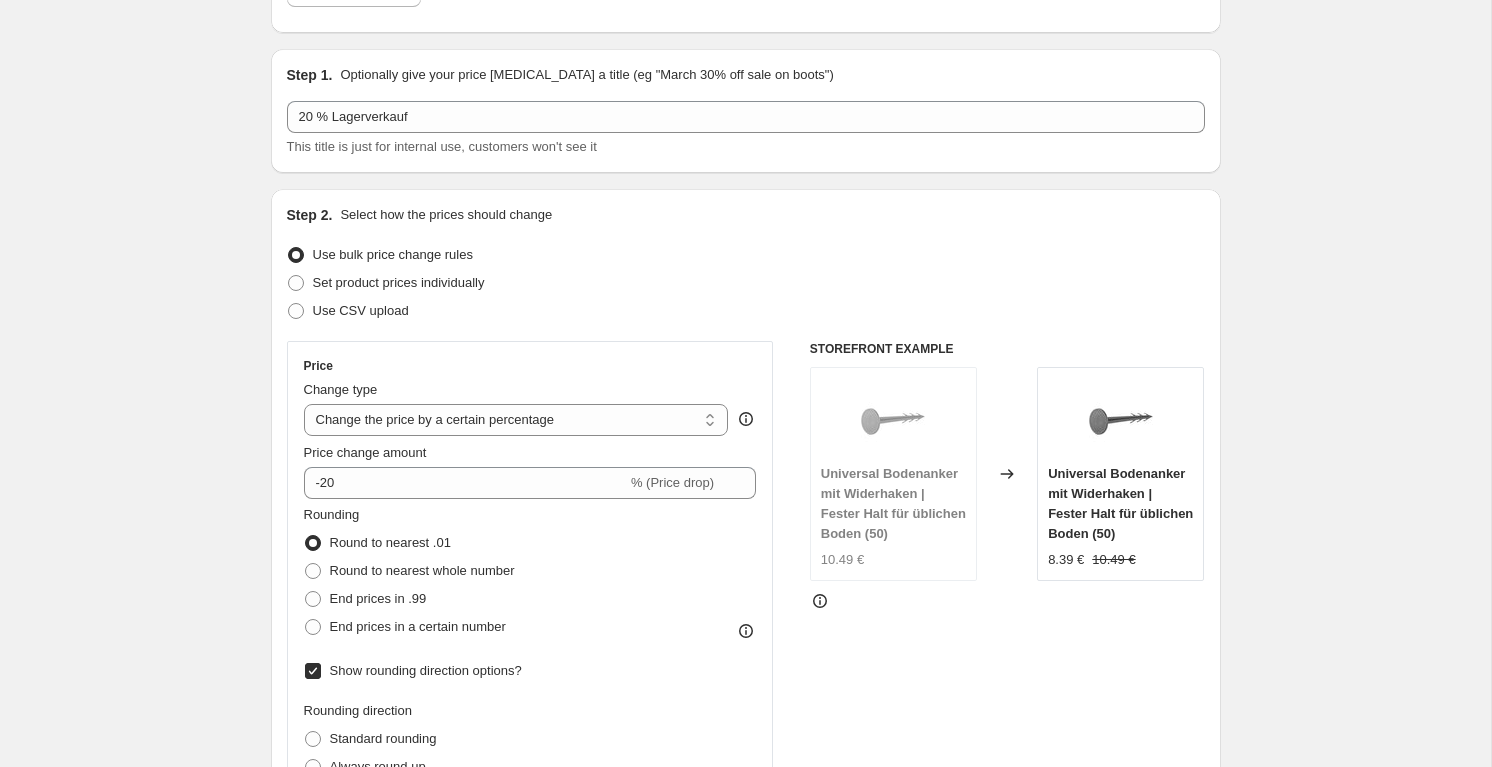 scroll, scrollTop: 0, scrollLeft: 0, axis: both 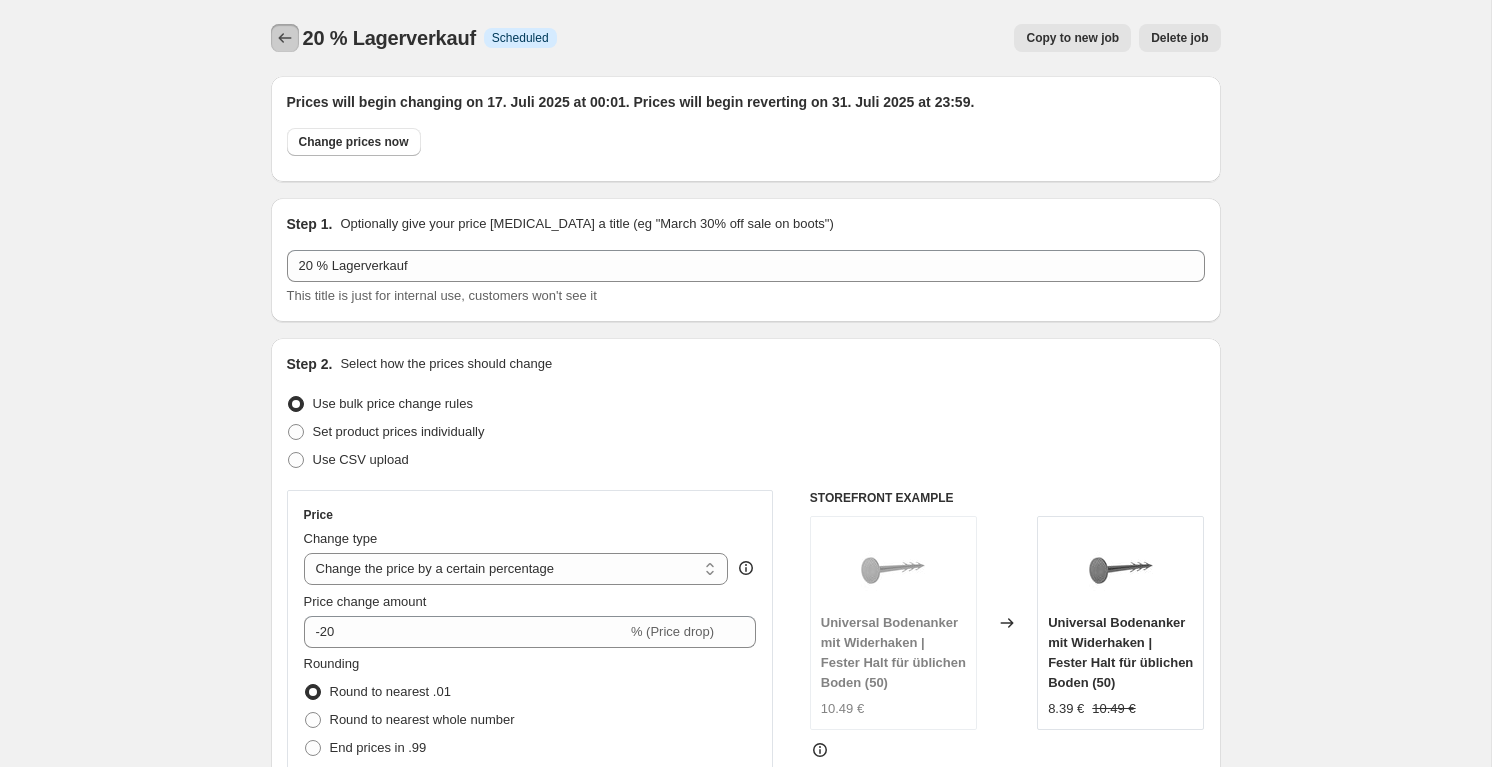 click 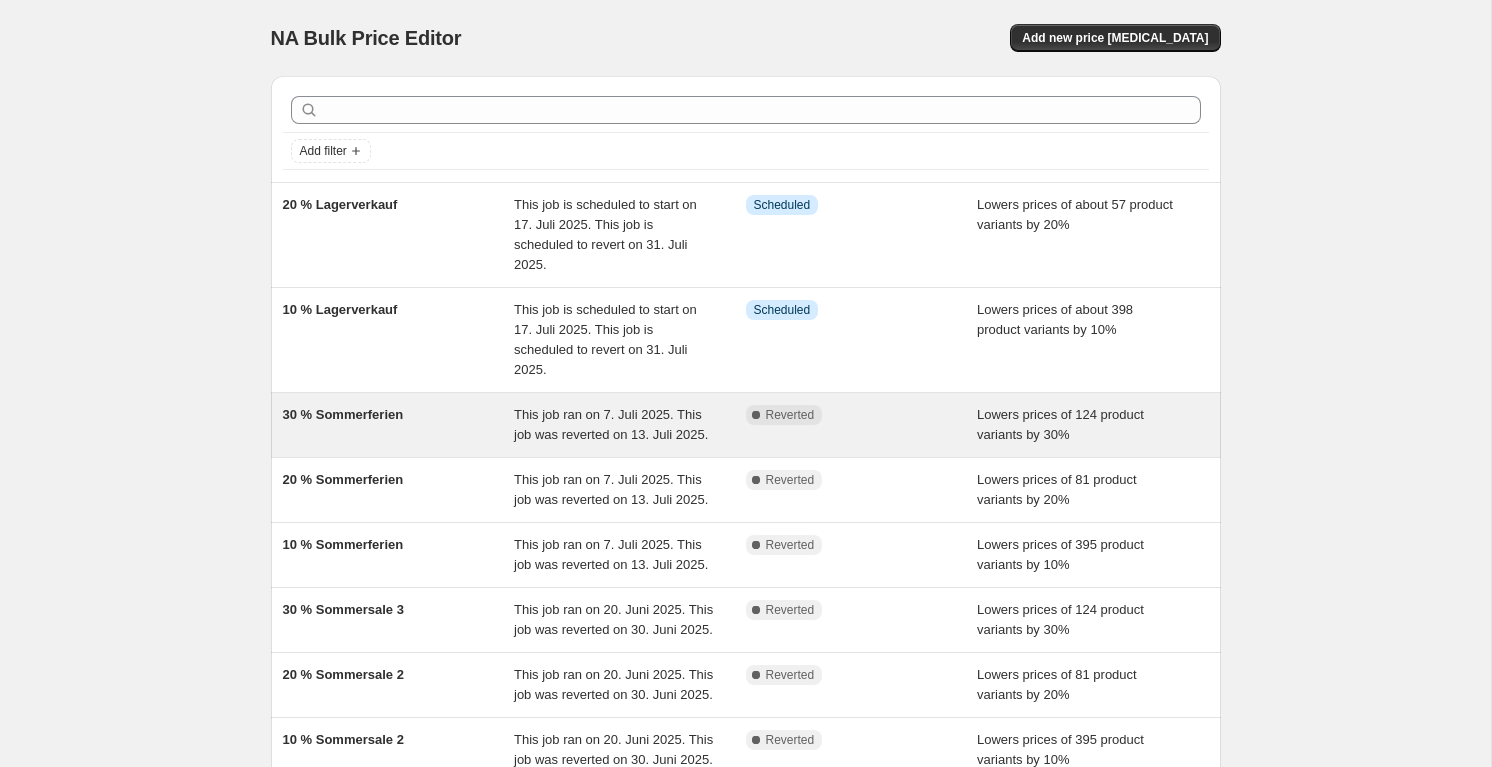 click on "30 % Sommerferien" at bounding box center [399, 425] 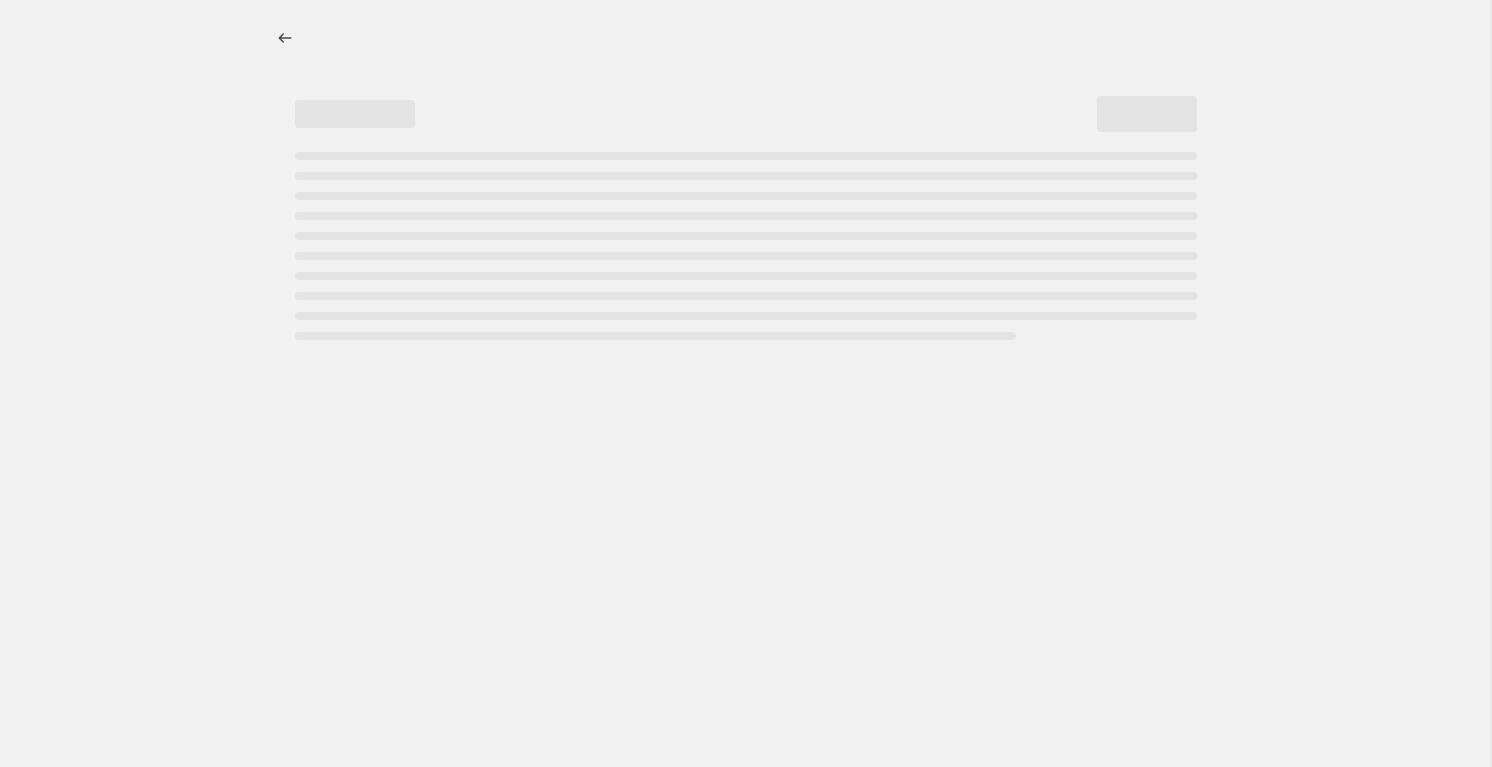 select on "percentage" 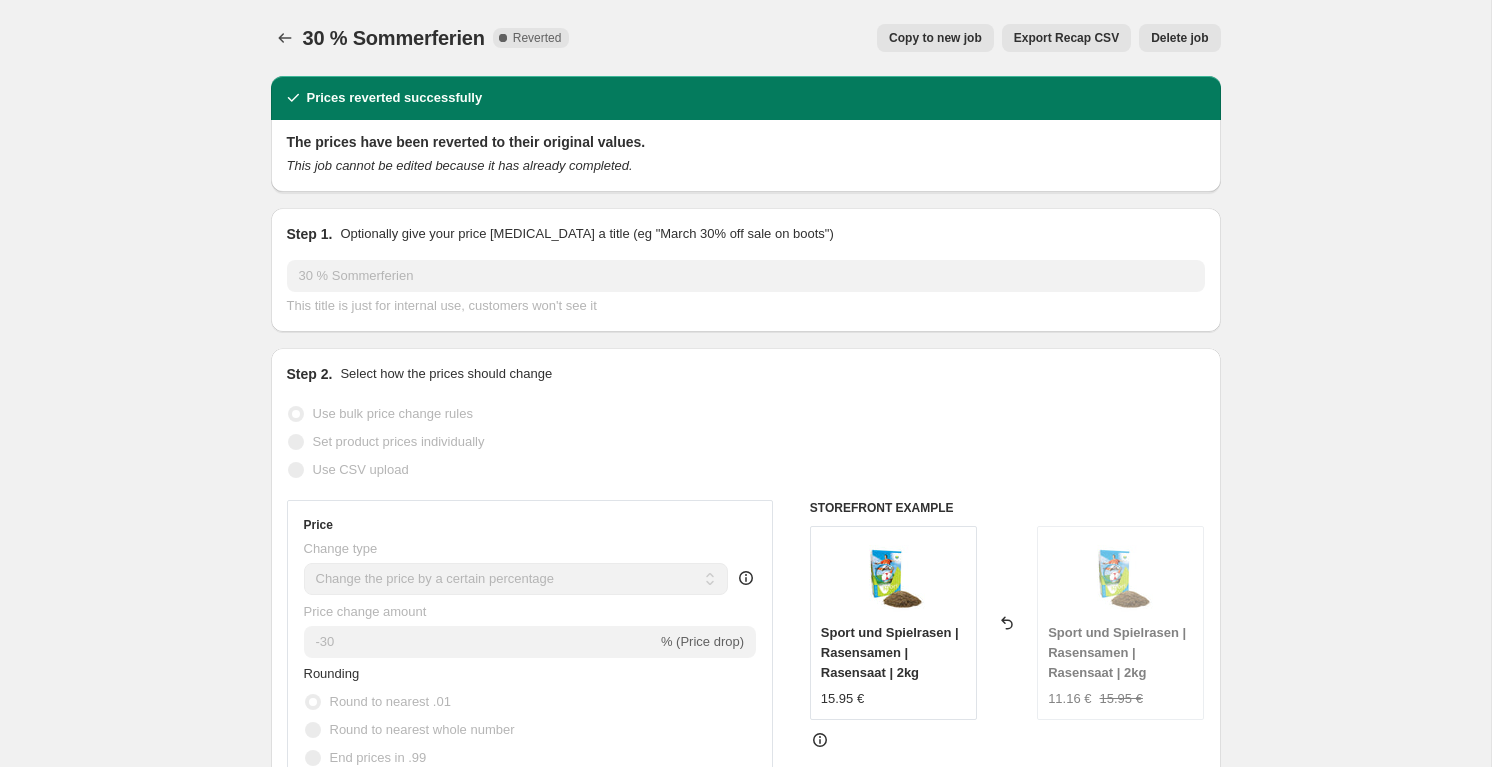 click on "Copy to new job" at bounding box center [935, 38] 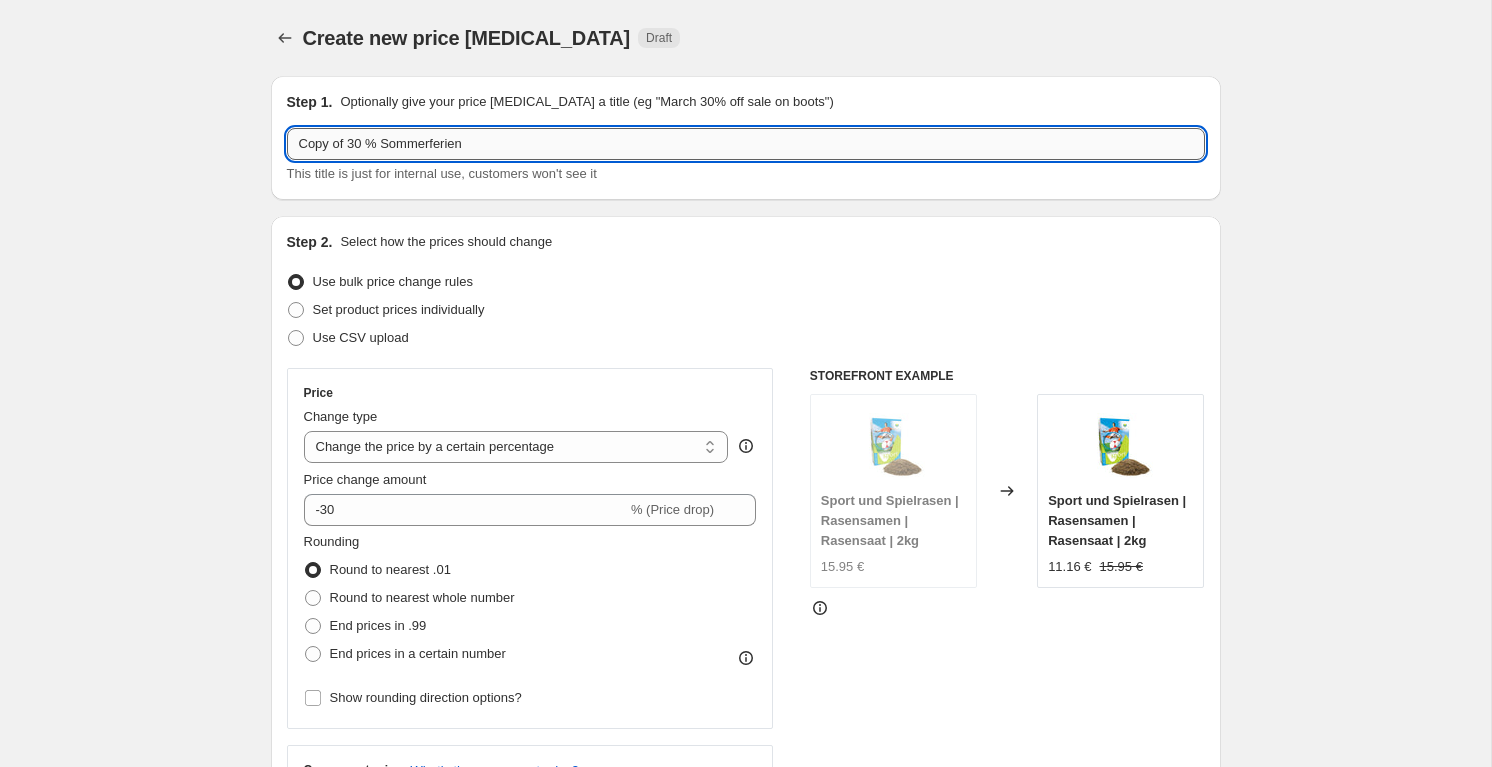 click on "Copy of 30 % Sommerferien" at bounding box center [746, 144] 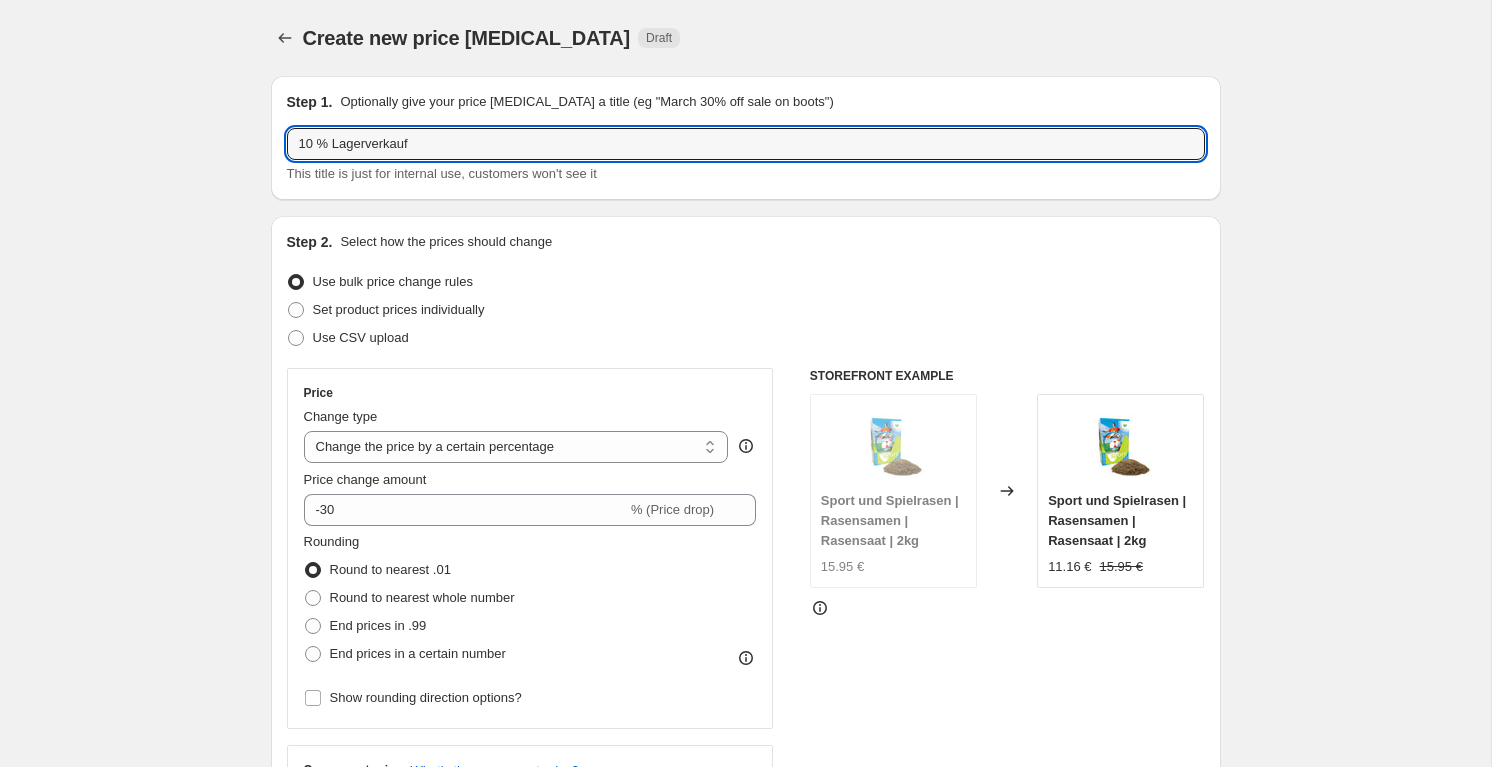drag, startPoint x: 305, startPoint y: 145, endPoint x: 285, endPoint y: 145, distance: 20 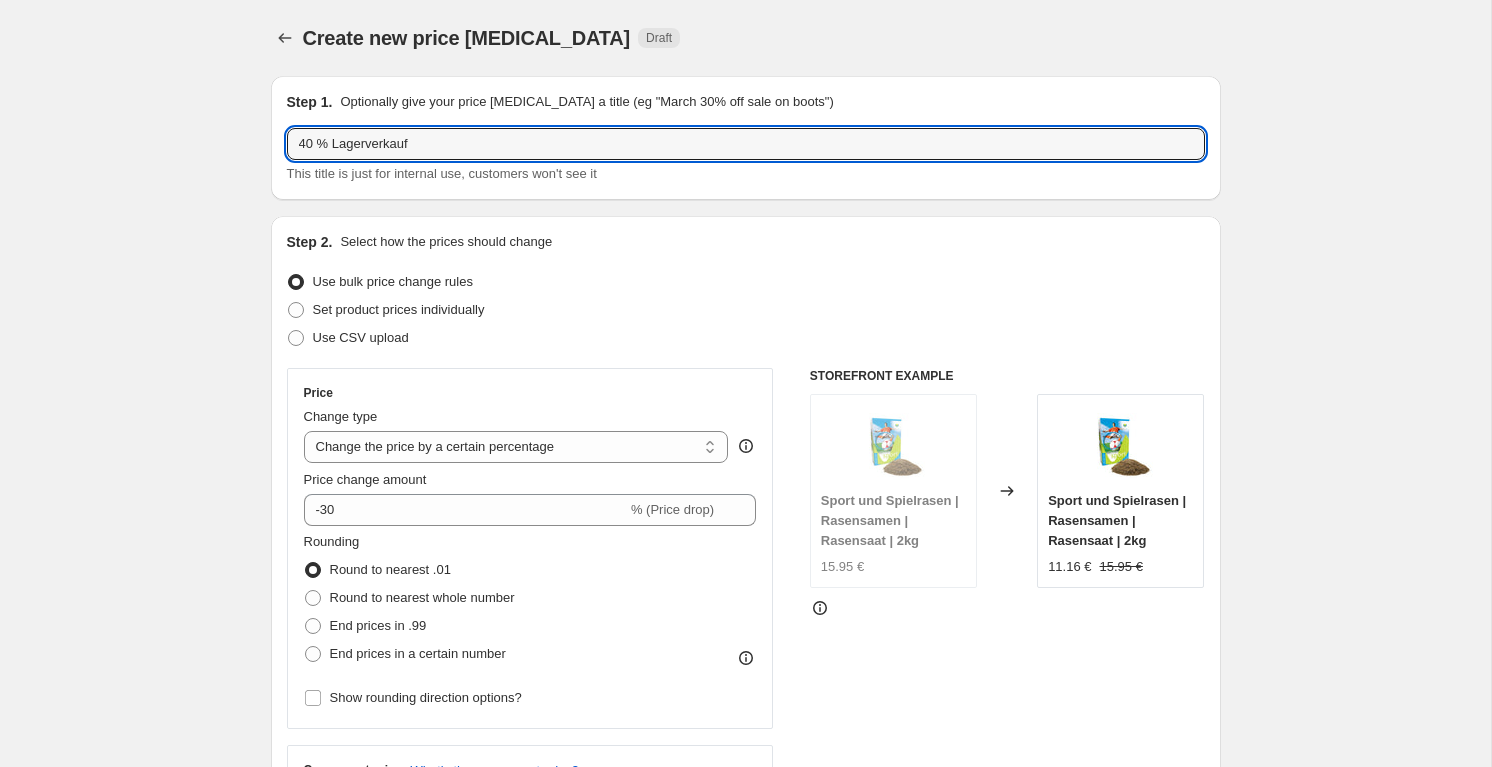 type on "40 % Lagerverkauf" 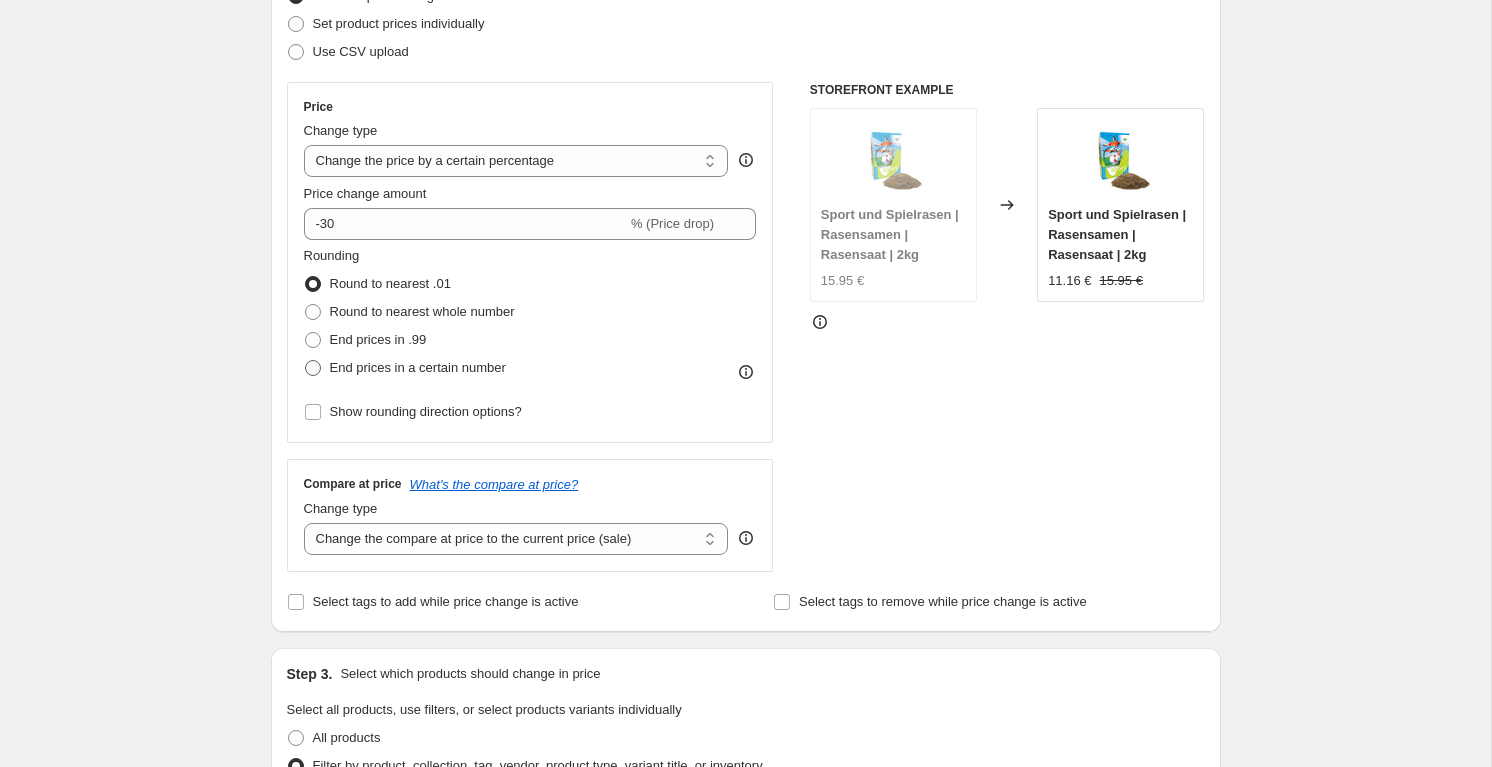 scroll, scrollTop: 293, scrollLeft: 0, axis: vertical 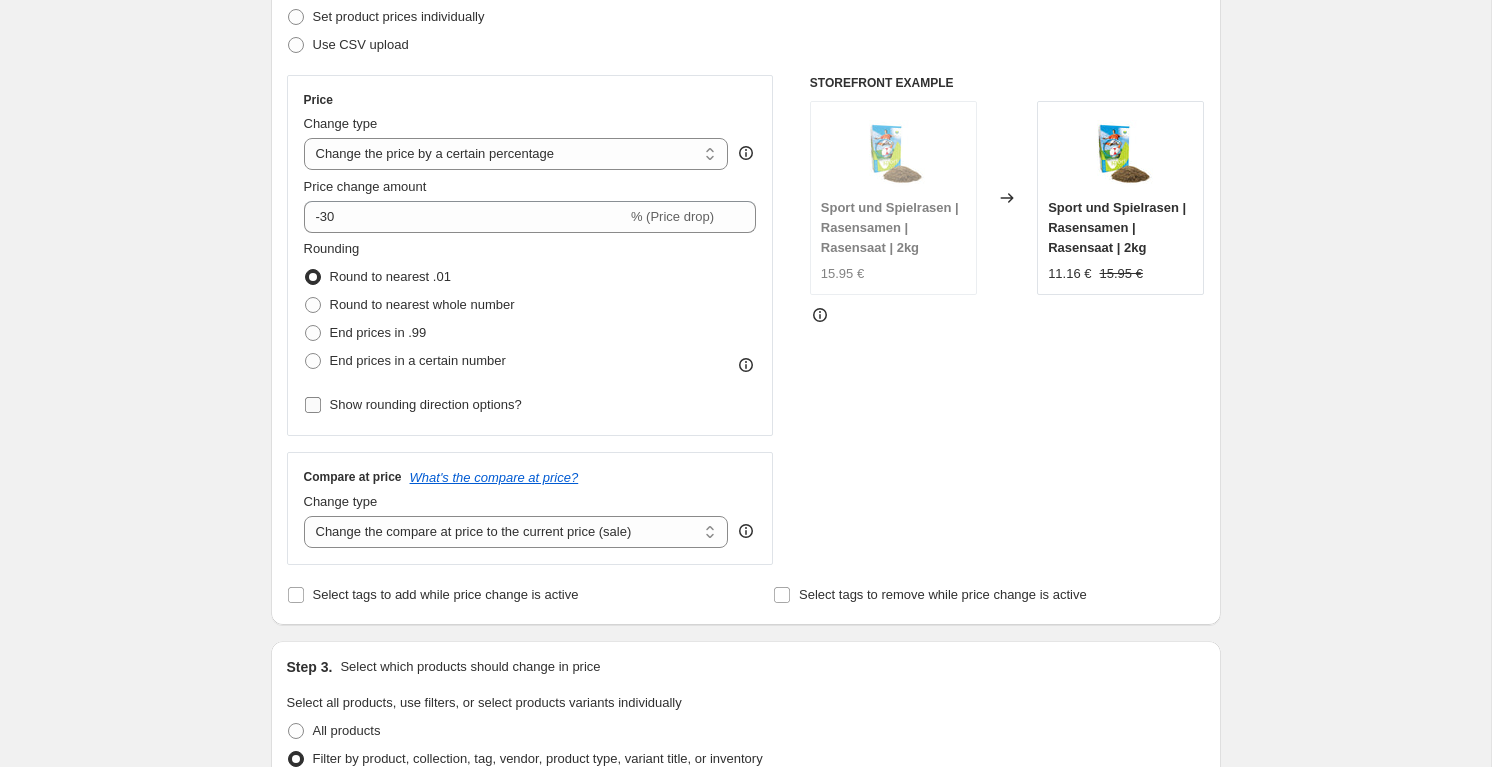 click on "Show rounding direction options?" at bounding box center [426, 404] 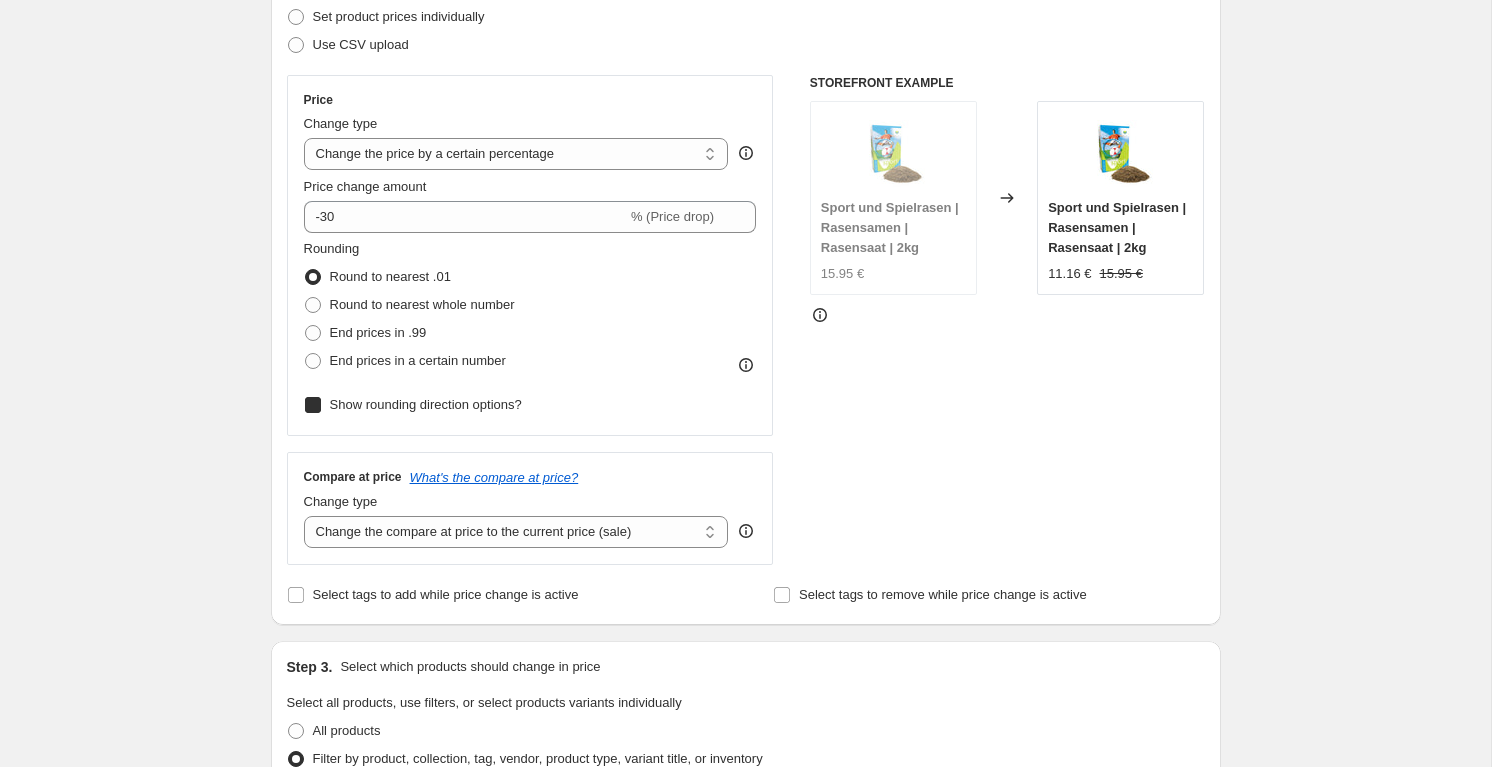 checkbox on "true" 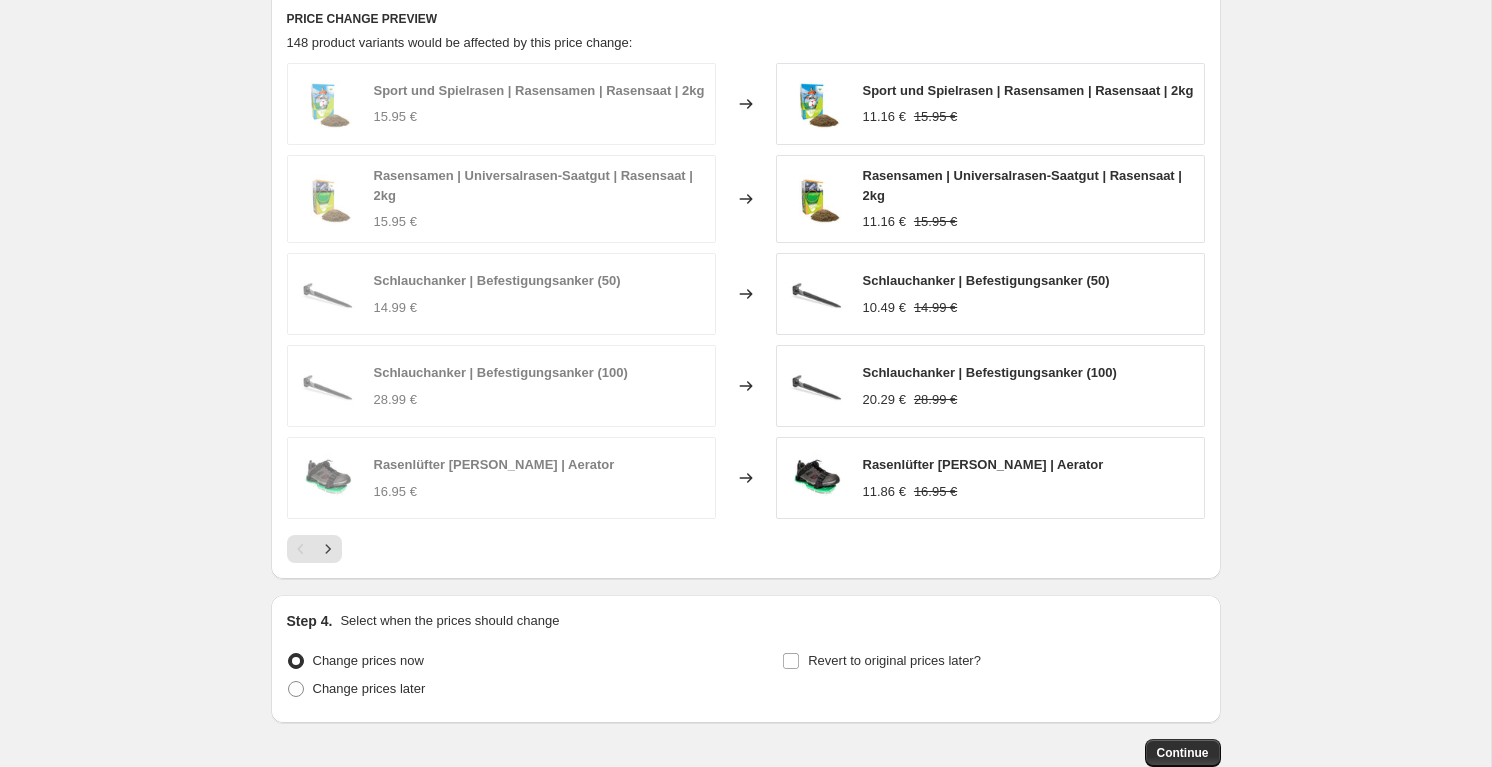 scroll, scrollTop: 1519, scrollLeft: 0, axis: vertical 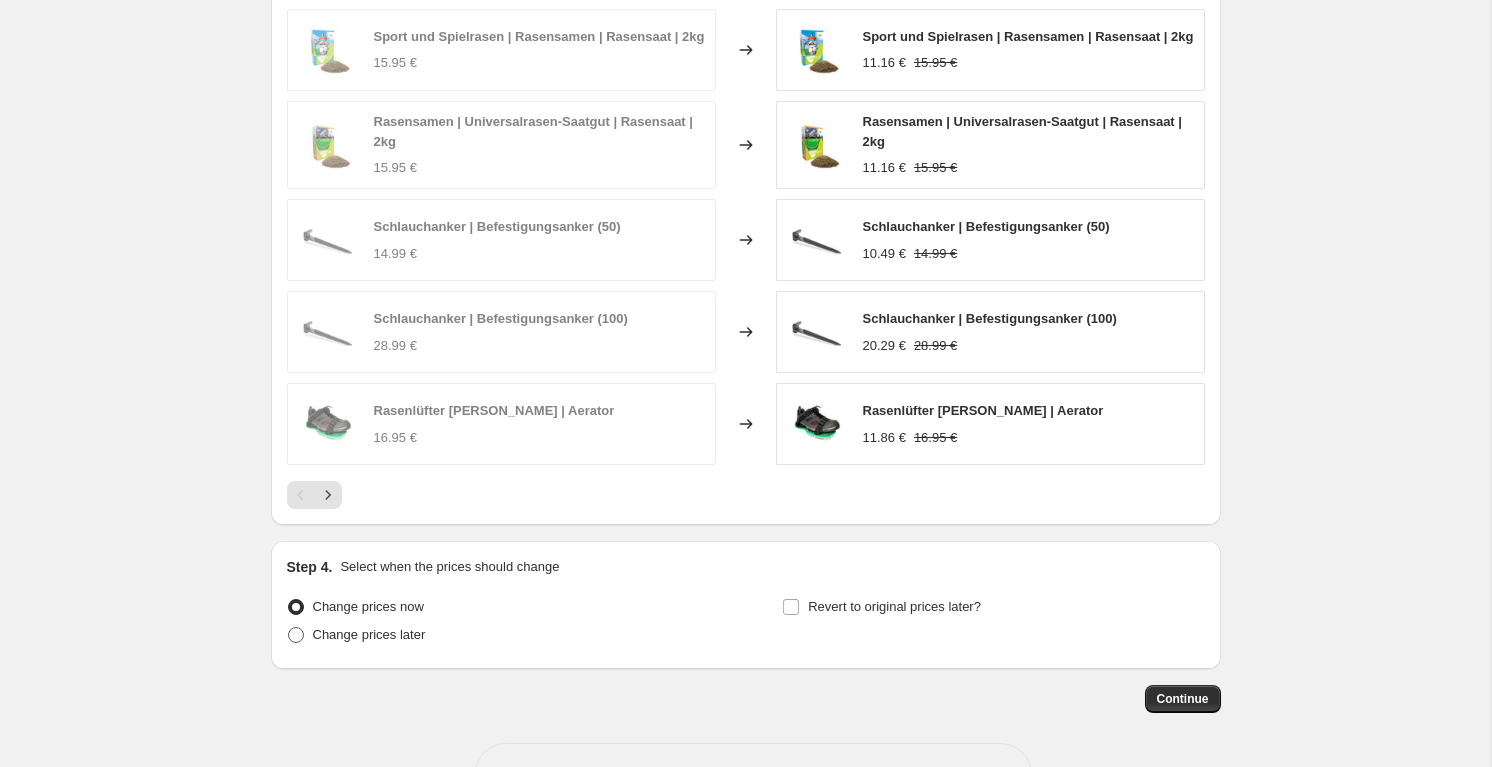 drag, startPoint x: 385, startPoint y: 650, endPoint x: 405, endPoint y: 643, distance: 21.189621 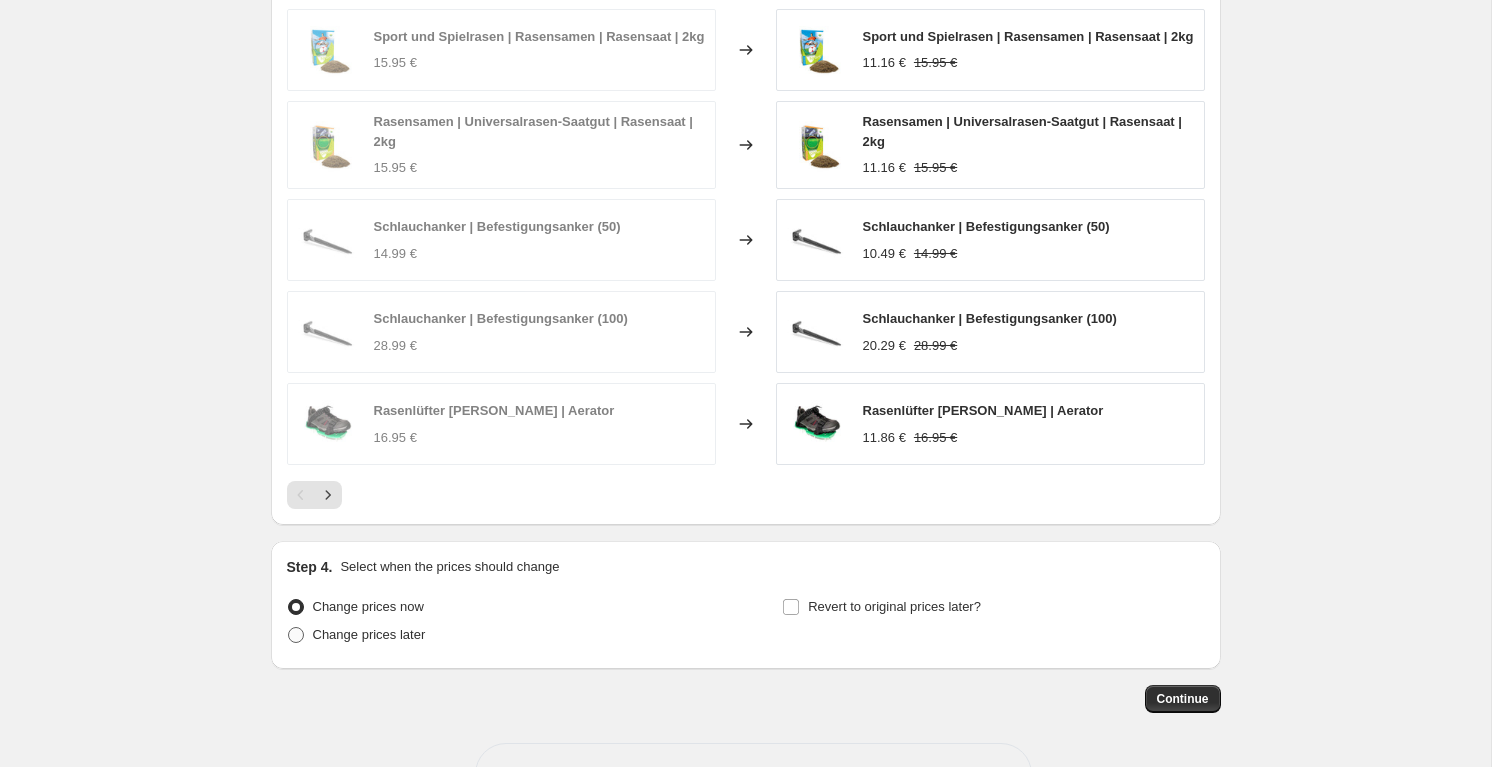 radio on "true" 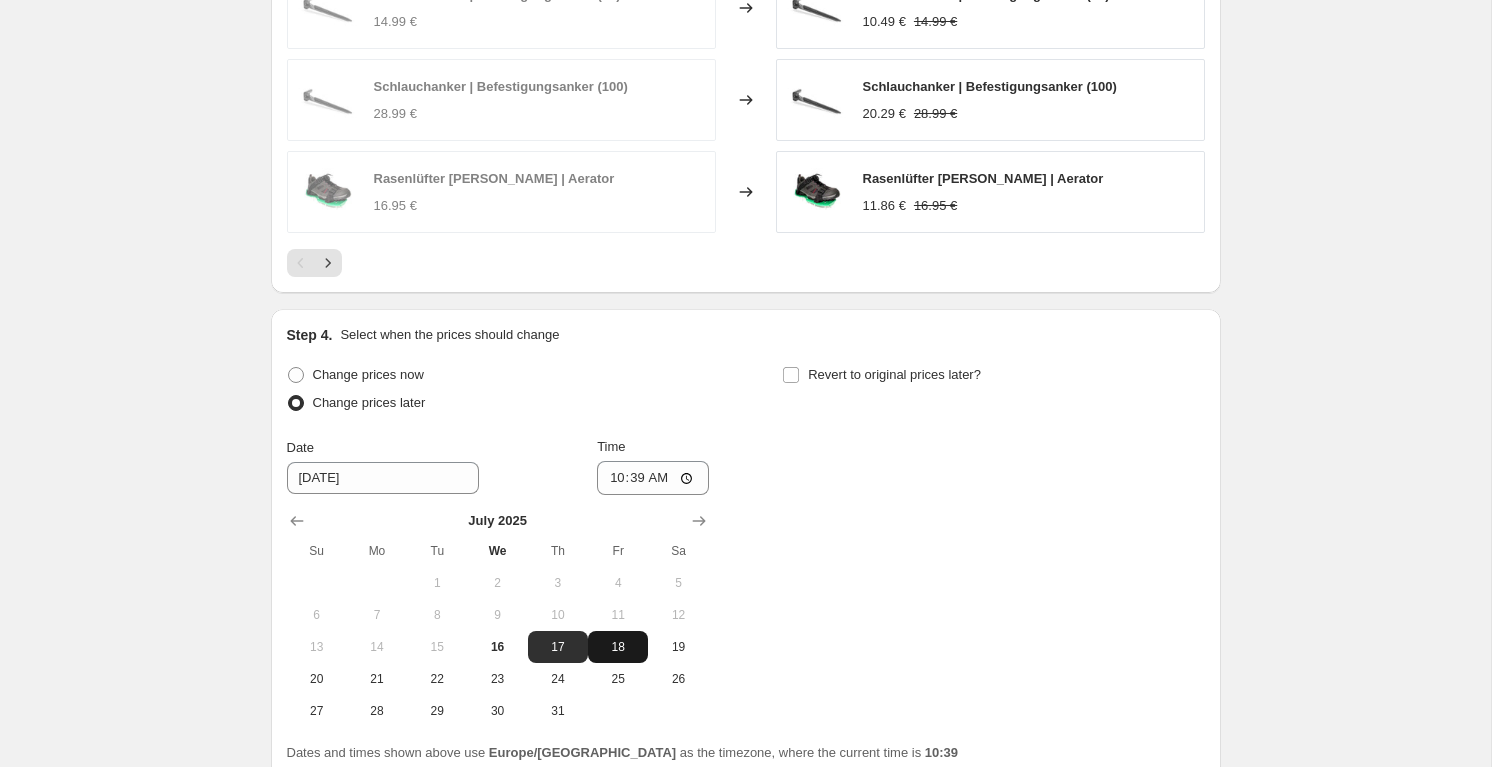 scroll, scrollTop: 1822, scrollLeft: 0, axis: vertical 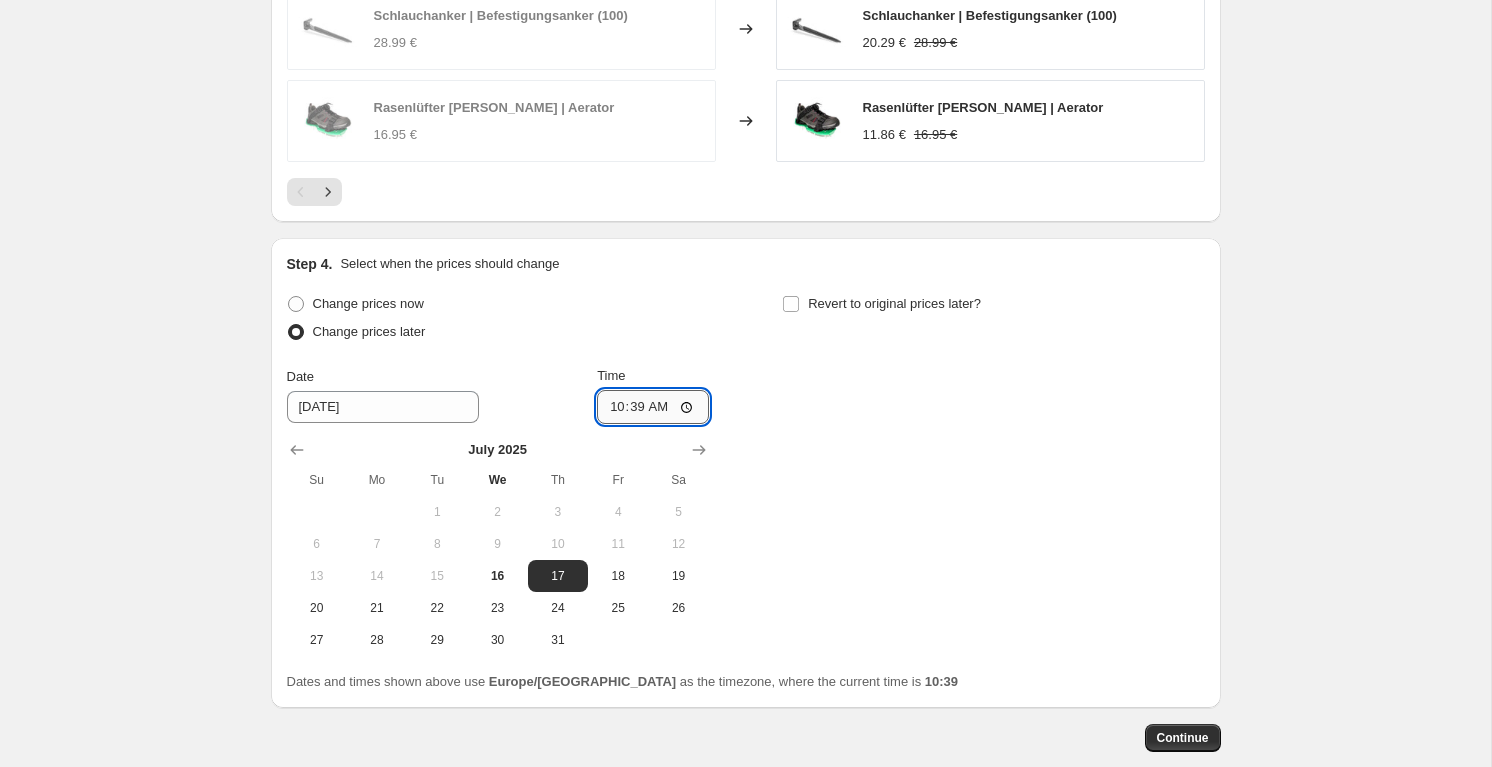 click on "10:39" at bounding box center [653, 407] 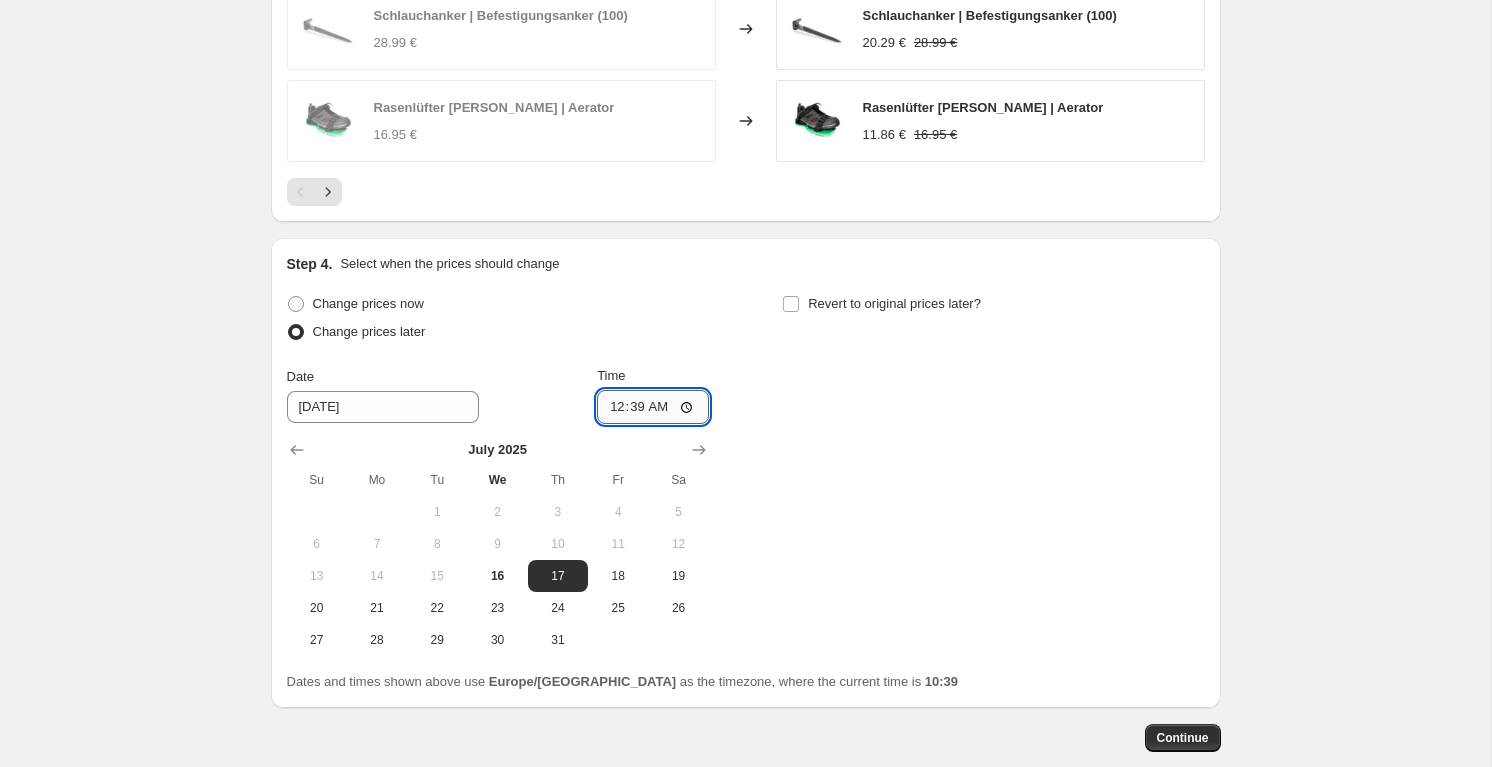 click on "00:39" at bounding box center (653, 407) 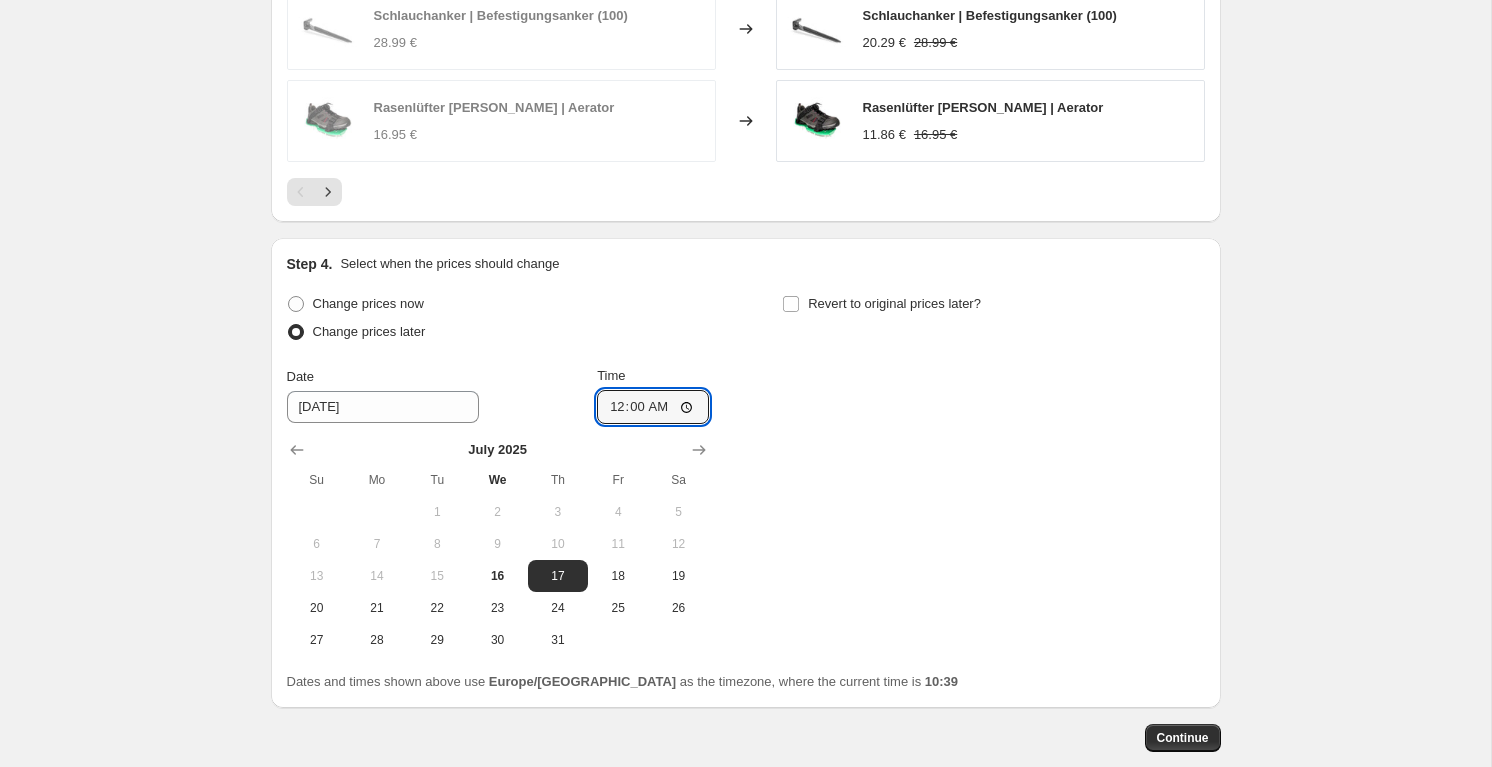 type on "00:01" 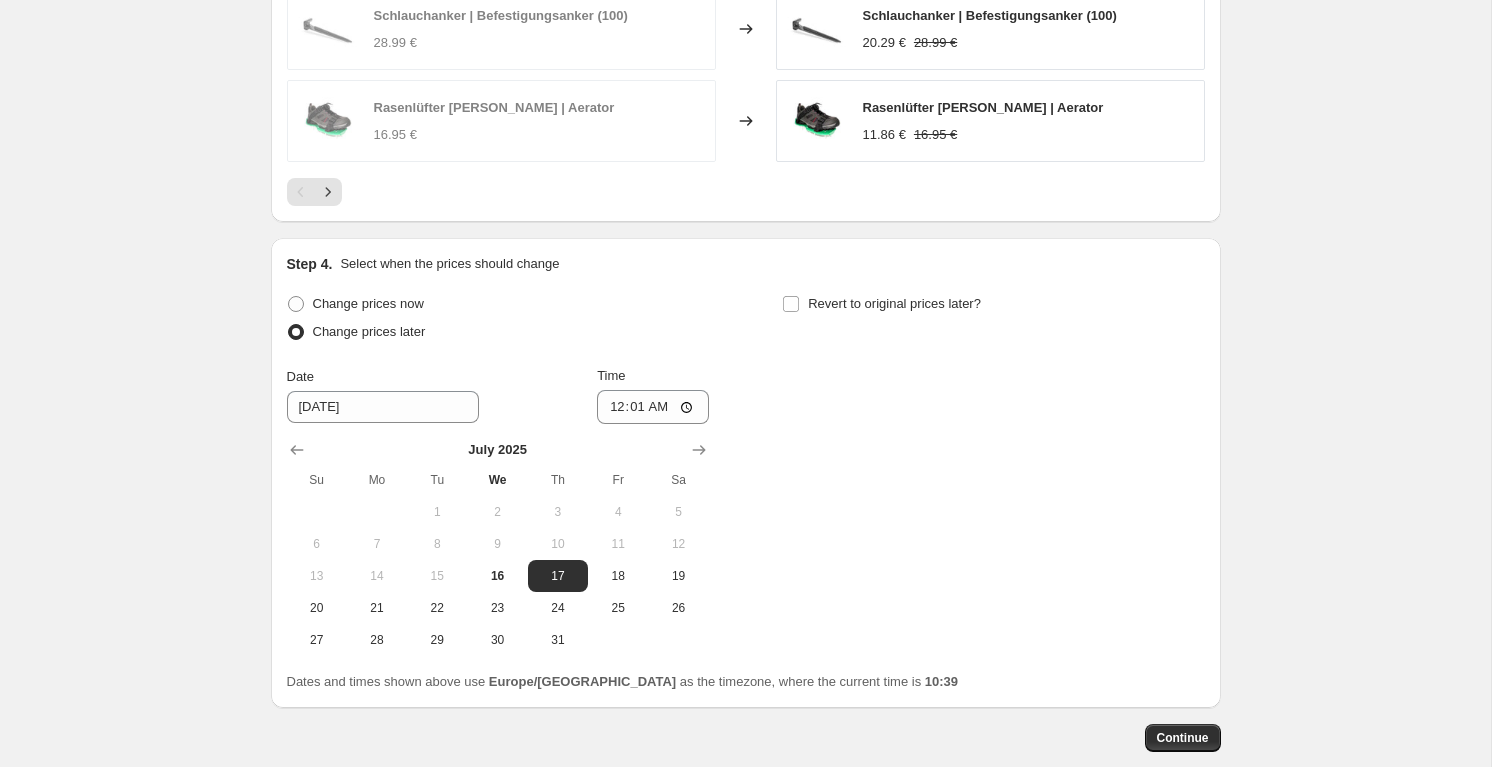 click on "Change prices now Change prices later Date [DATE] Time 00:[DATE] Mo Tu We Th Fr Sa 1 2 3 4 5 6 7 8 9 10 11 12 13 14 15 16 17 18 19 20 21 22 23 24 25 26 27 28 29 30 31 Revert to original prices later?" at bounding box center (746, 473) 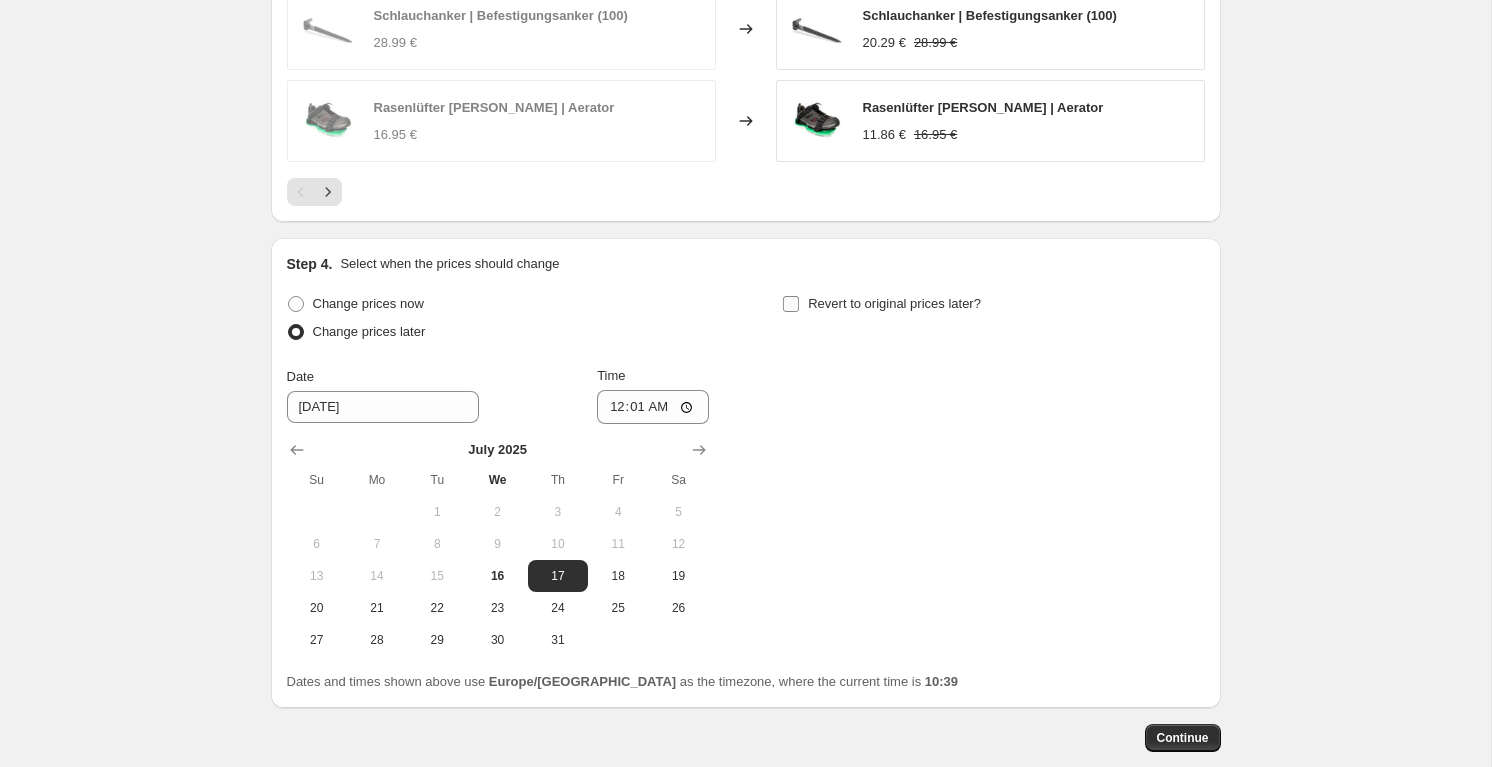 click on "Revert to original prices later?" at bounding box center (791, 304) 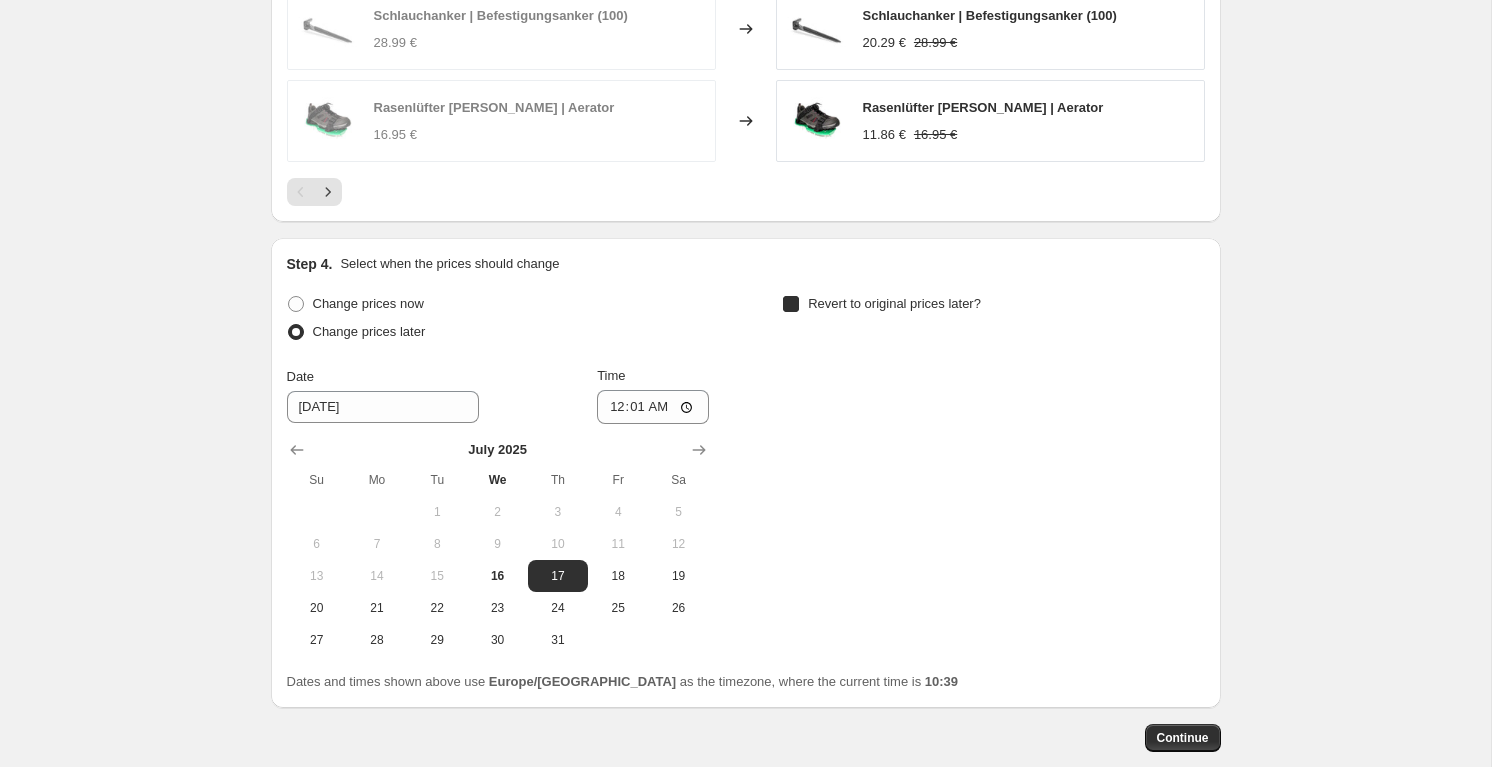 checkbox on "true" 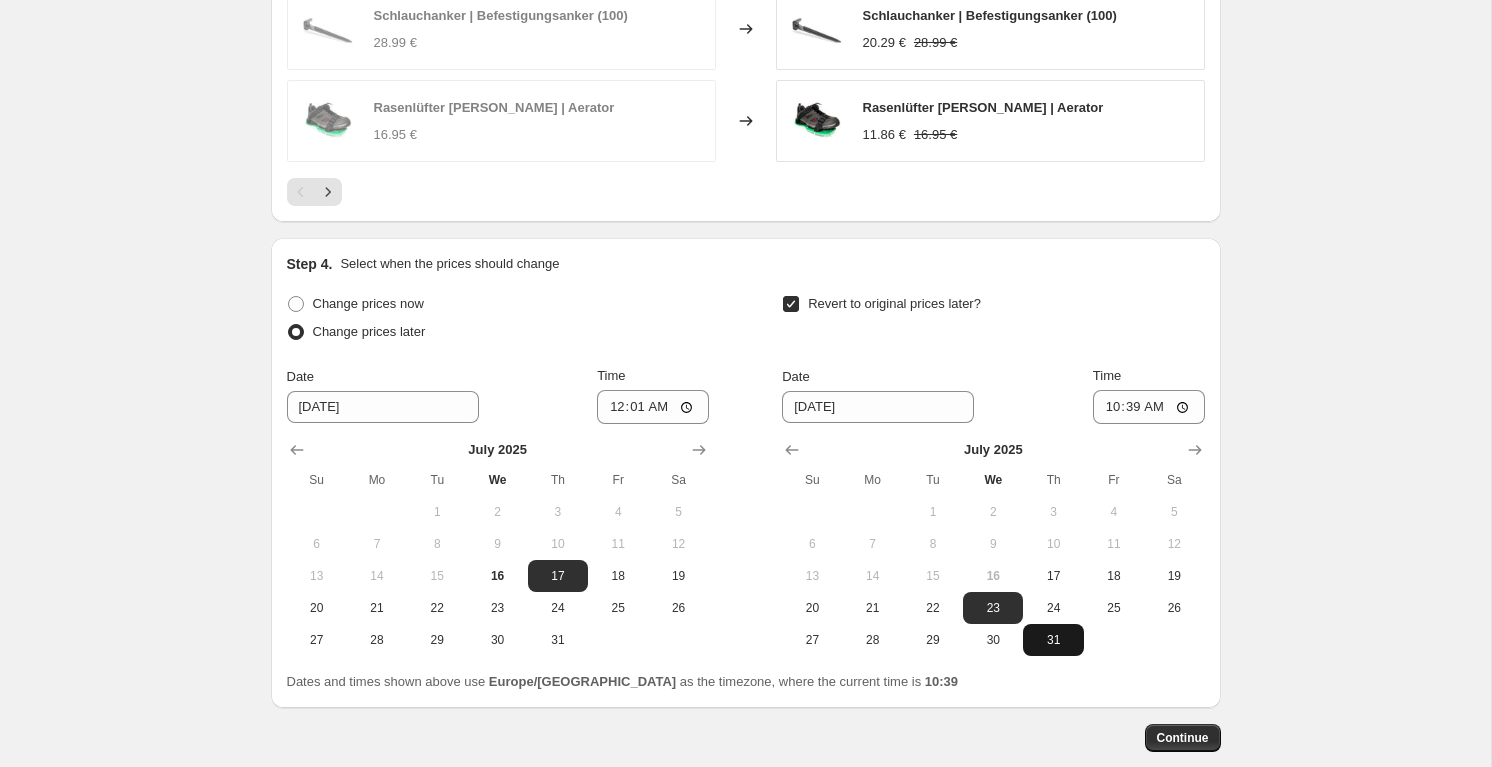 click on "31" at bounding box center (1053, 640) 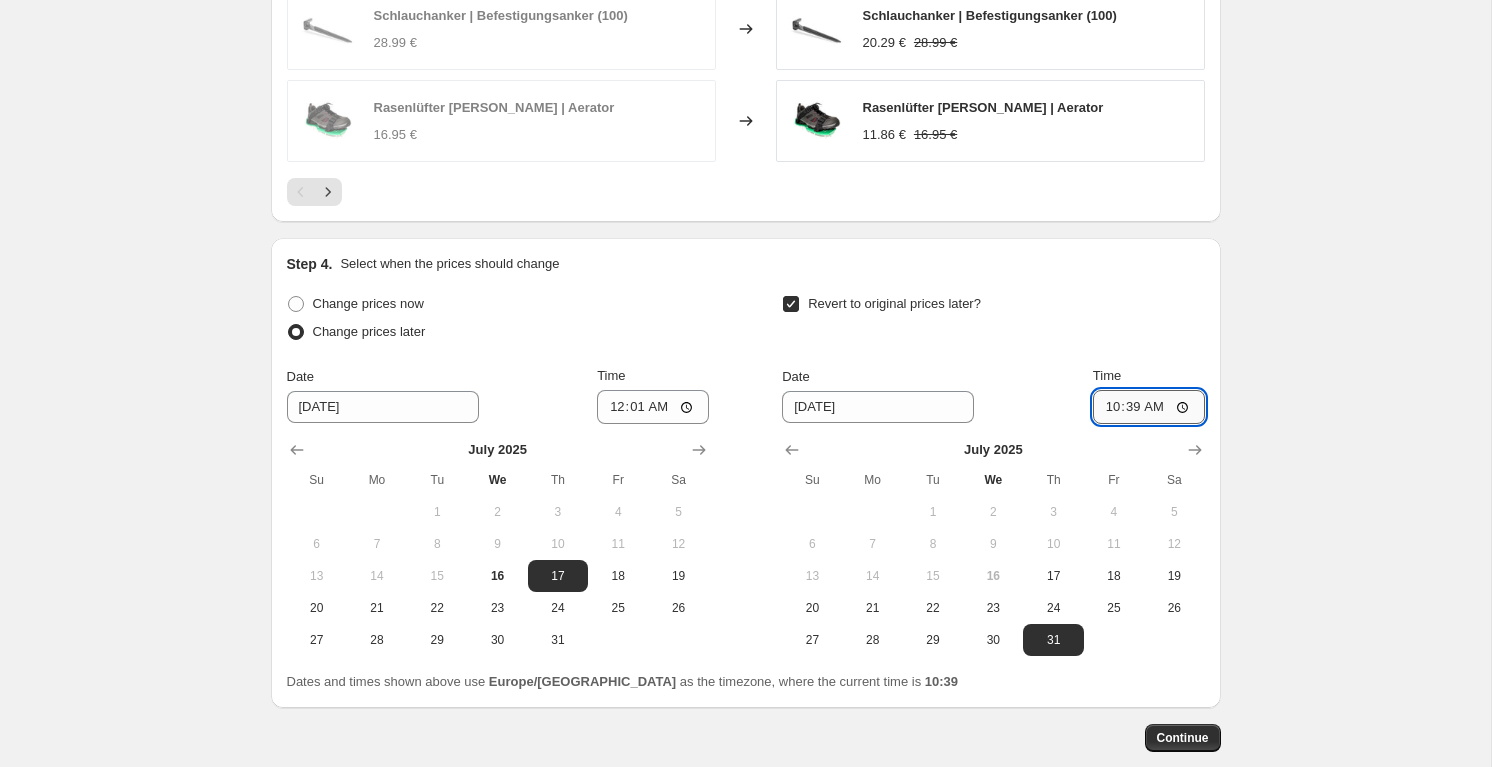 click on "10:39" at bounding box center [1149, 407] 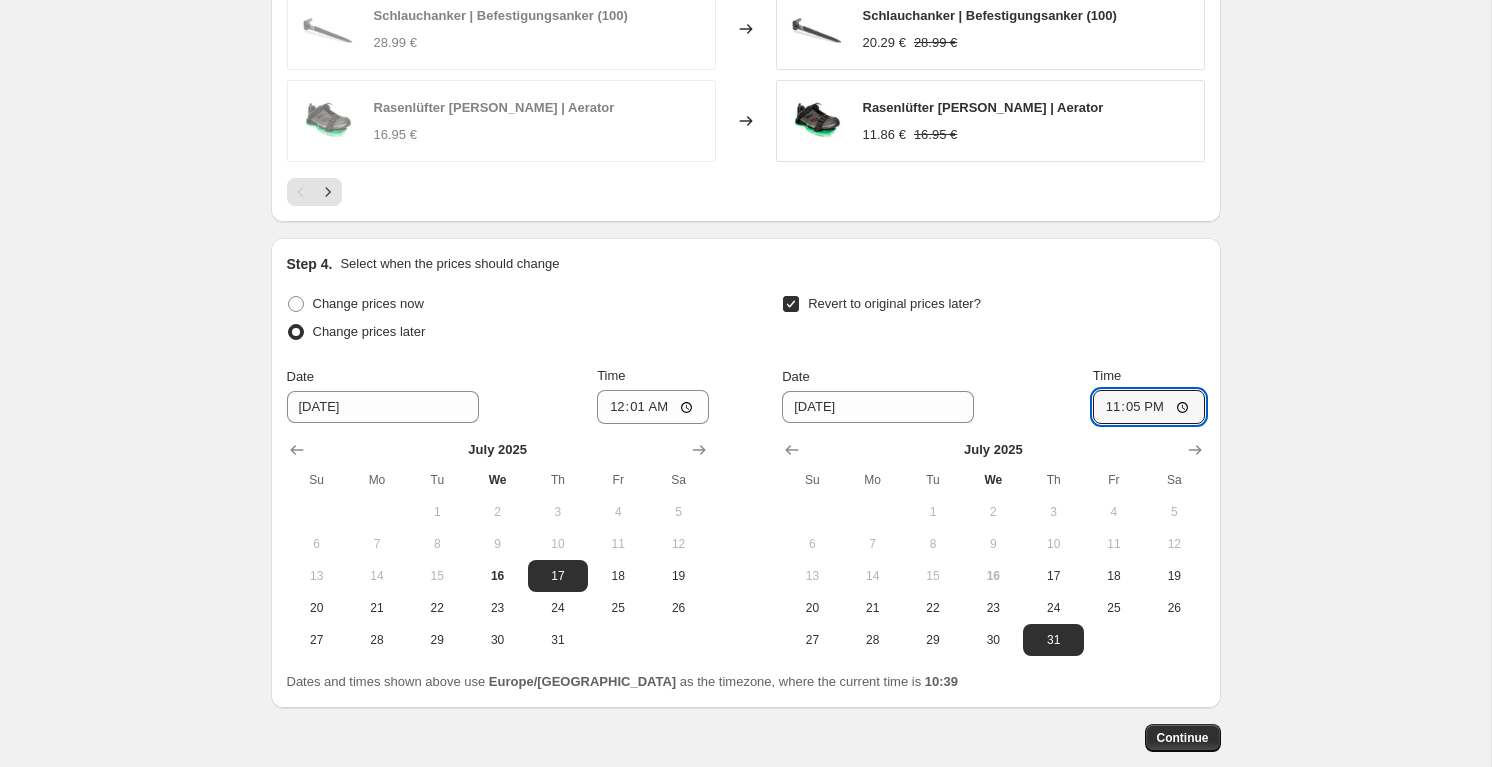 type on "23:59" 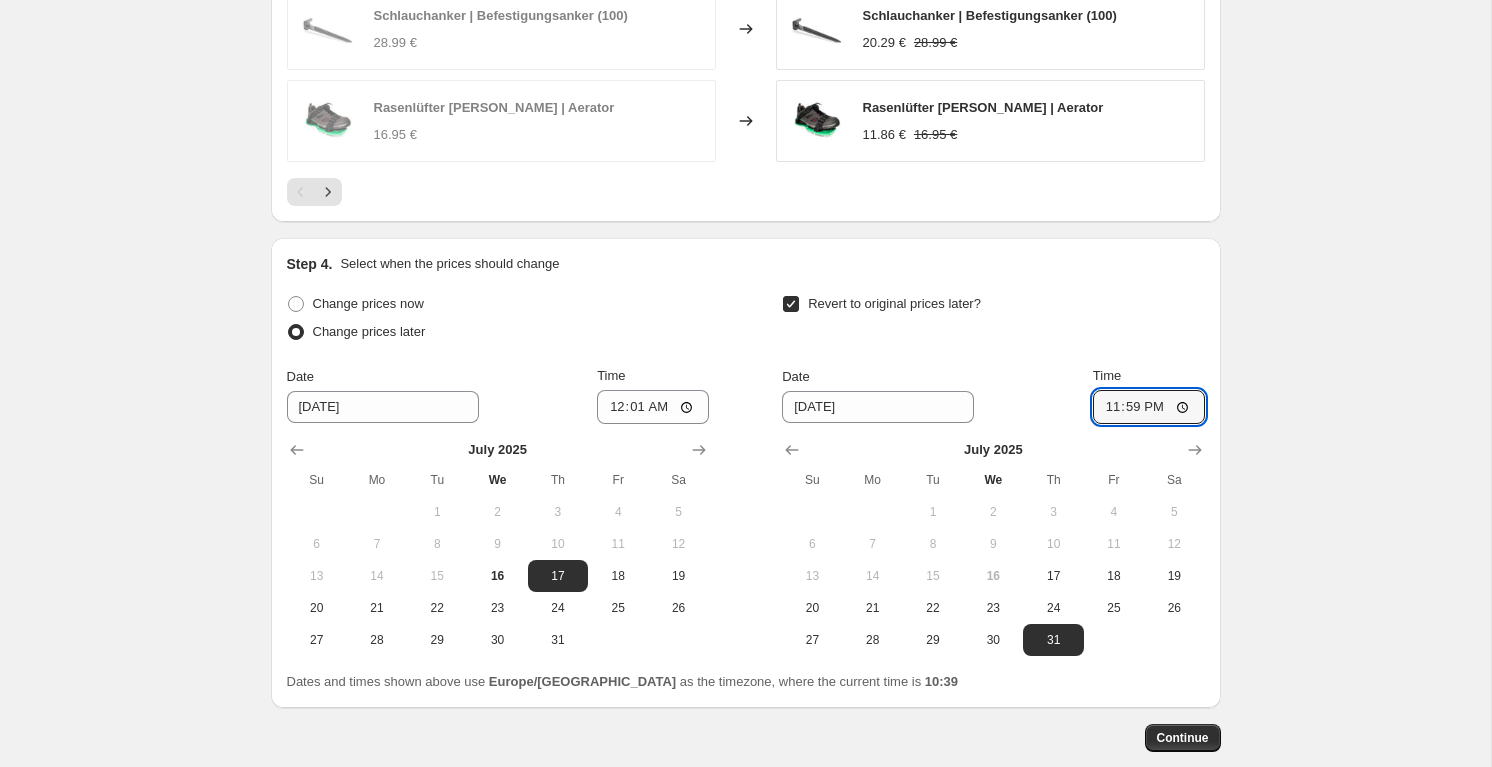 drag, startPoint x: 1346, startPoint y: 437, endPoint x: 1329, endPoint y: 473, distance: 39.812057 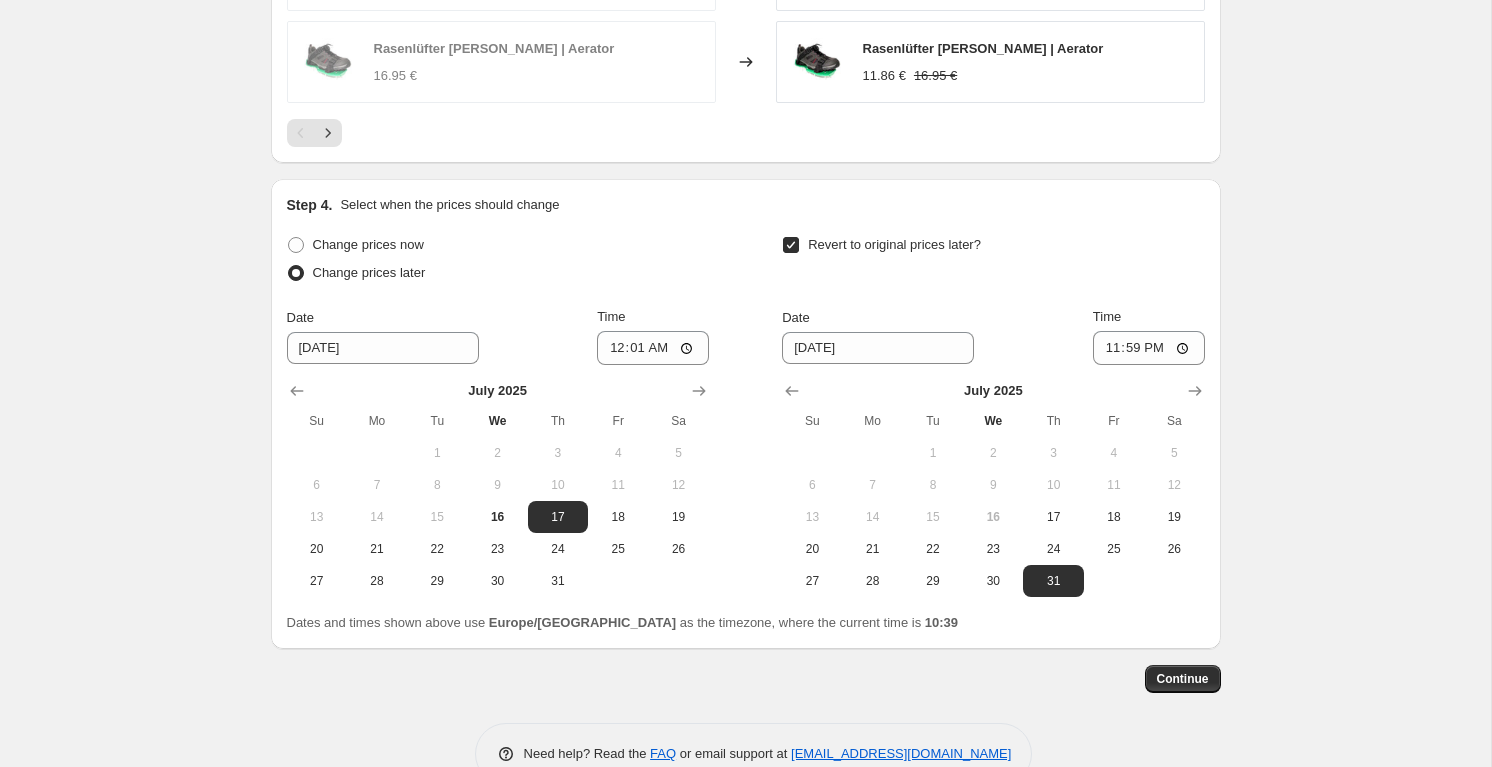 scroll, scrollTop: 1936, scrollLeft: 0, axis: vertical 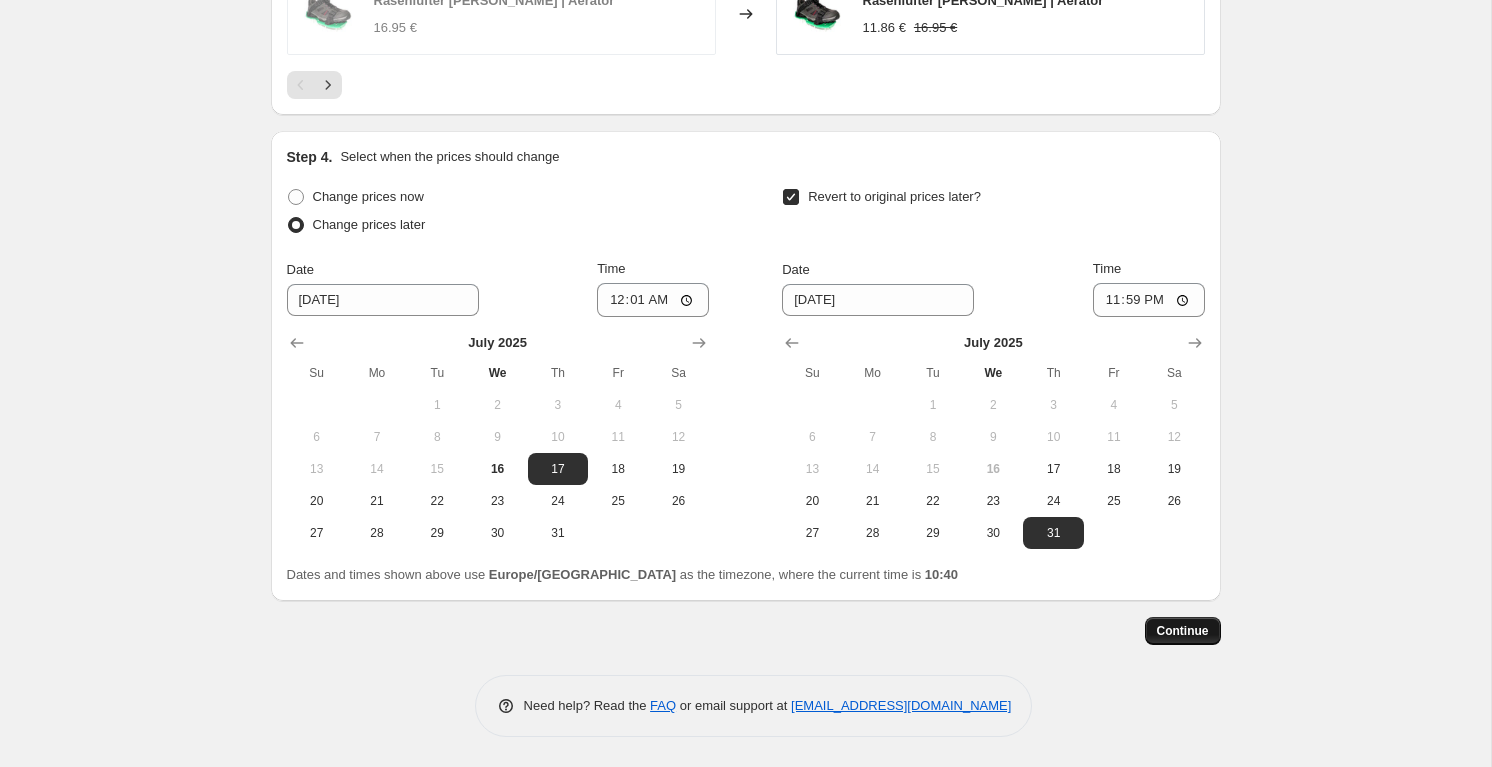 click on "Continue" at bounding box center [1183, 631] 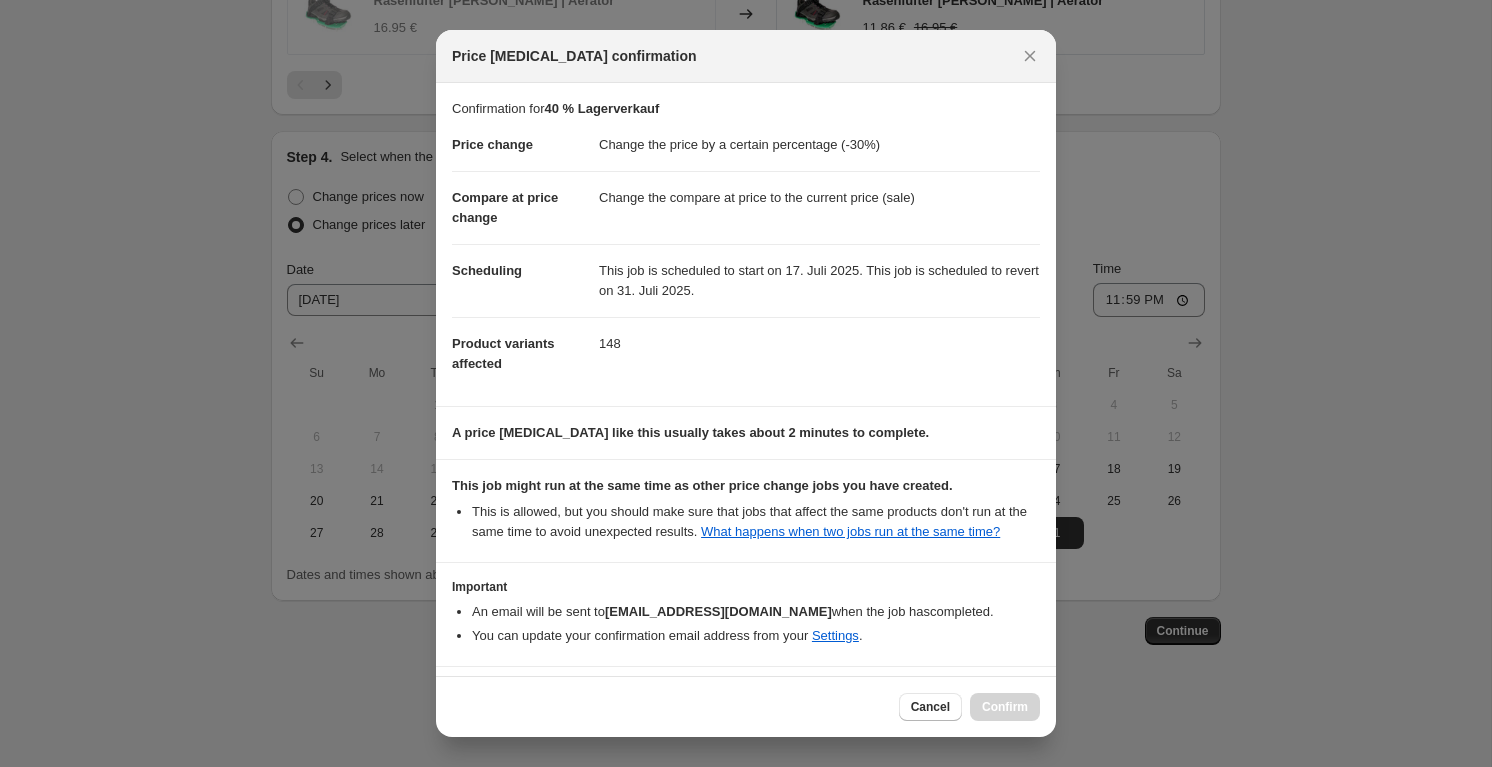 scroll, scrollTop: 91, scrollLeft: 0, axis: vertical 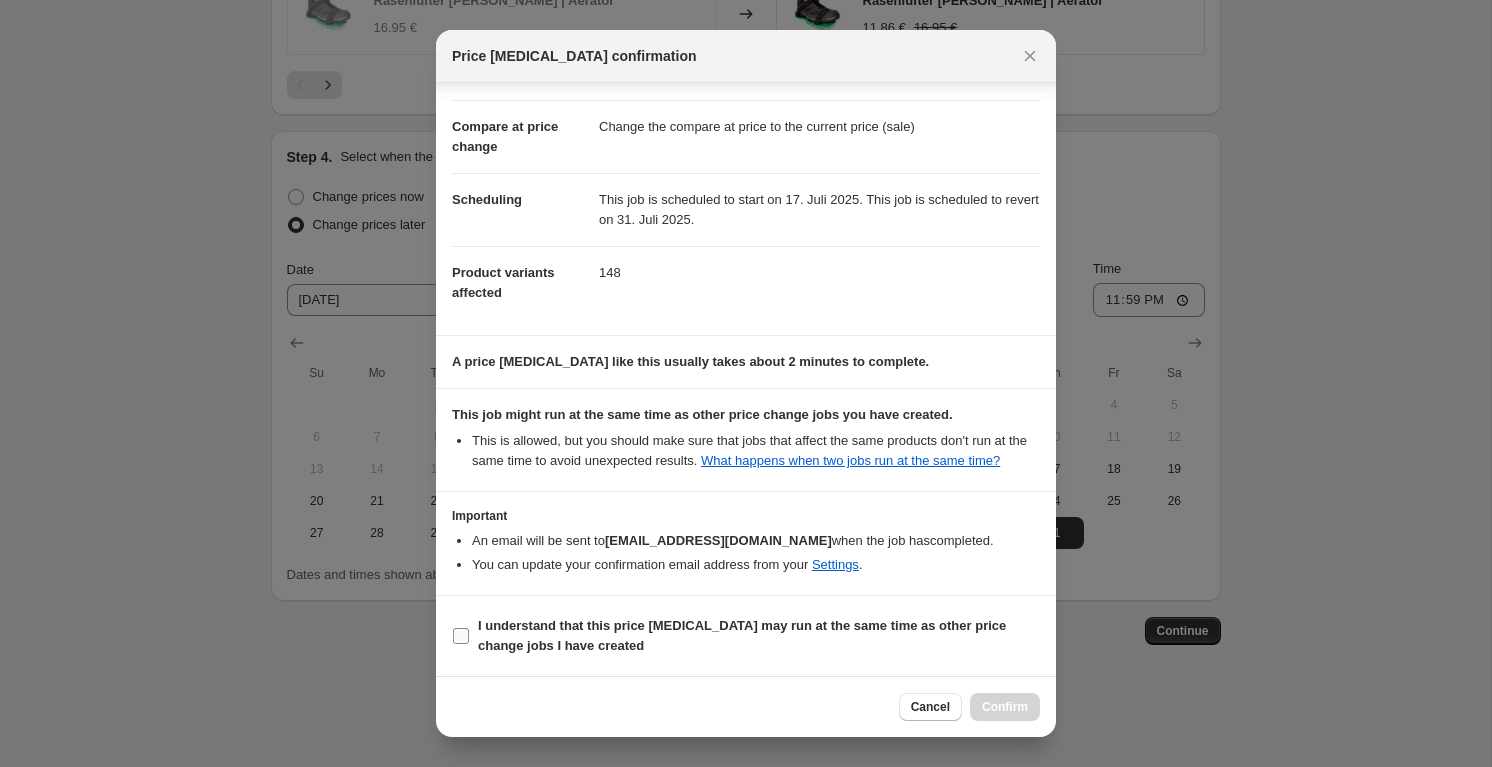 click on "I understand that this price [MEDICAL_DATA] may run at the same time as other price change jobs I have created" at bounding box center [742, 635] 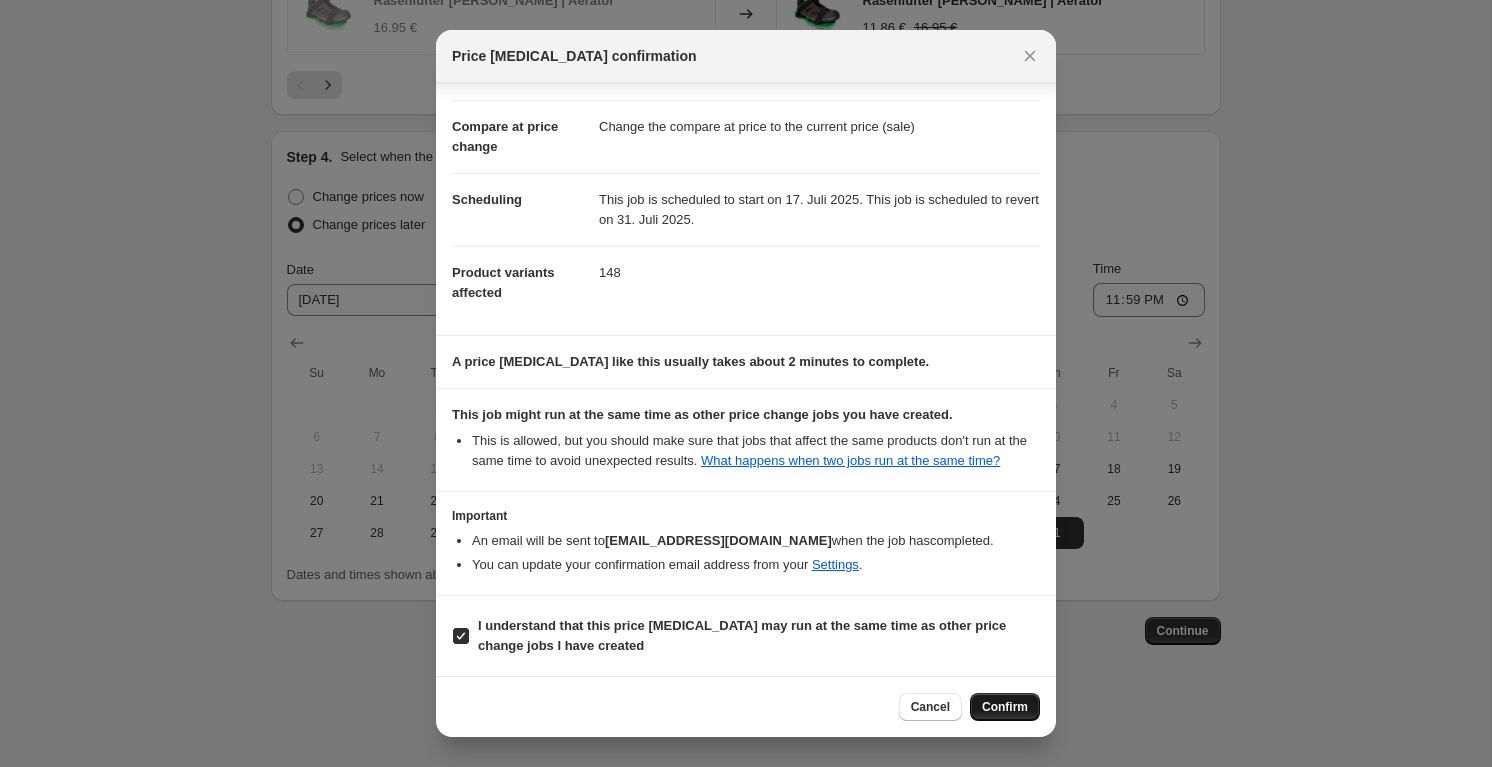 click on "Confirm" at bounding box center (1005, 707) 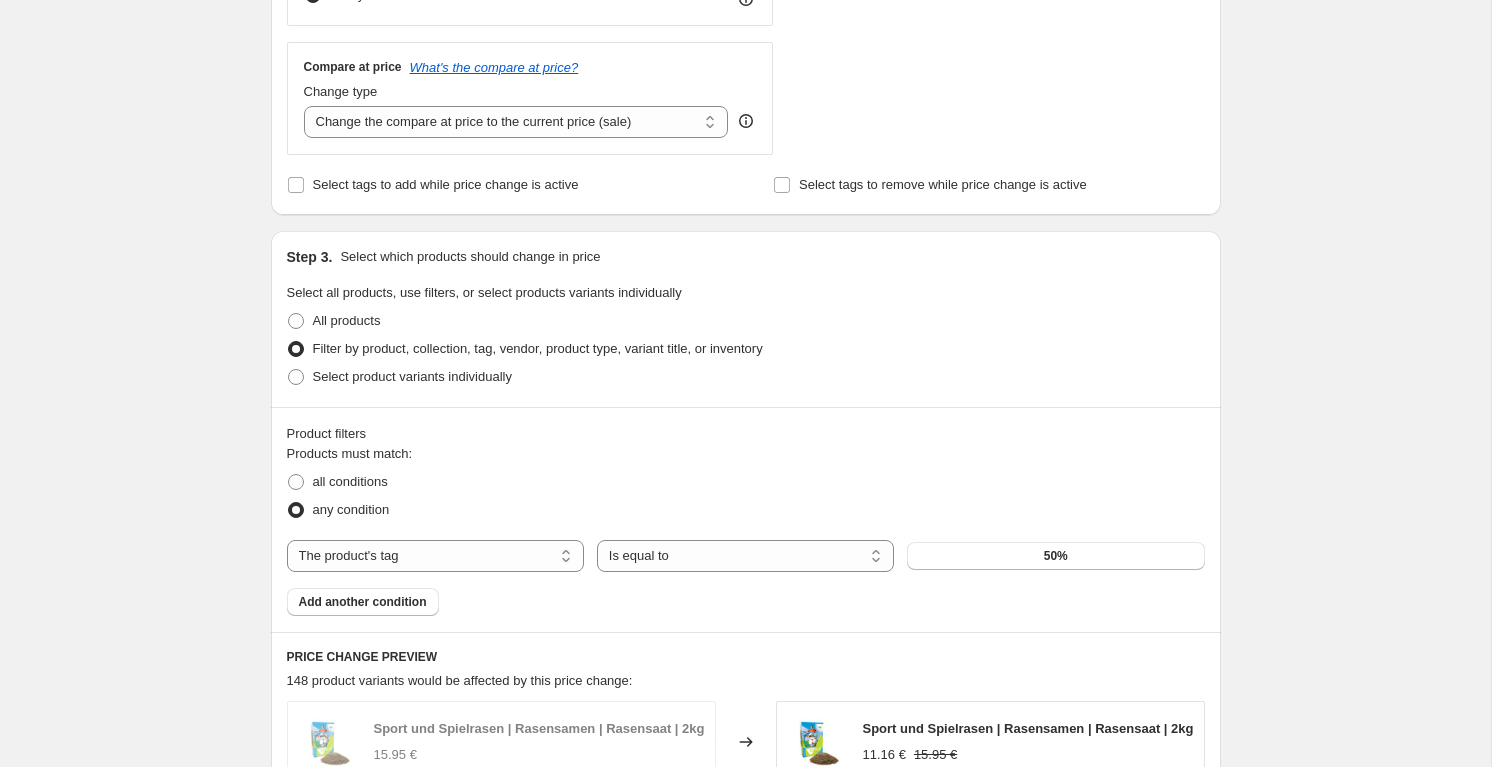 scroll, scrollTop: 0, scrollLeft: 0, axis: both 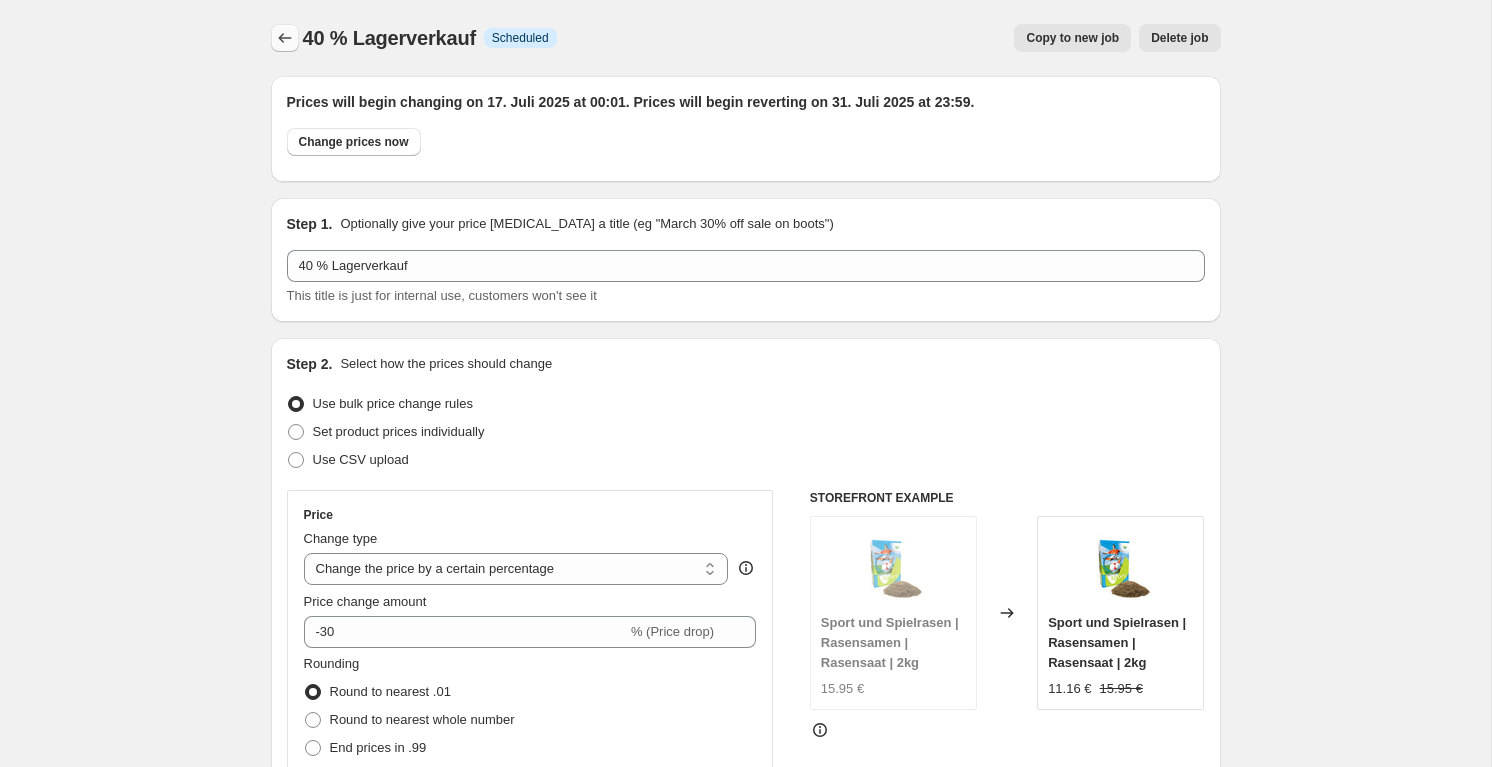 click 